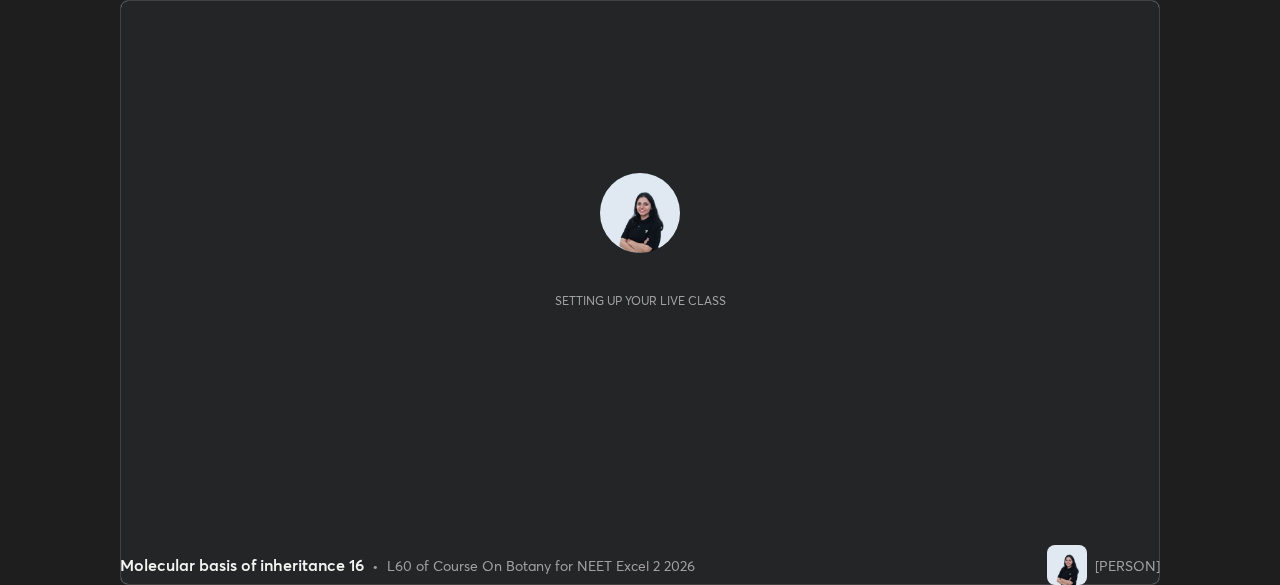 scroll, scrollTop: 0, scrollLeft: 0, axis: both 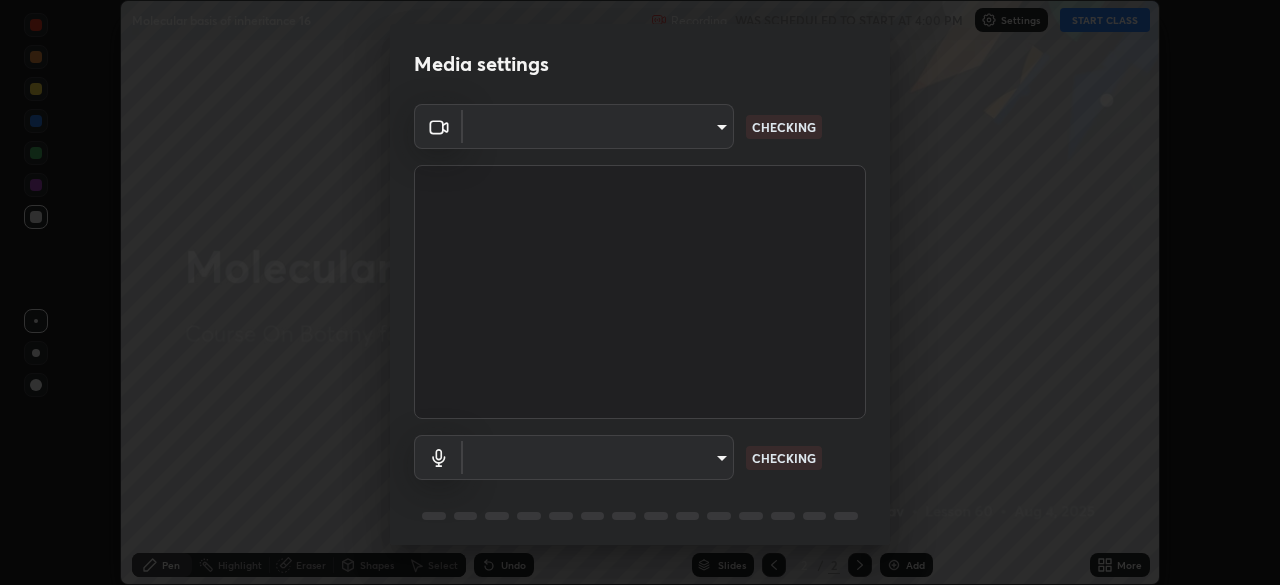 type on "7db3104c3122a209b332b64619111aa91615a24fb0de166504fa5909fce8eb30" 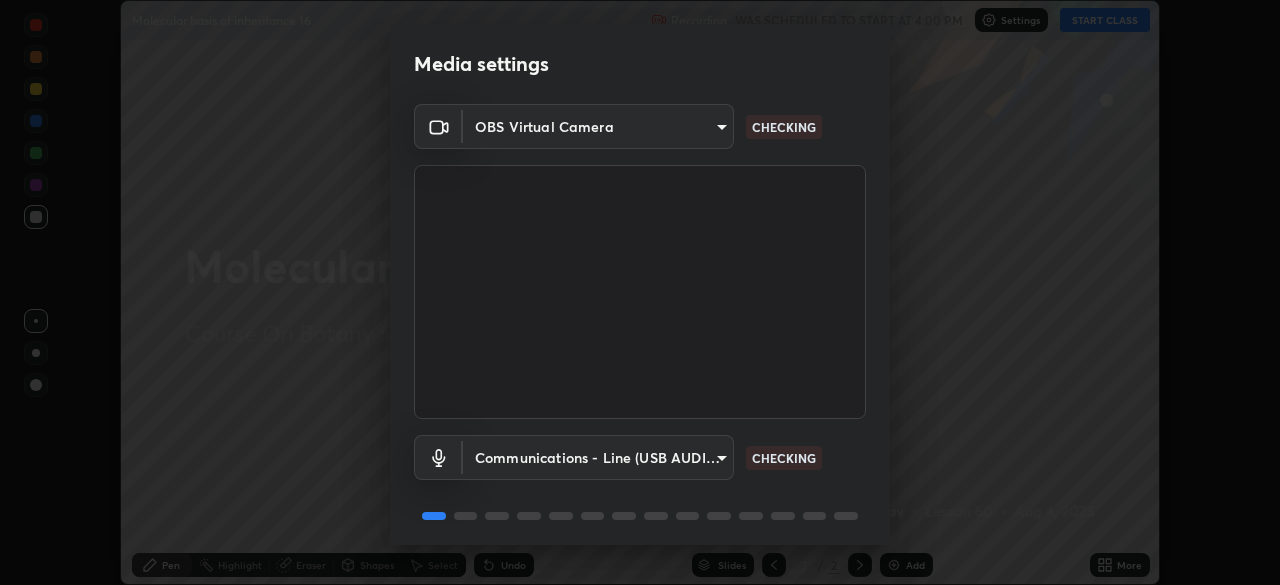 scroll, scrollTop: 71, scrollLeft: 0, axis: vertical 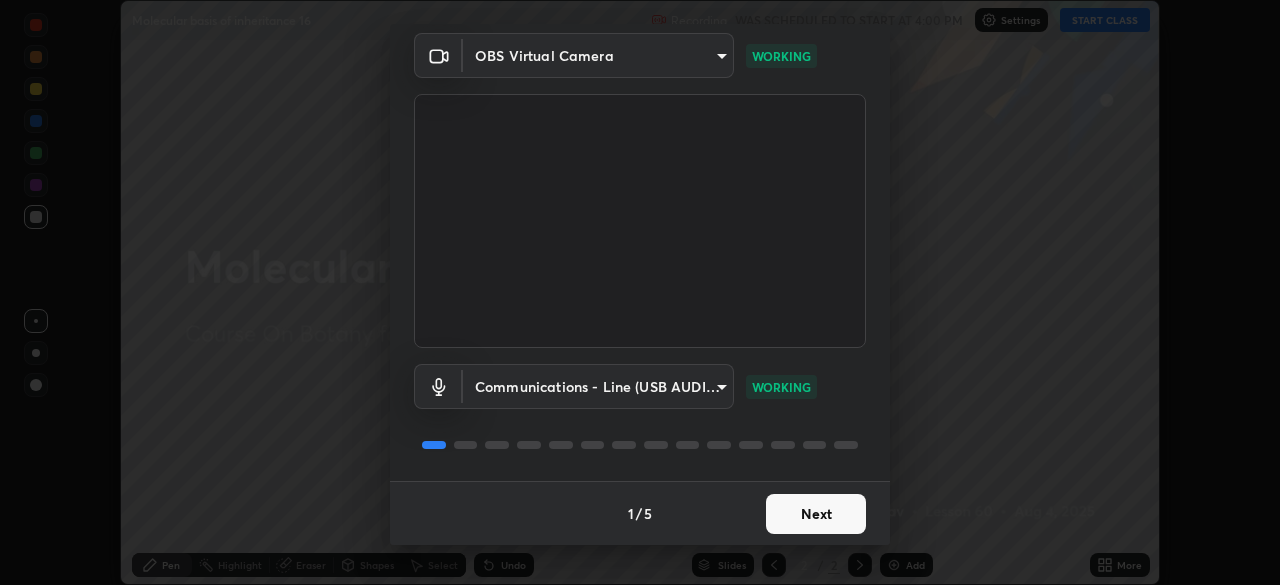 click on "Next" at bounding box center [816, 514] 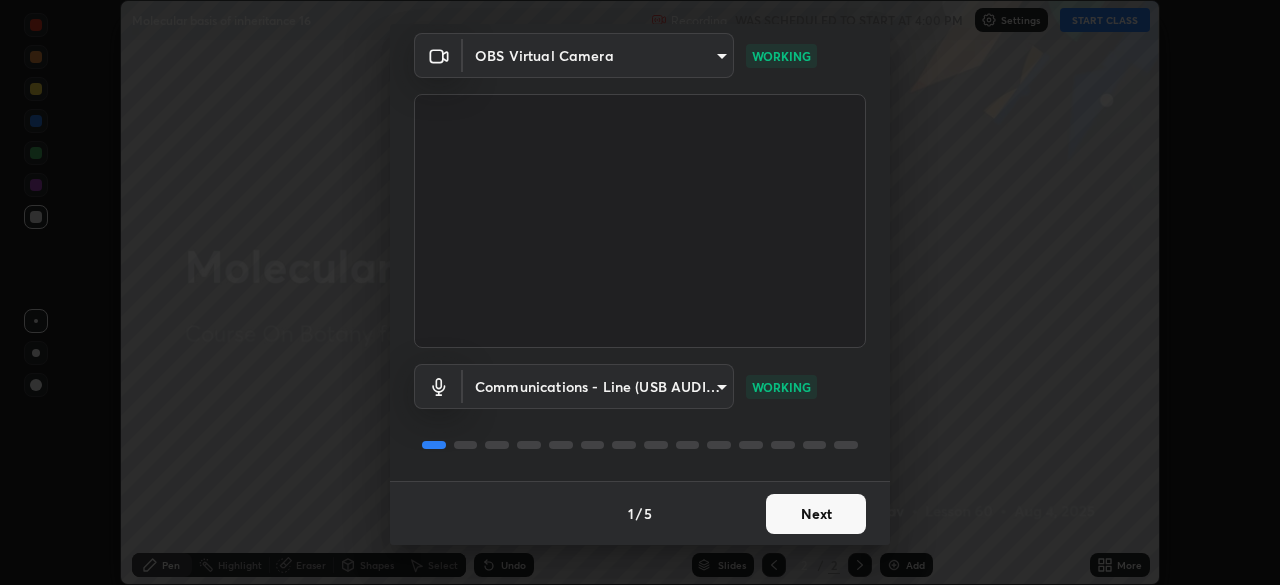 scroll, scrollTop: 0, scrollLeft: 0, axis: both 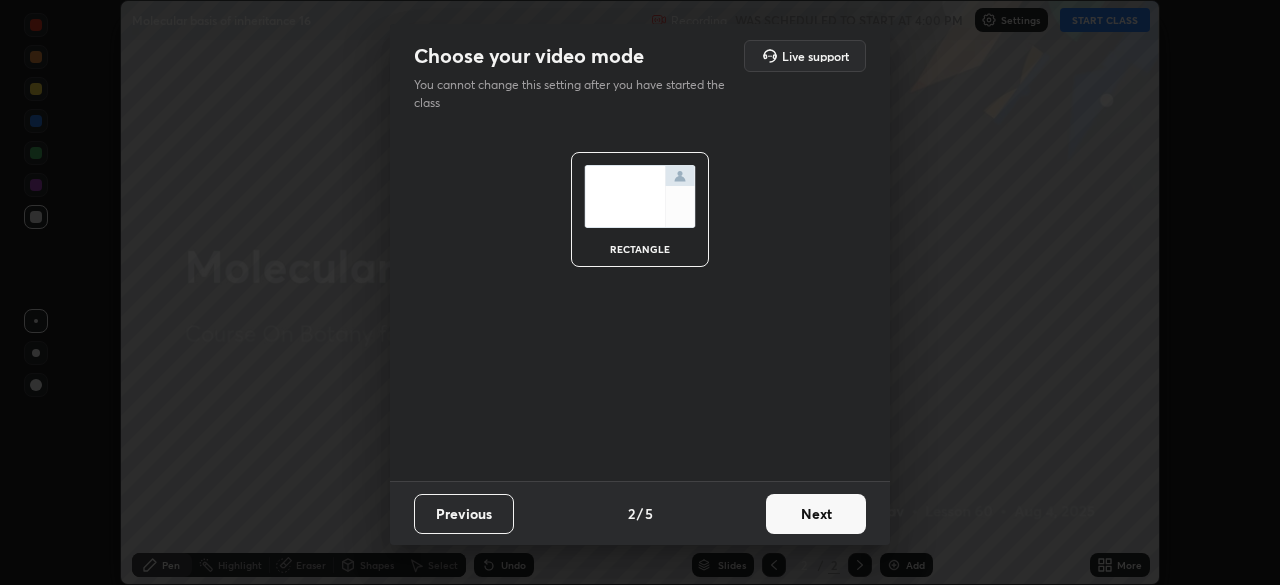 click on "Next" at bounding box center (816, 514) 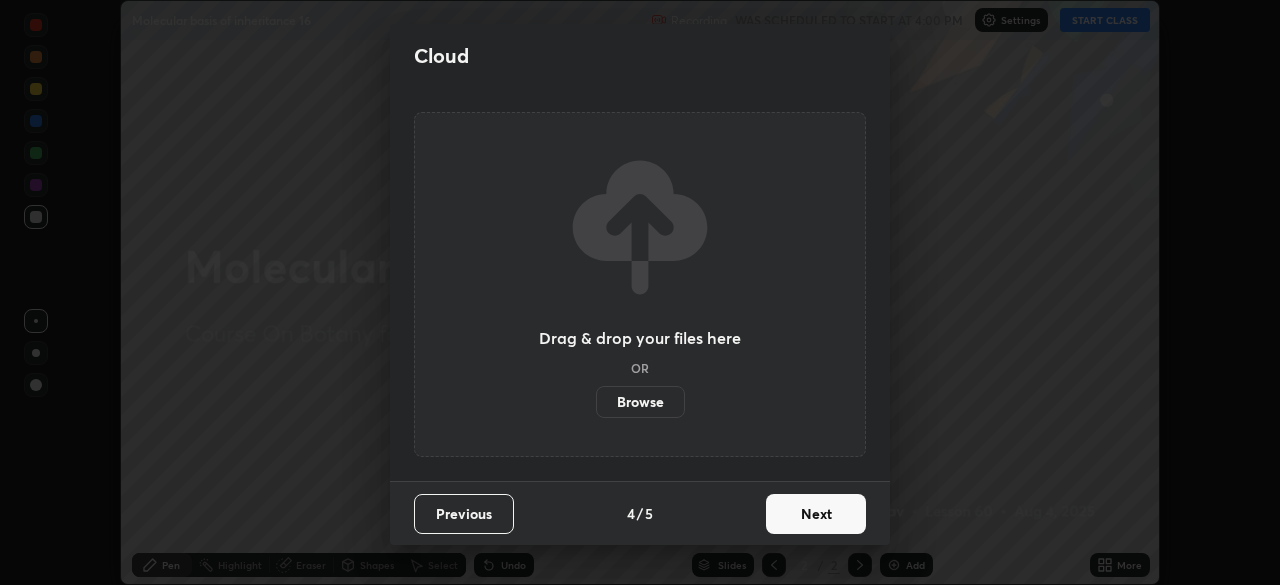 click on "Next" at bounding box center (816, 514) 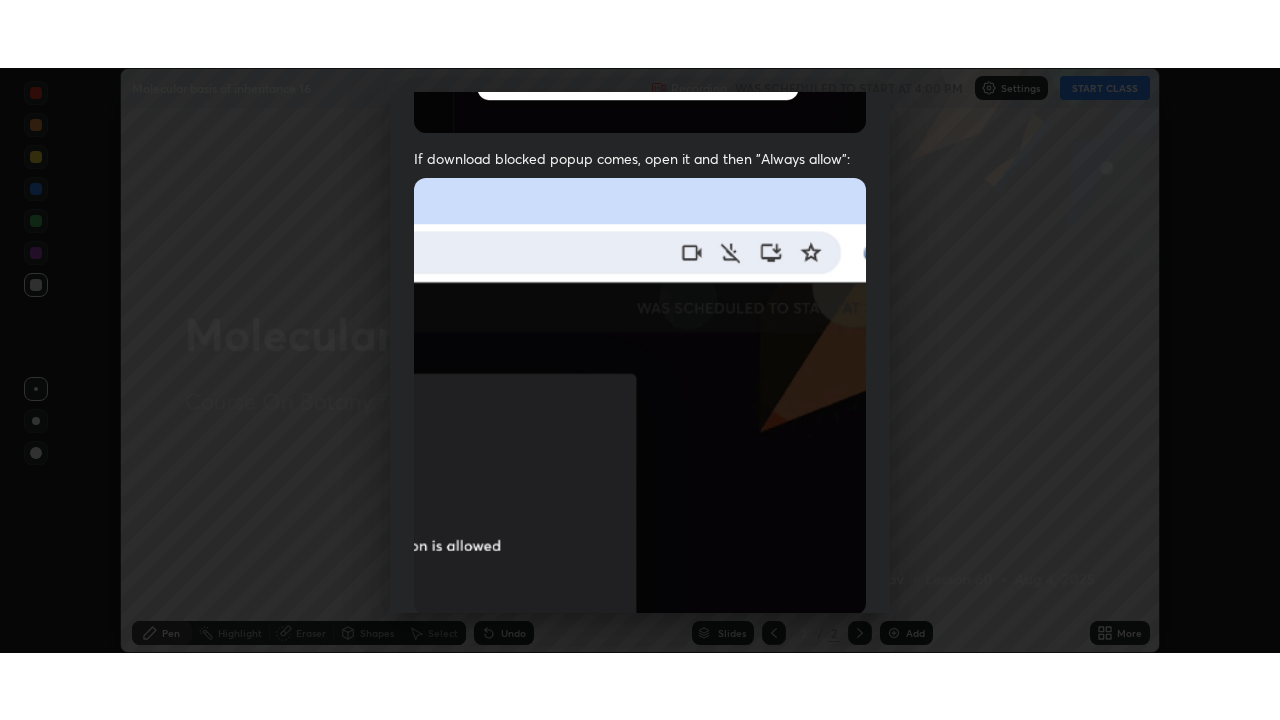 scroll, scrollTop: 479, scrollLeft: 0, axis: vertical 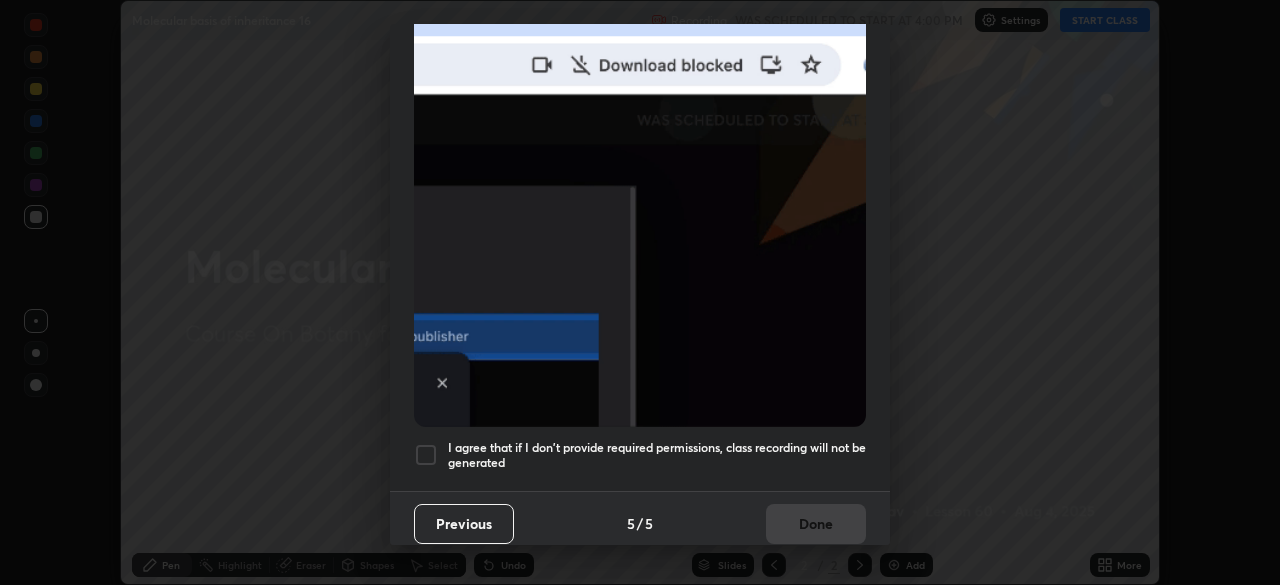 click at bounding box center (426, 455) 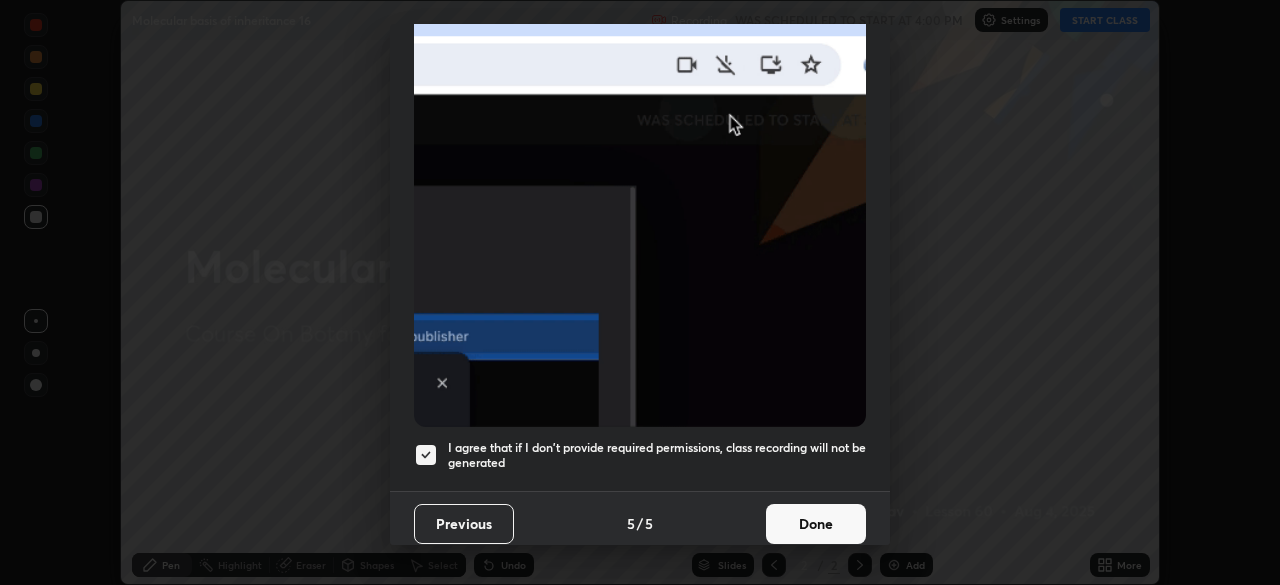 click on "Done" at bounding box center [816, 524] 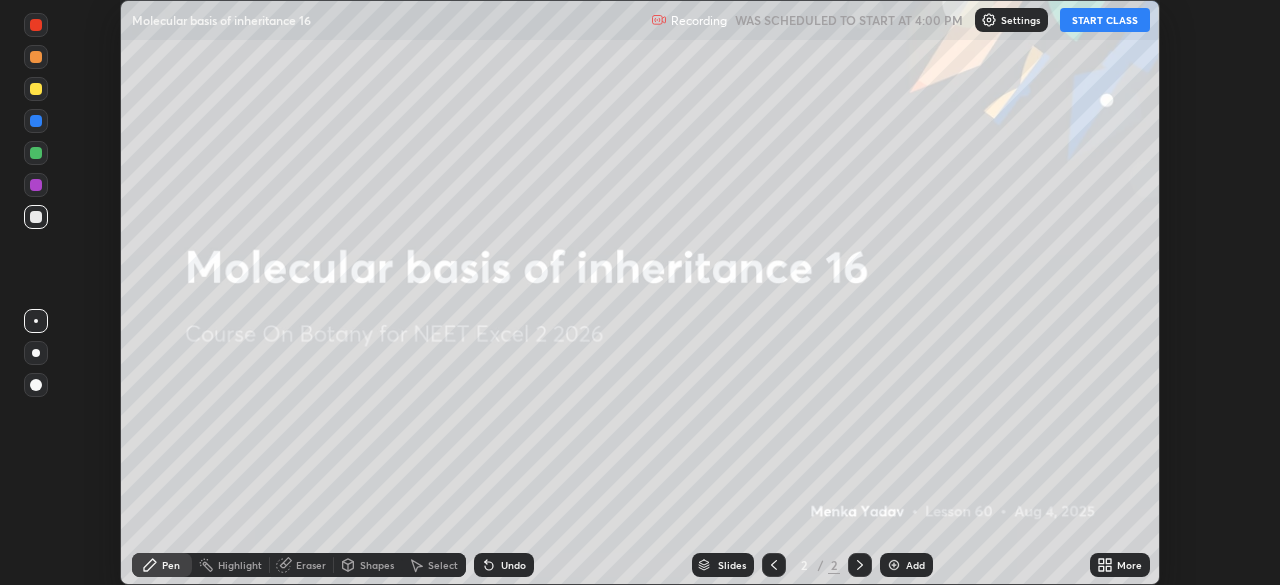click on "START CLASS" at bounding box center (1105, 20) 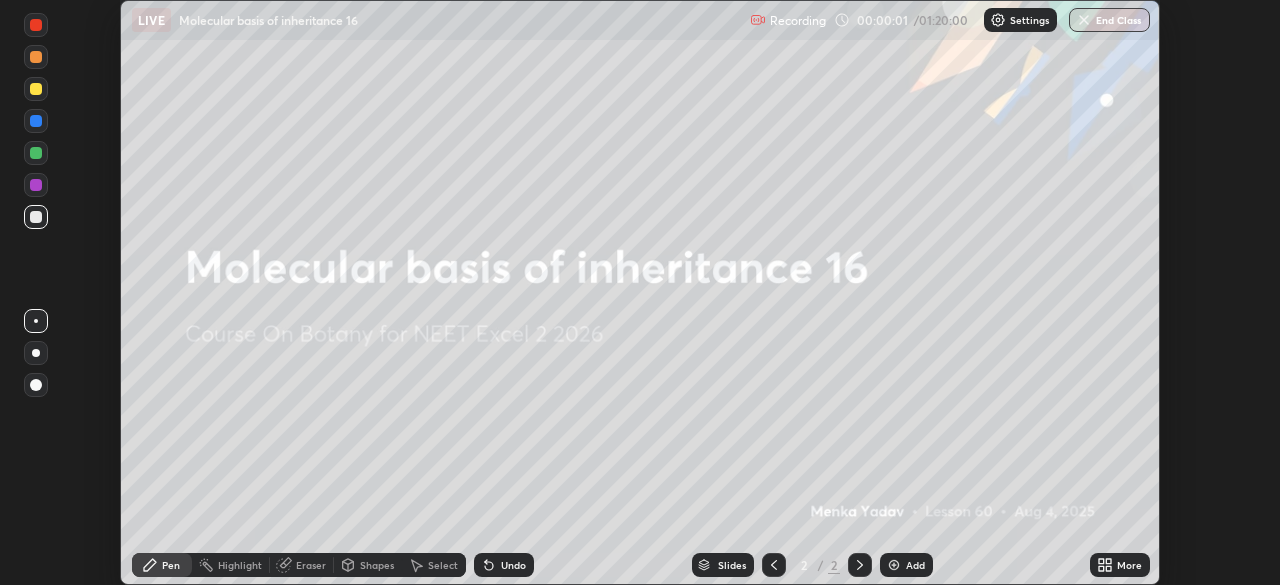 click on "More" at bounding box center (1129, 565) 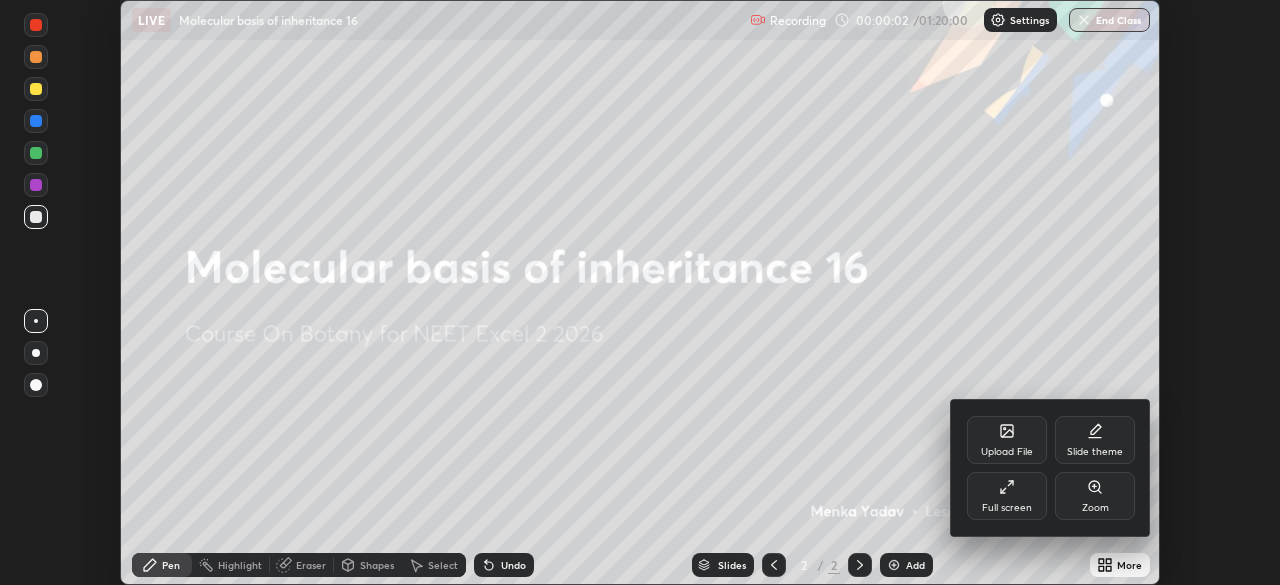 click on "Full screen" at bounding box center (1007, 496) 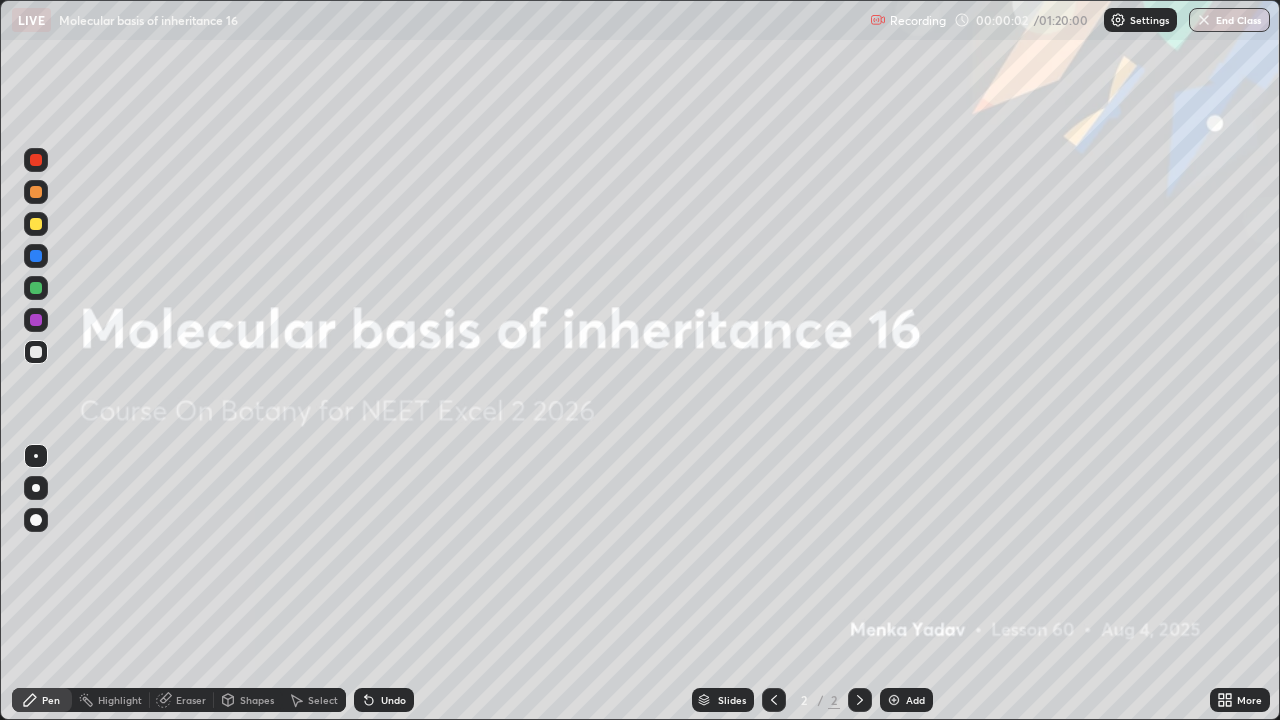 scroll, scrollTop: 99280, scrollLeft: 98720, axis: both 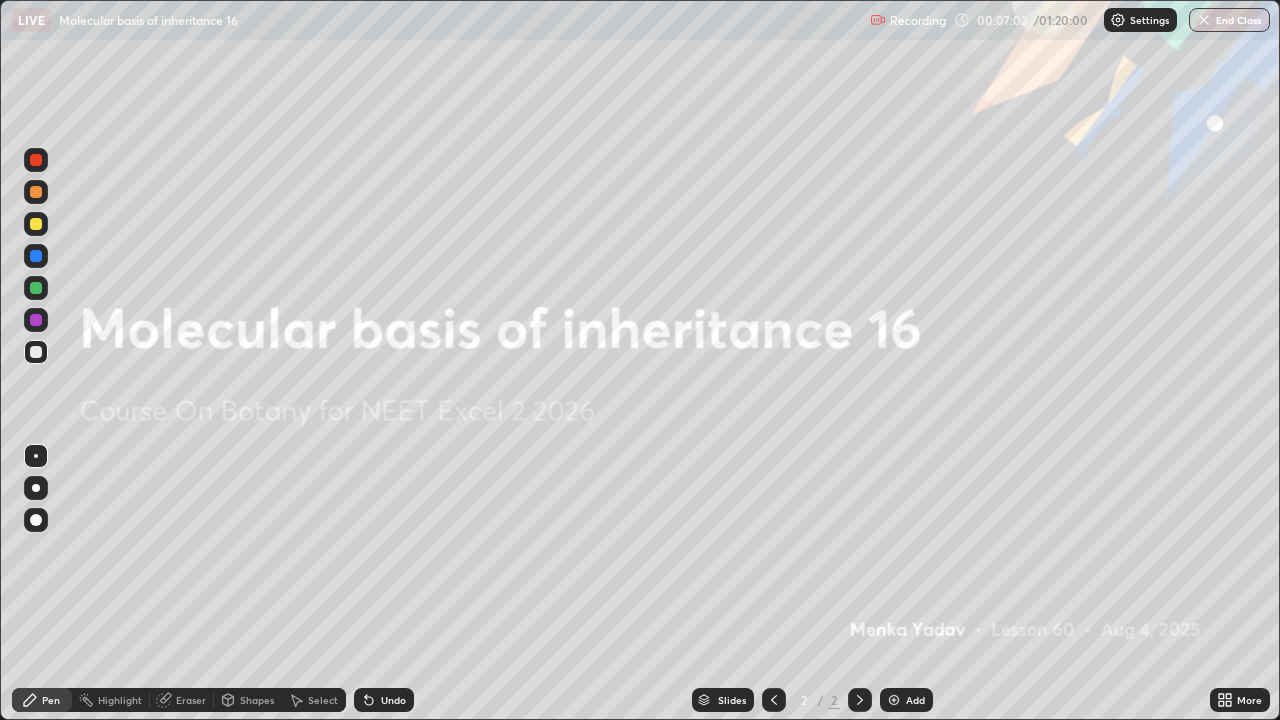 click on "Add" at bounding box center (906, 700) 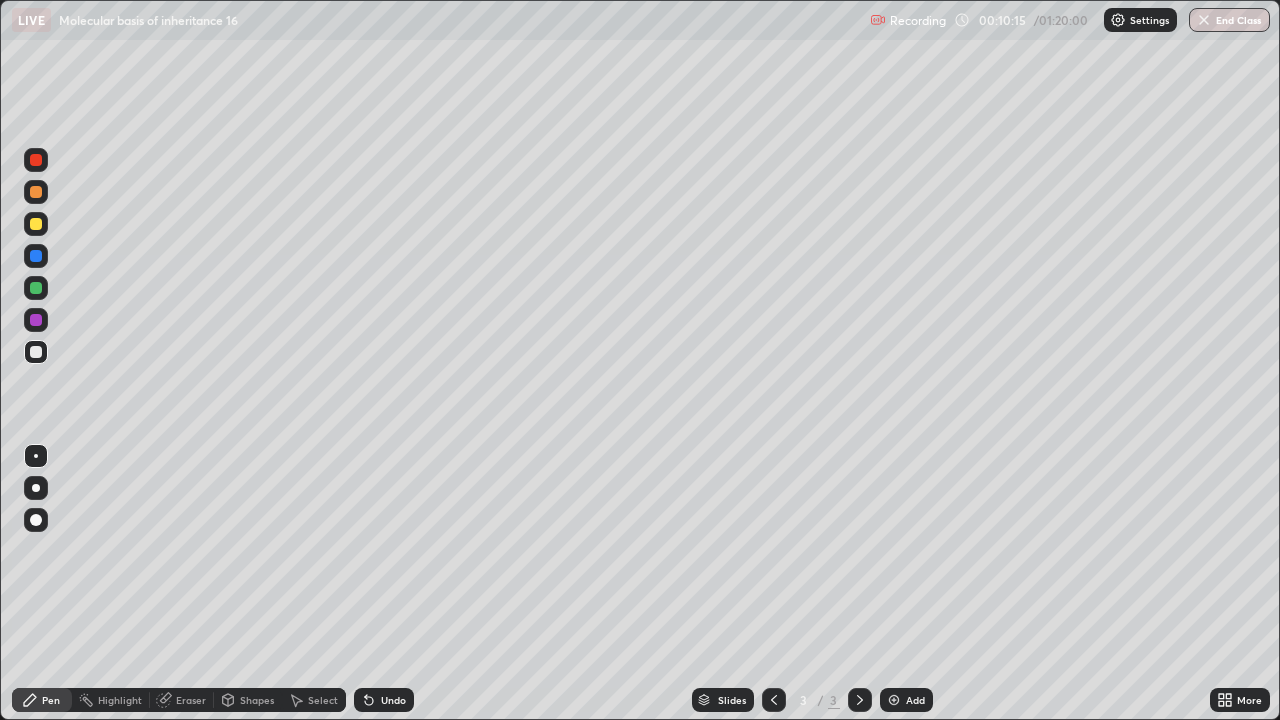 click at bounding box center [36, 224] 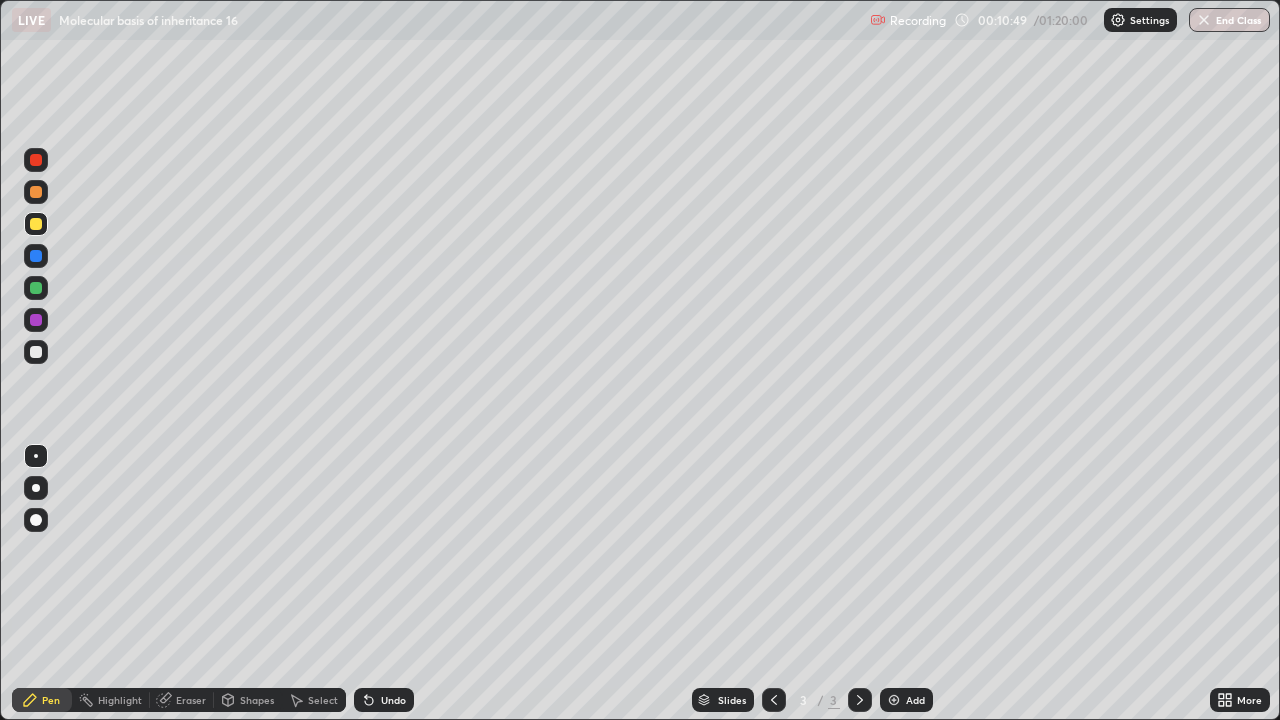 click at bounding box center [36, 192] 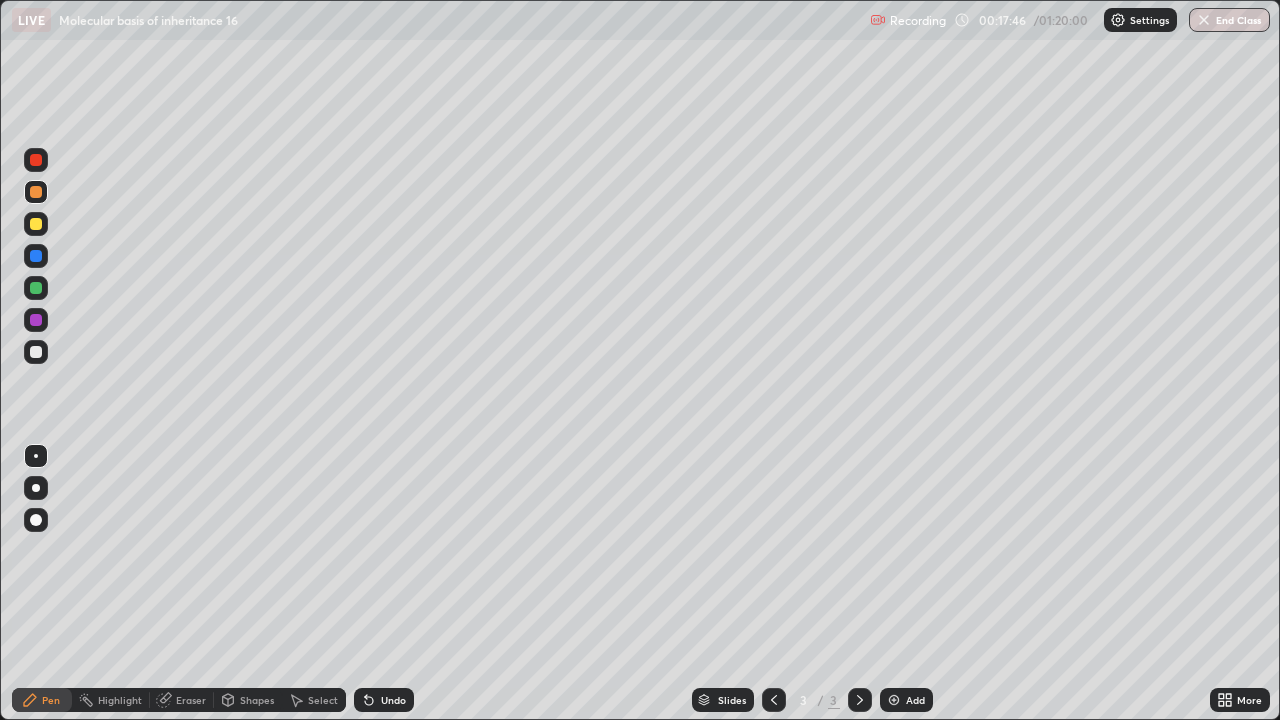 click at bounding box center [36, 288] 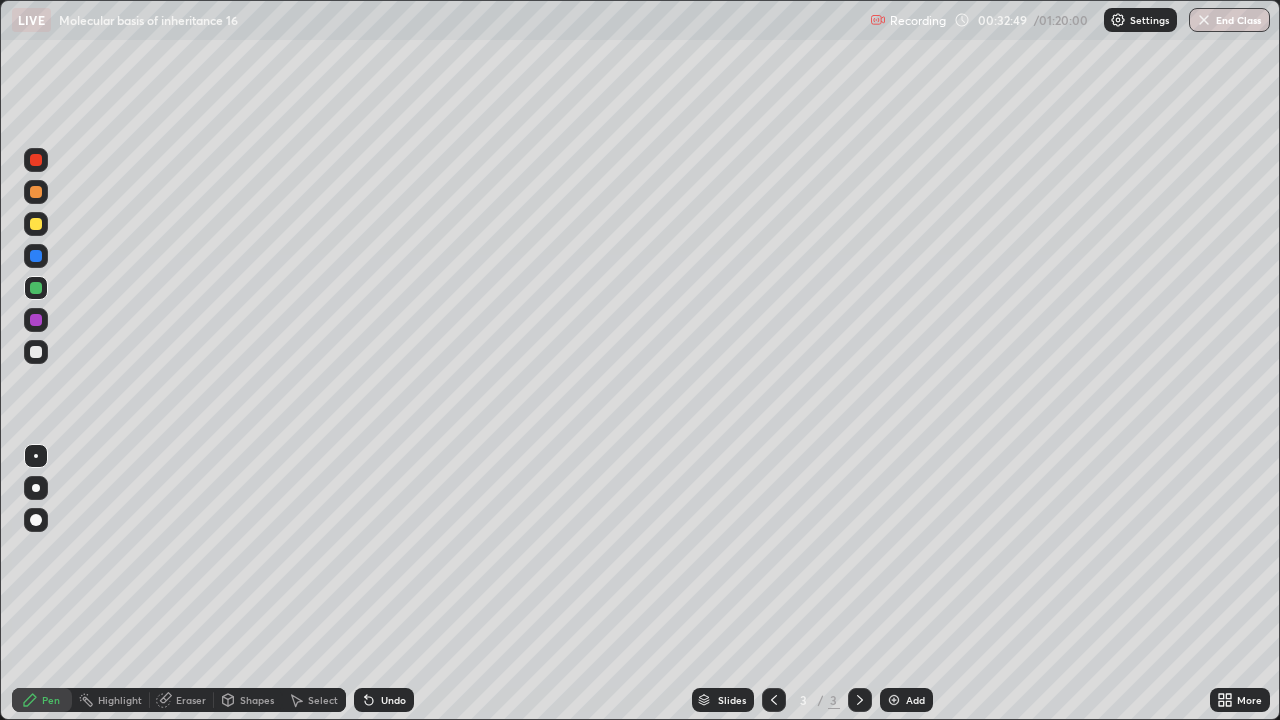 click at bounding box center [36, 192] 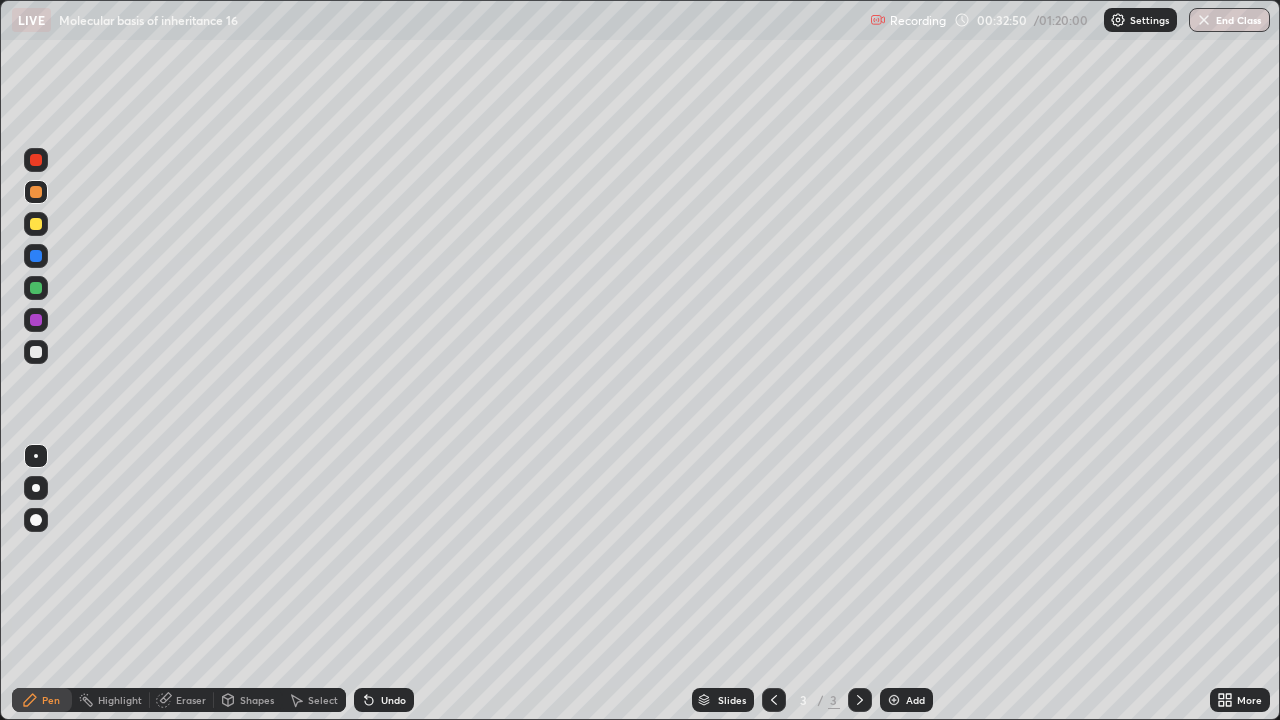 click at bounding box center [36, 160] 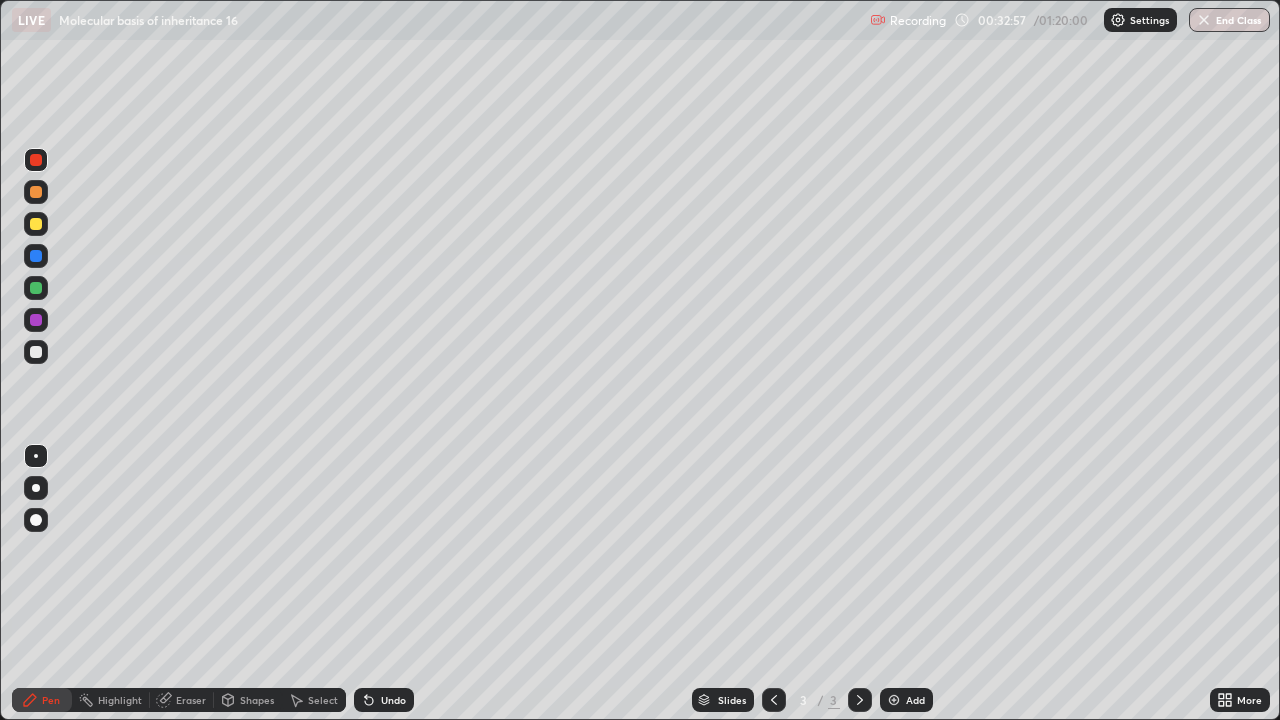 click at bounding box center (36, 352) 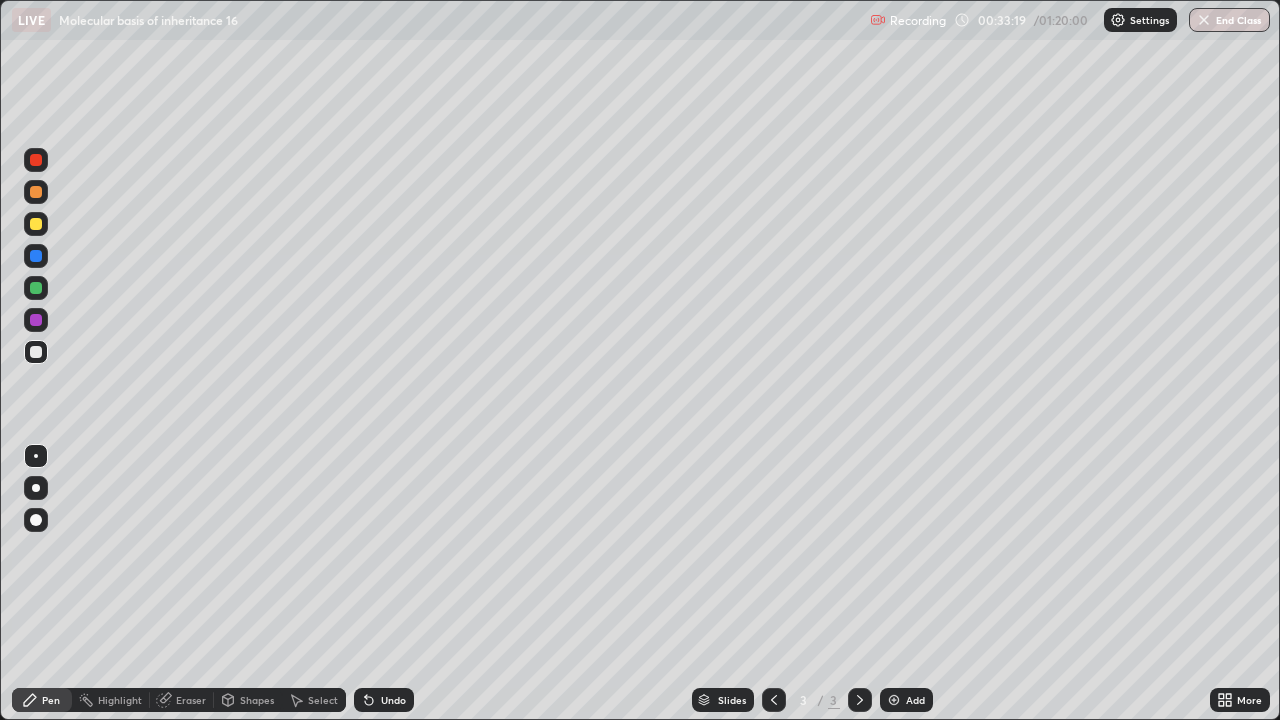 click at bounding box center (36, 288) 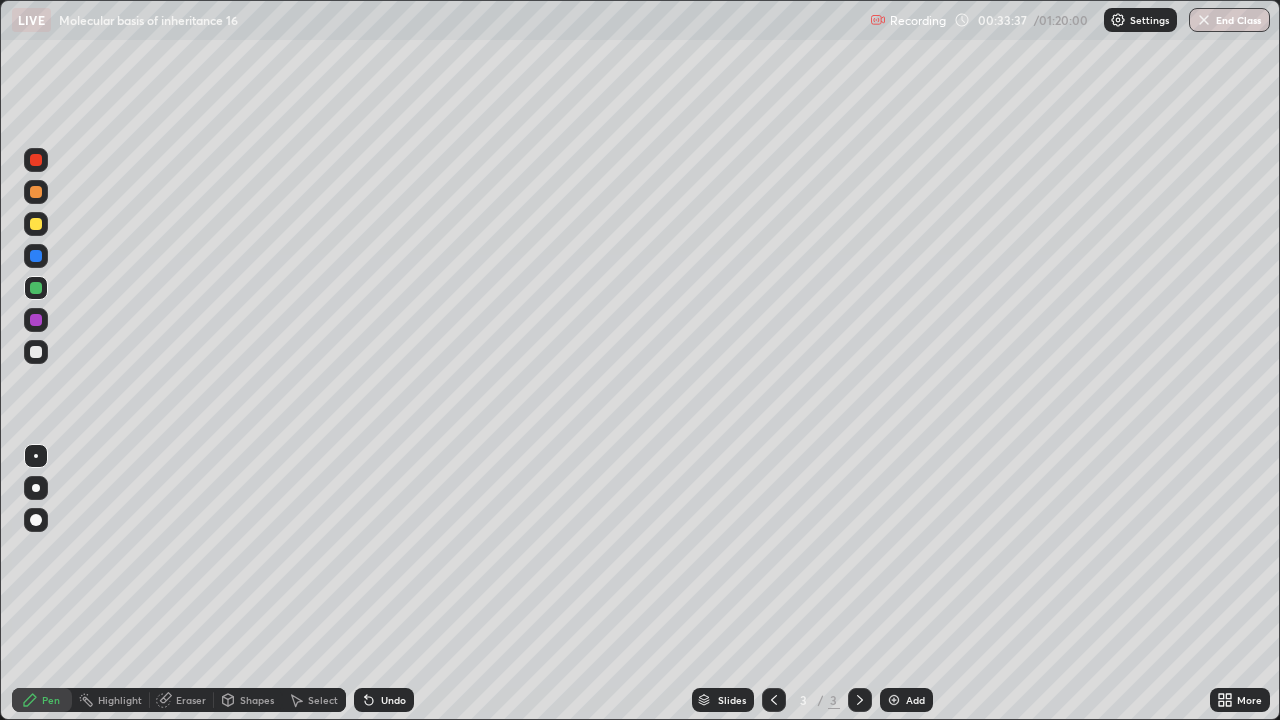 click at bounding box center (36, 224) 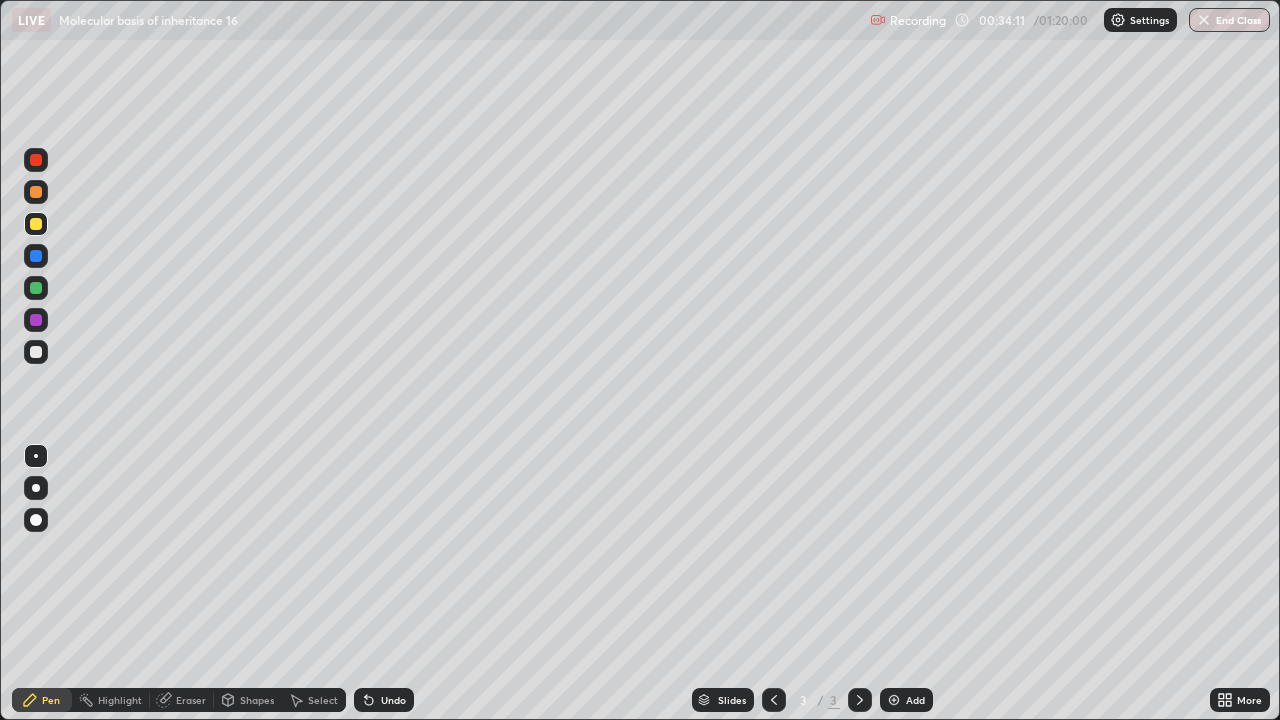 click at bounding box center (36, 288) 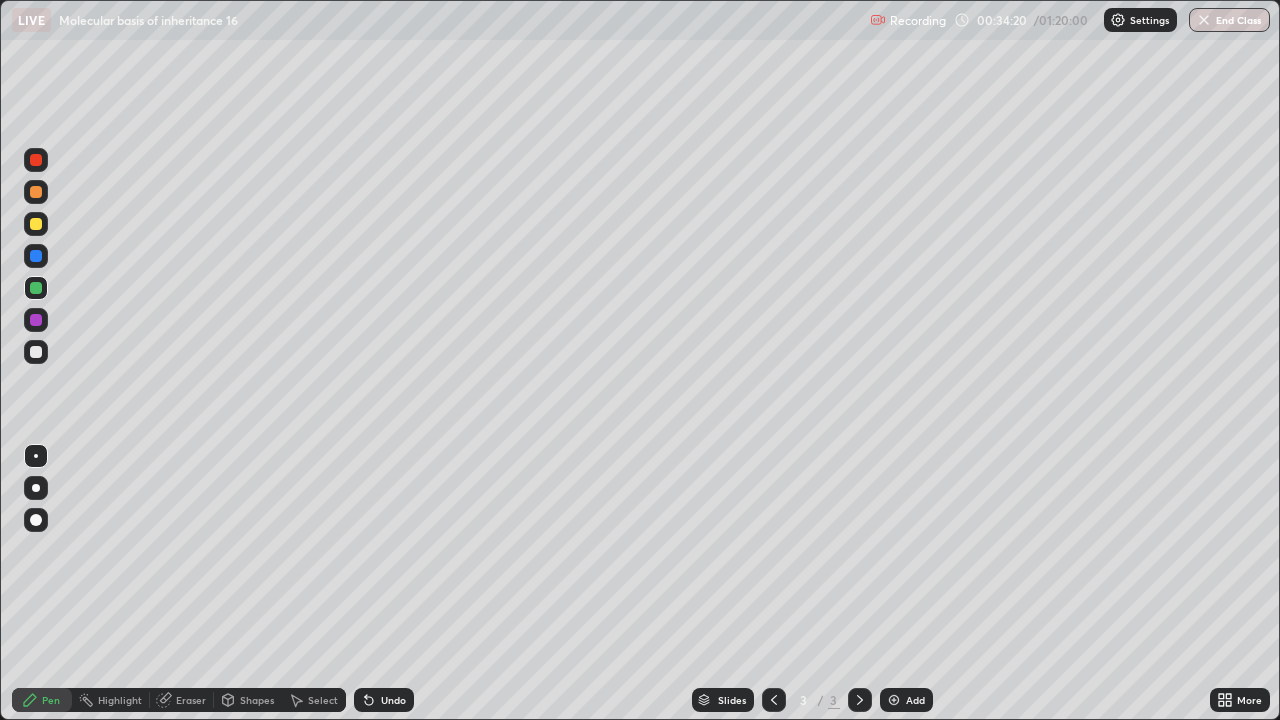 click on "Add" at bounding box center (915, 700) 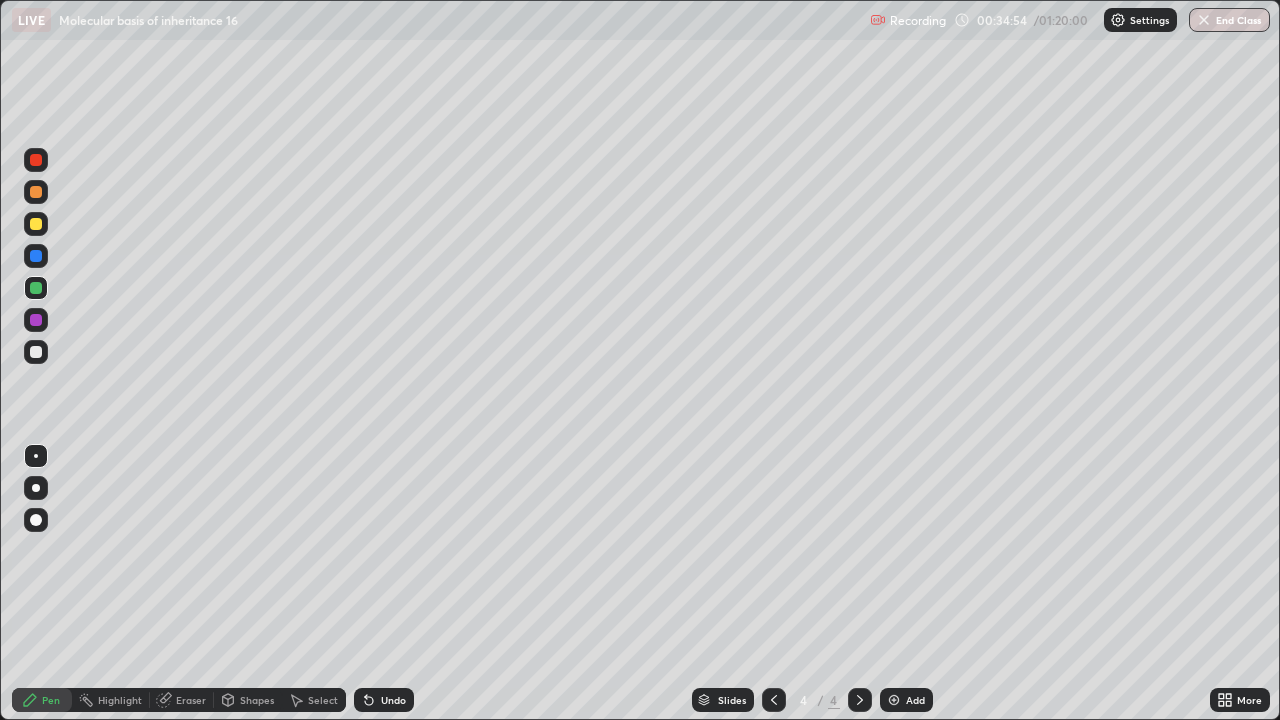 click at bounding box center (774, 700) 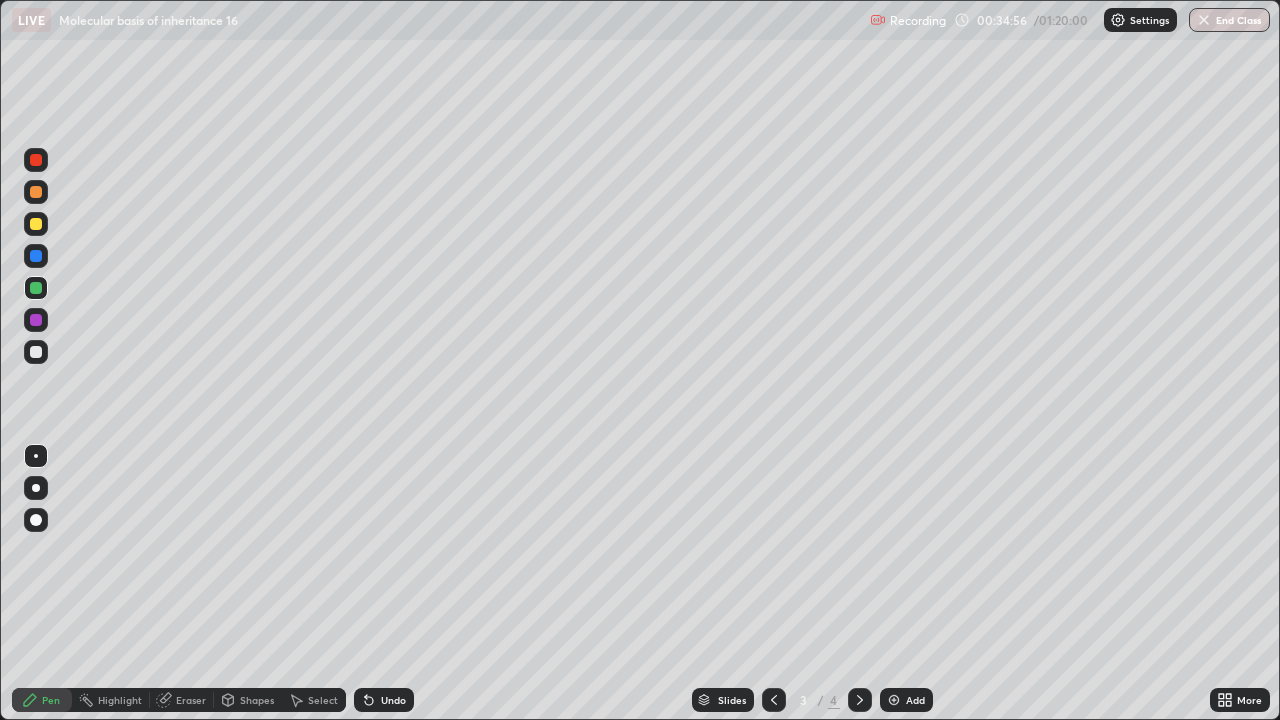 click at bounding box center [36, 352] 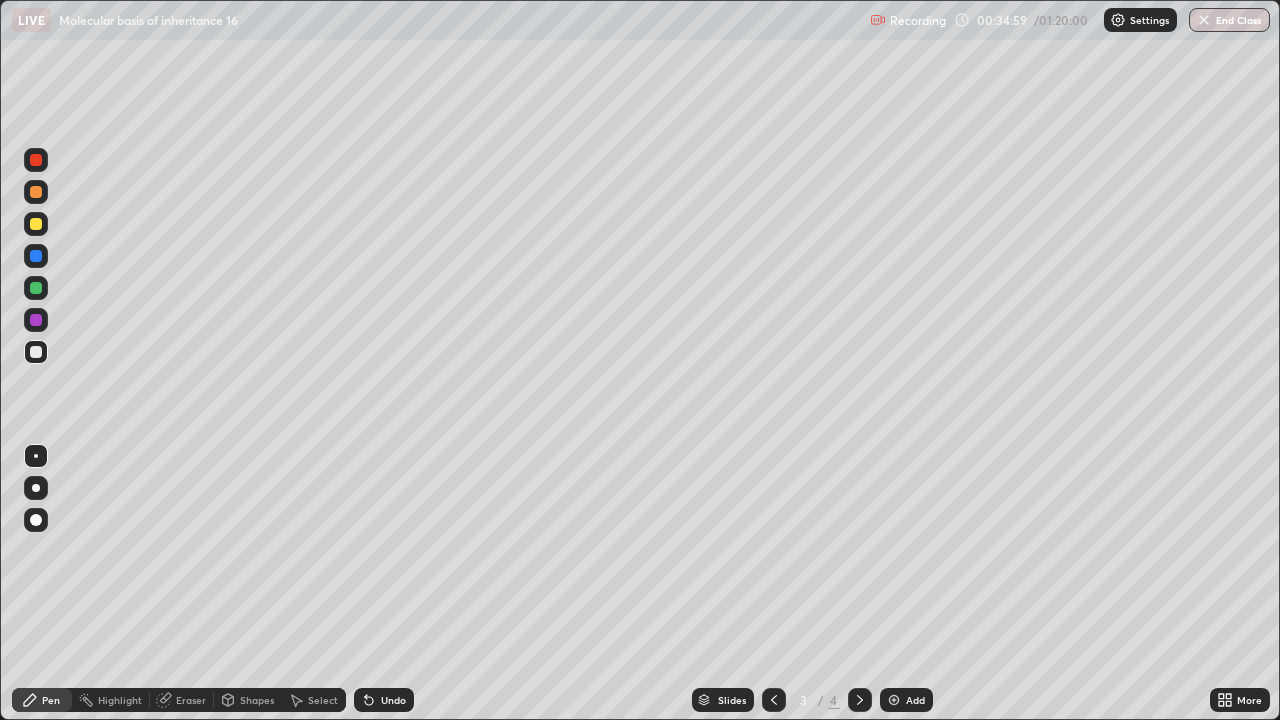 click on "Undo" at bounding box center (393, 700) 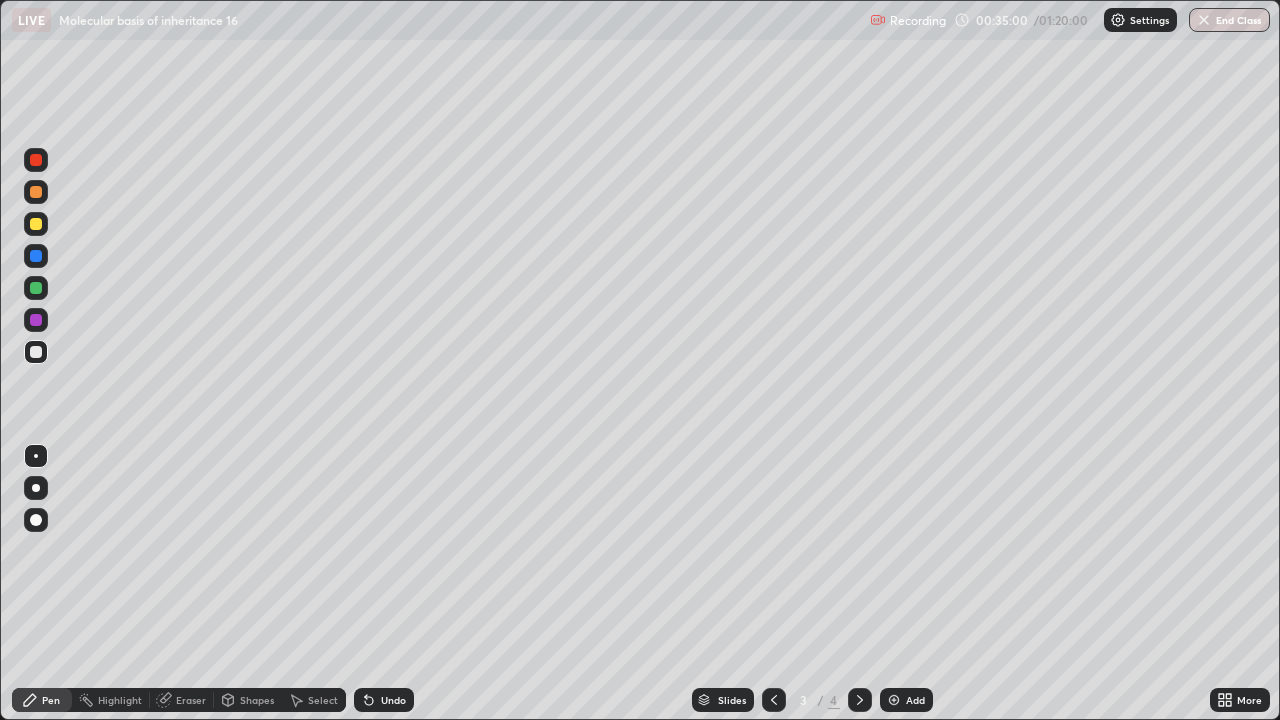click on "Undo" at bounding box center (393, 700) 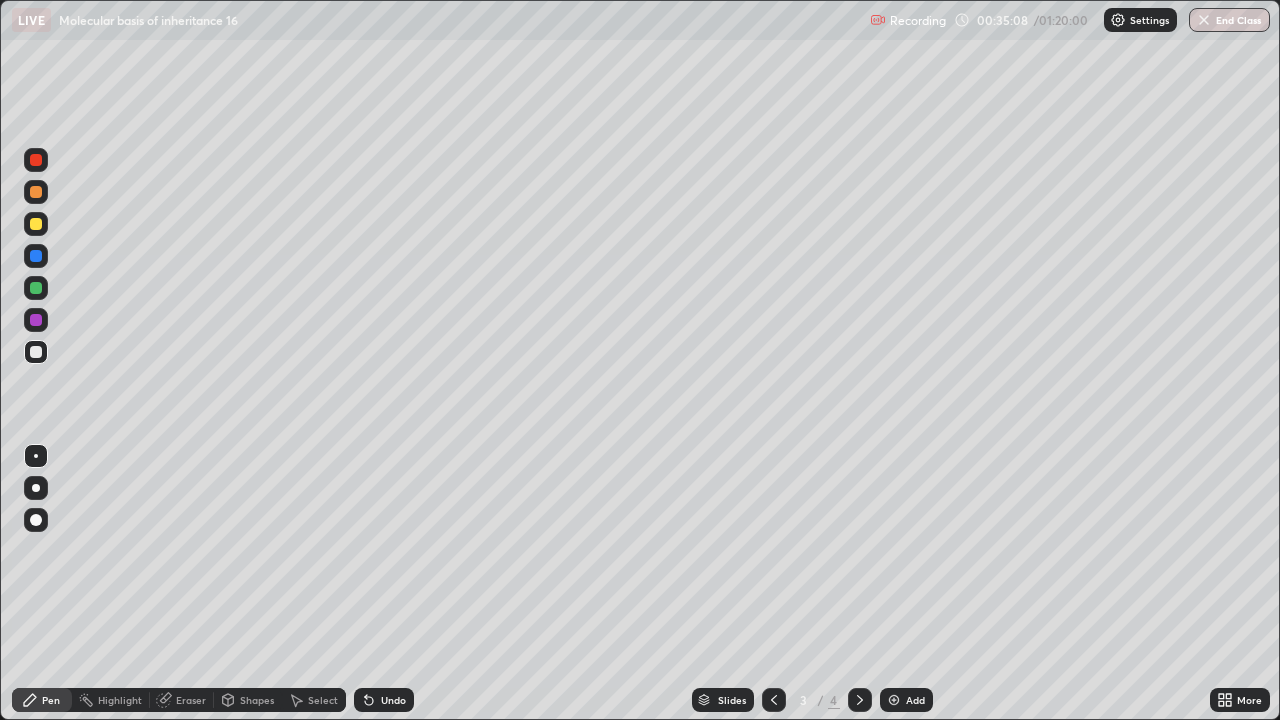click on "Undo" at bounding box center [393, 700] 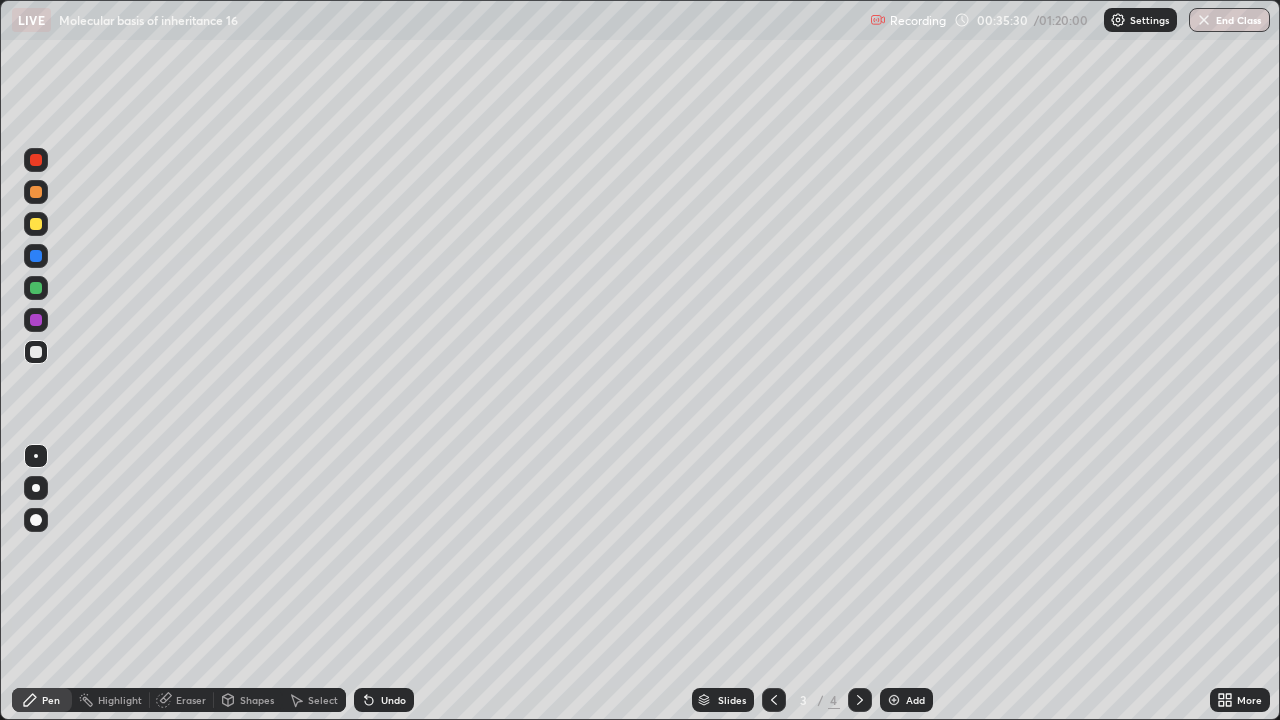 click at bounding box center (36, 224) 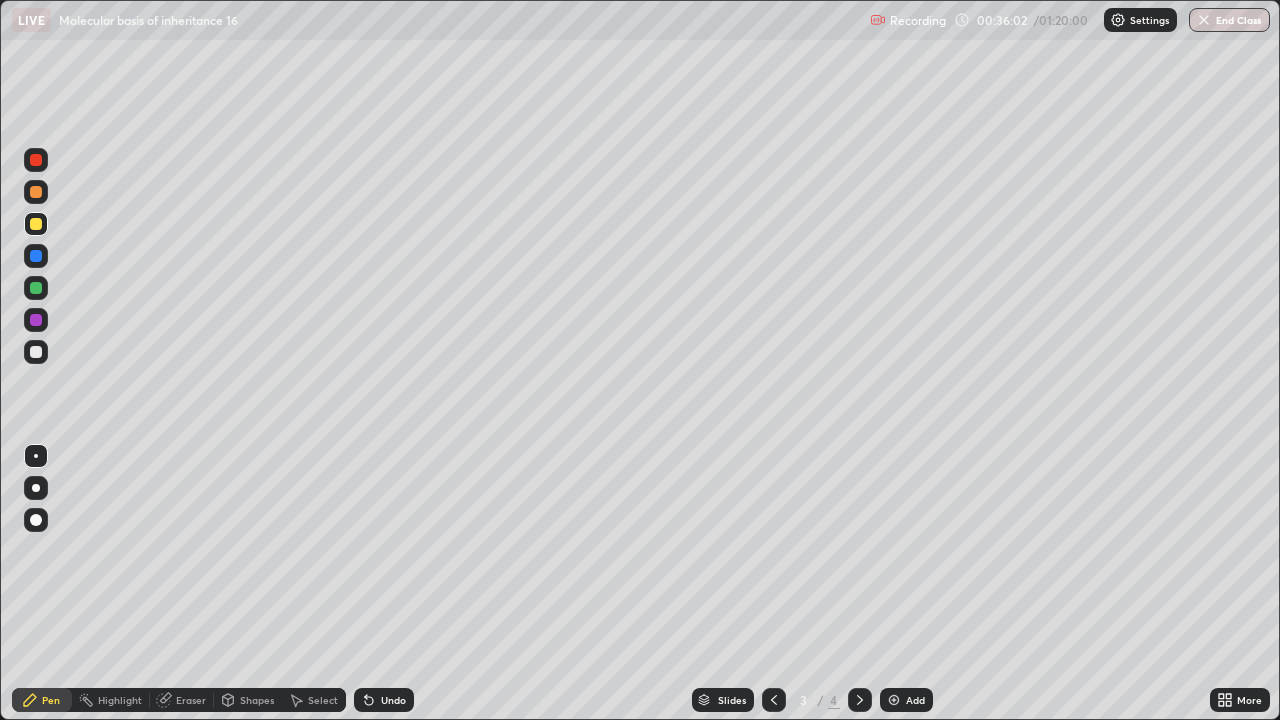 click at bounding box center (36, 288) 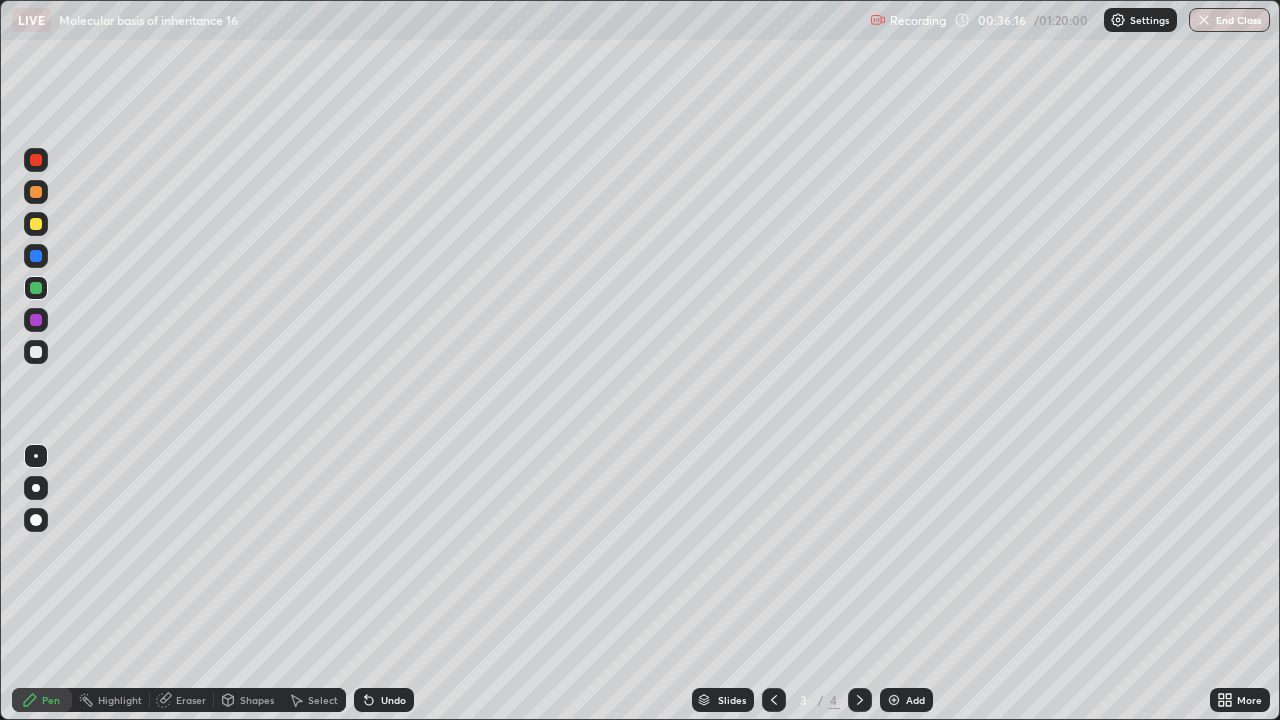 click on "Undo" at bounding box center [393, 700] 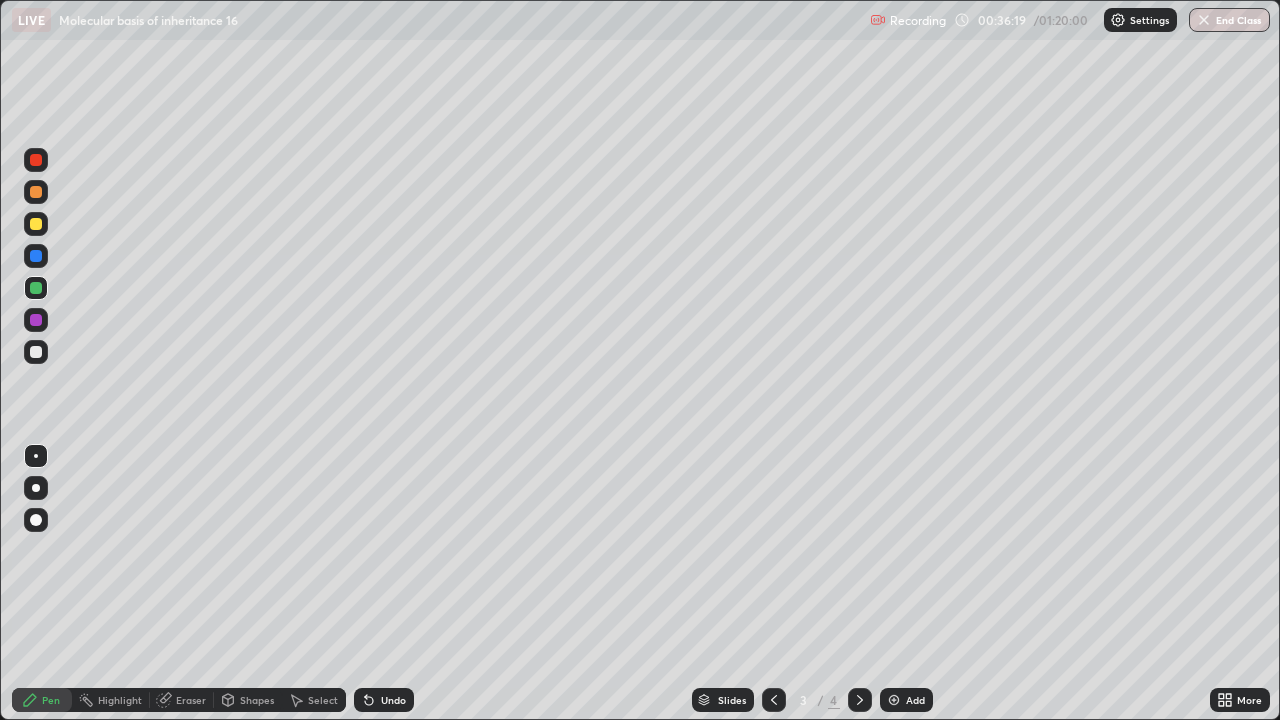 click 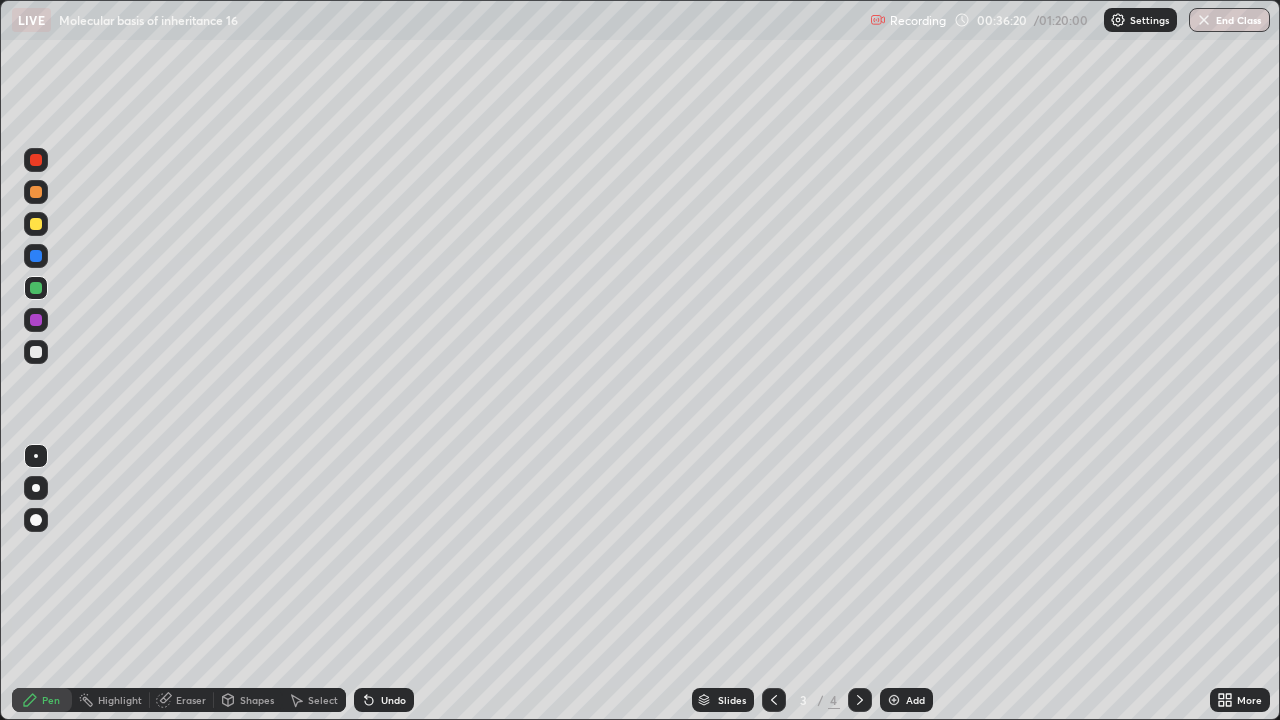 click 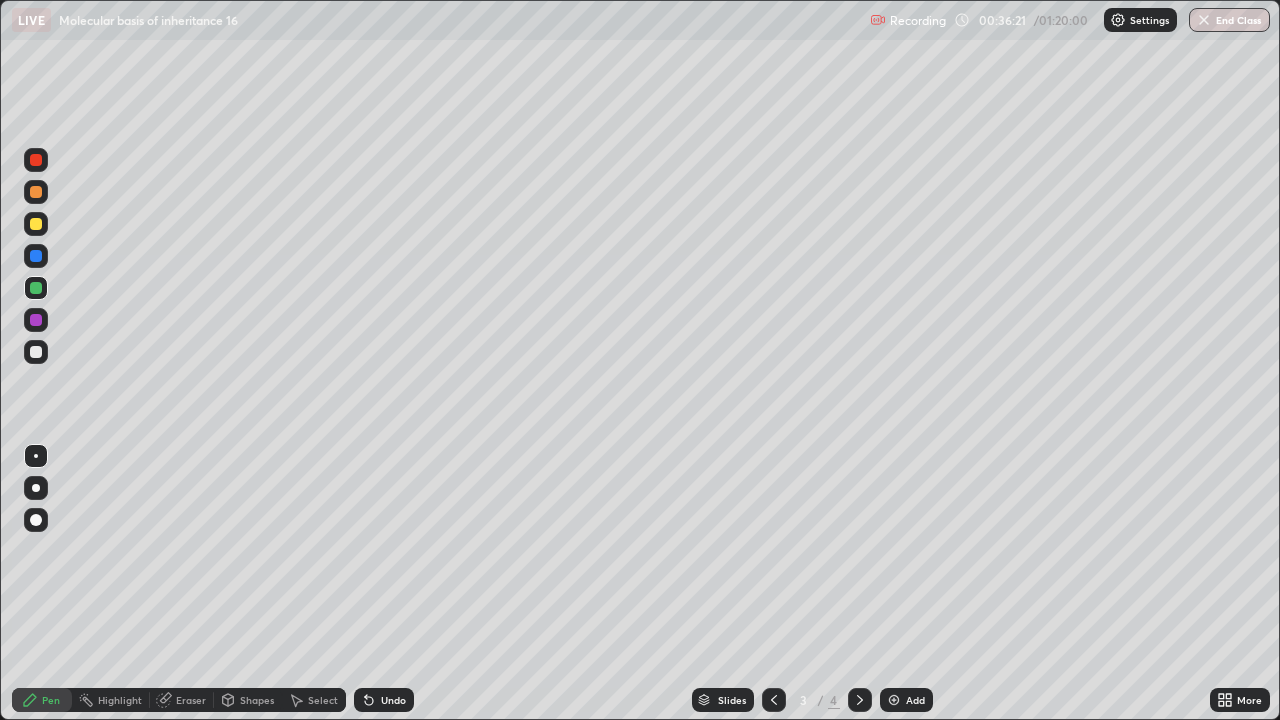 click 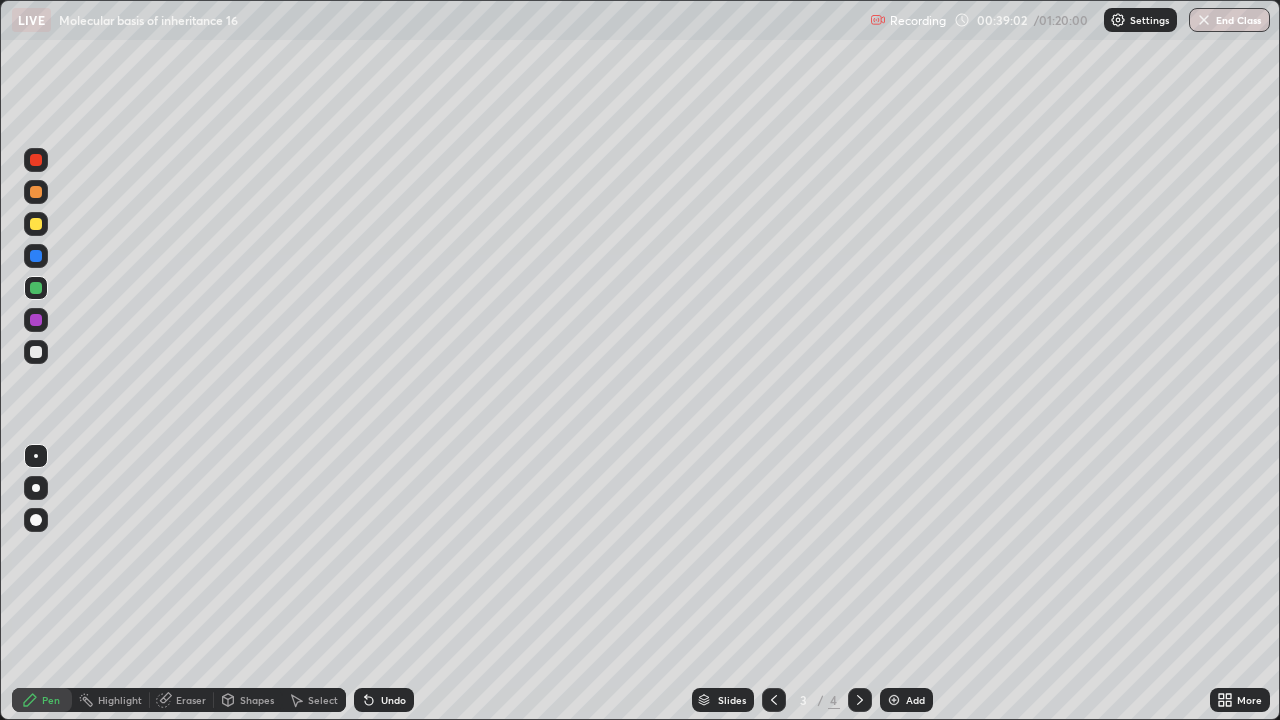 click at bounding box center [894, 700] 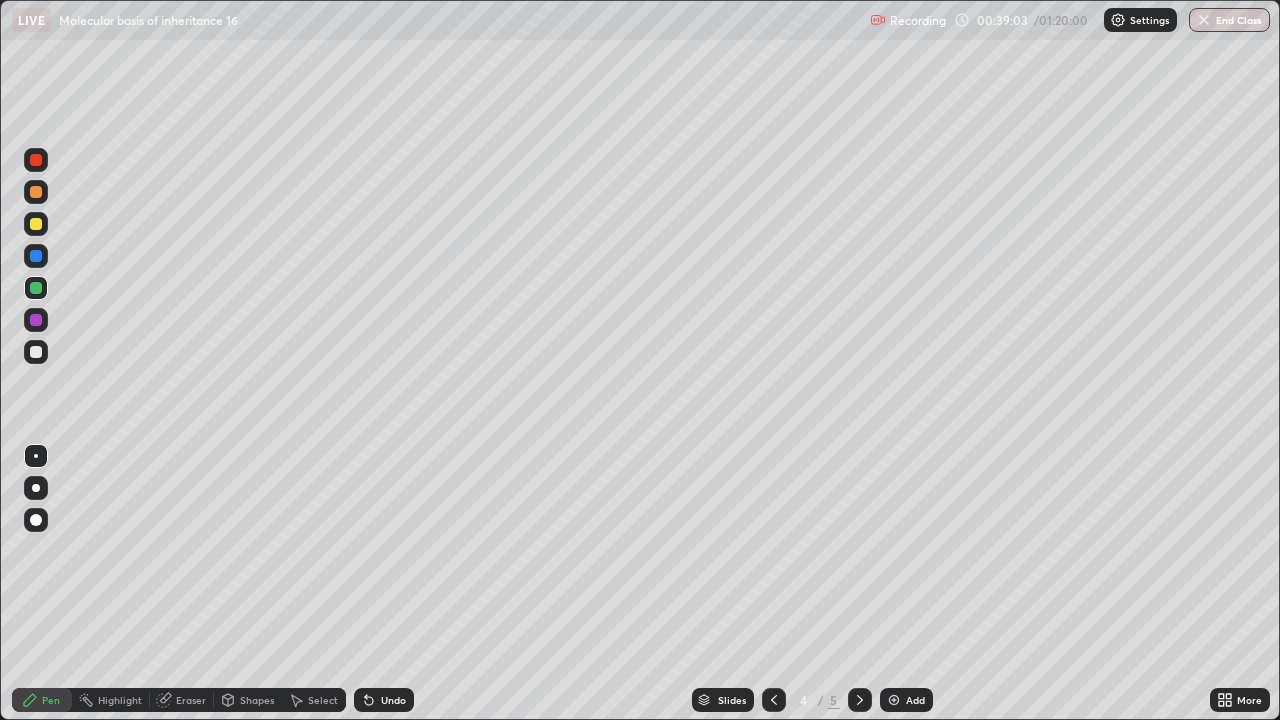 click at bounding box center [36, 224] 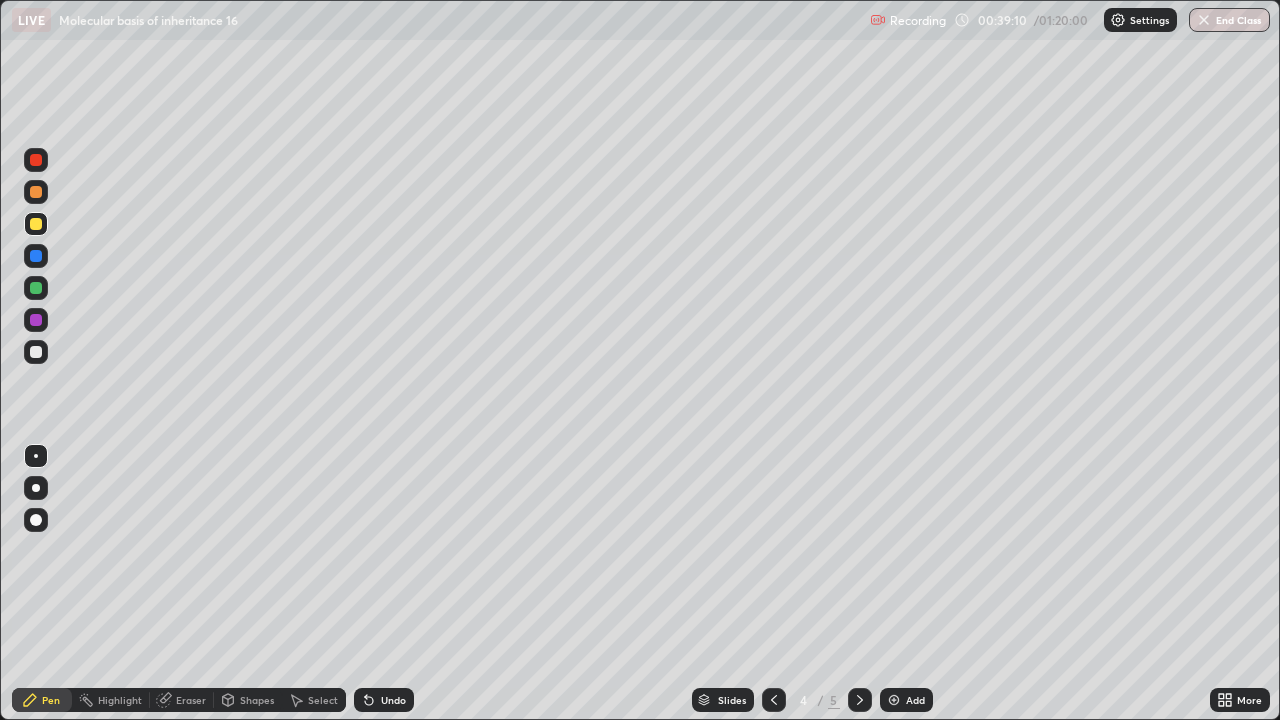click on "Undo" at bounding box center [384, 700] 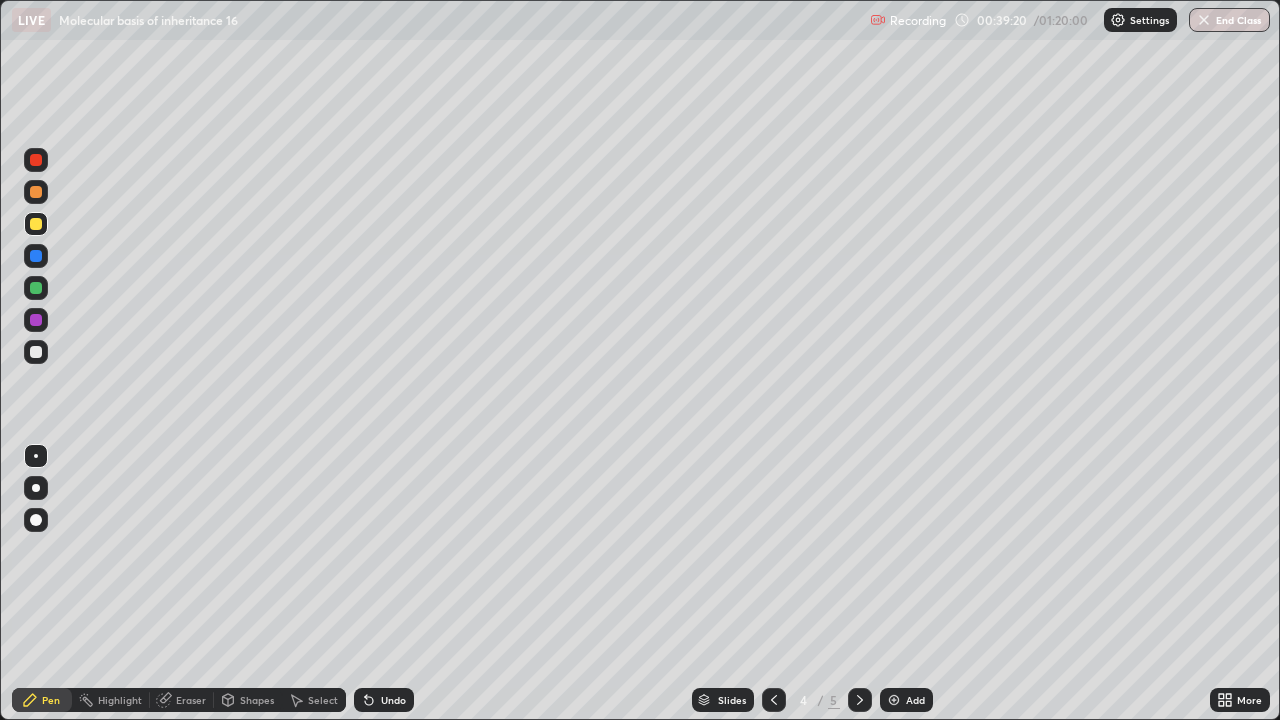 click at bounding box center [36, 288] 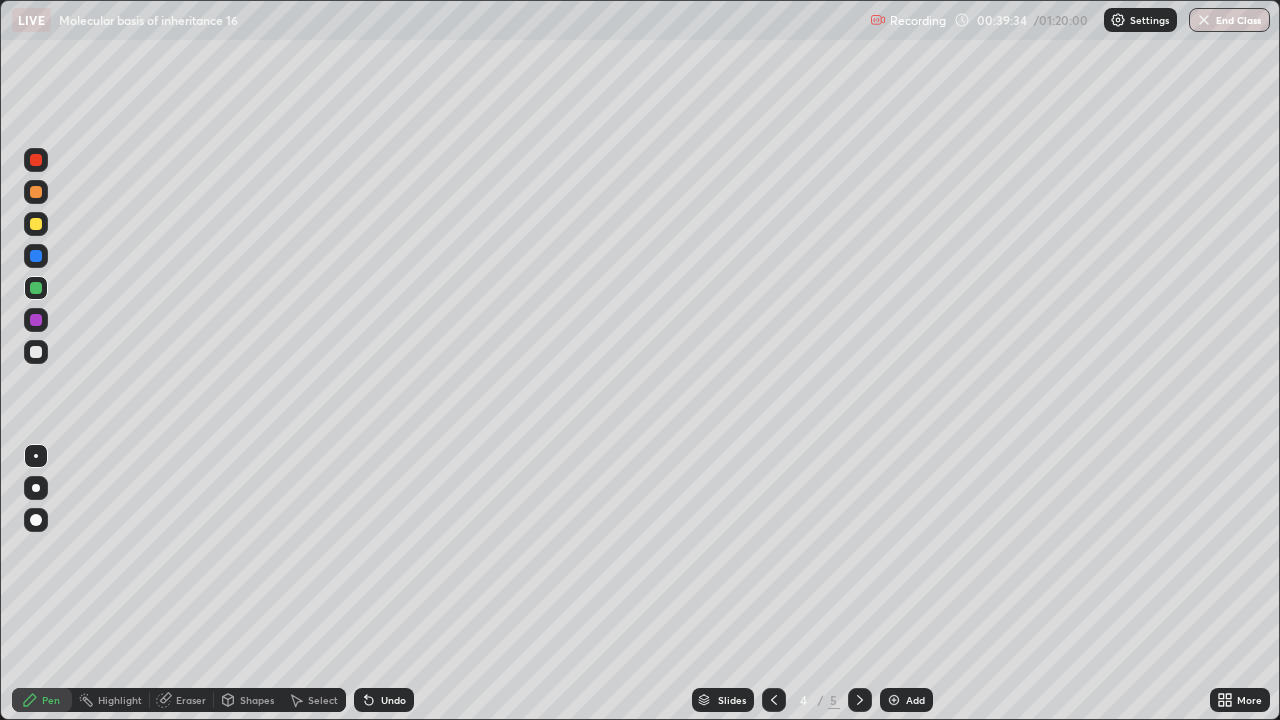 click at bounding box center [36, 192] 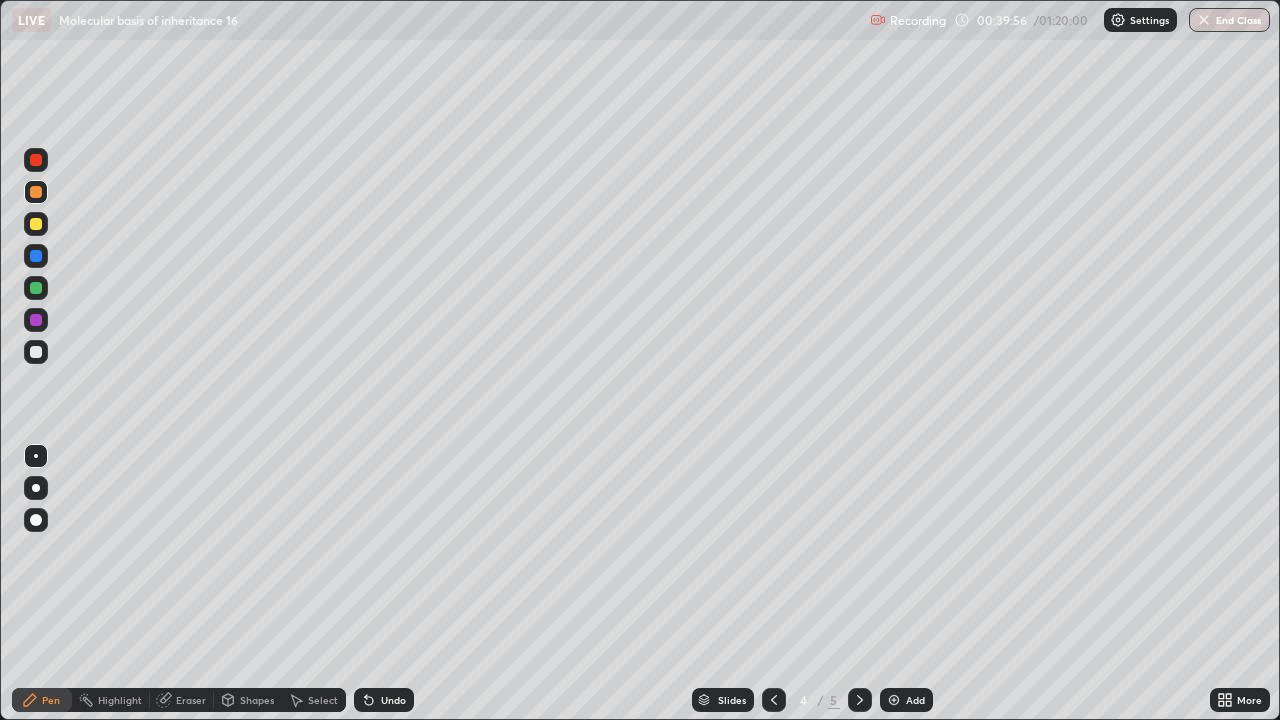 click 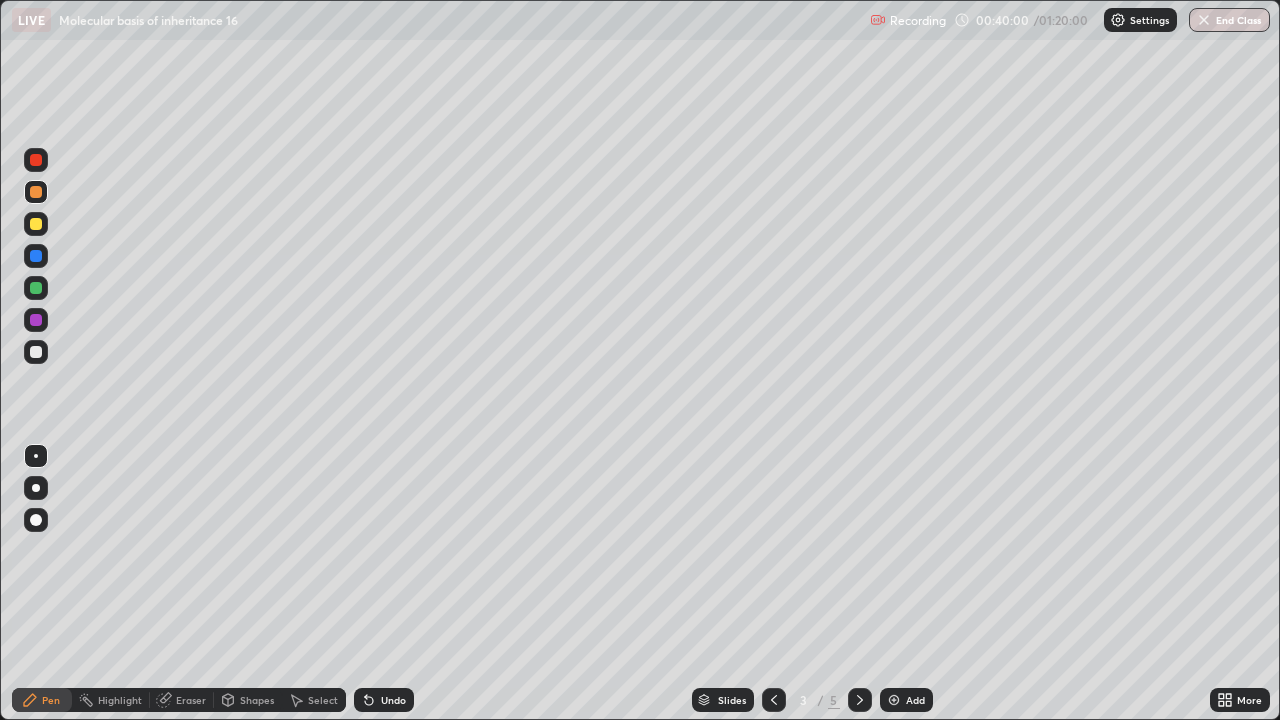 click at bounding box center (860, 700) 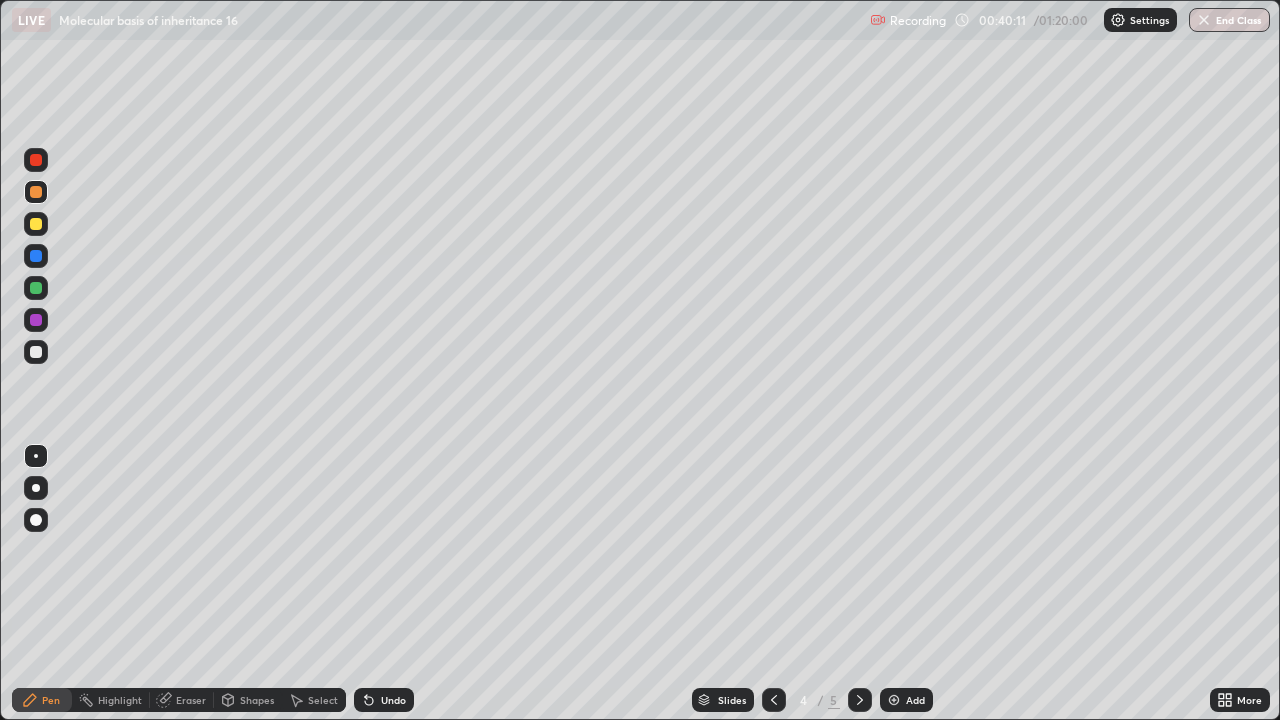 click at bounding box center [36, 320] 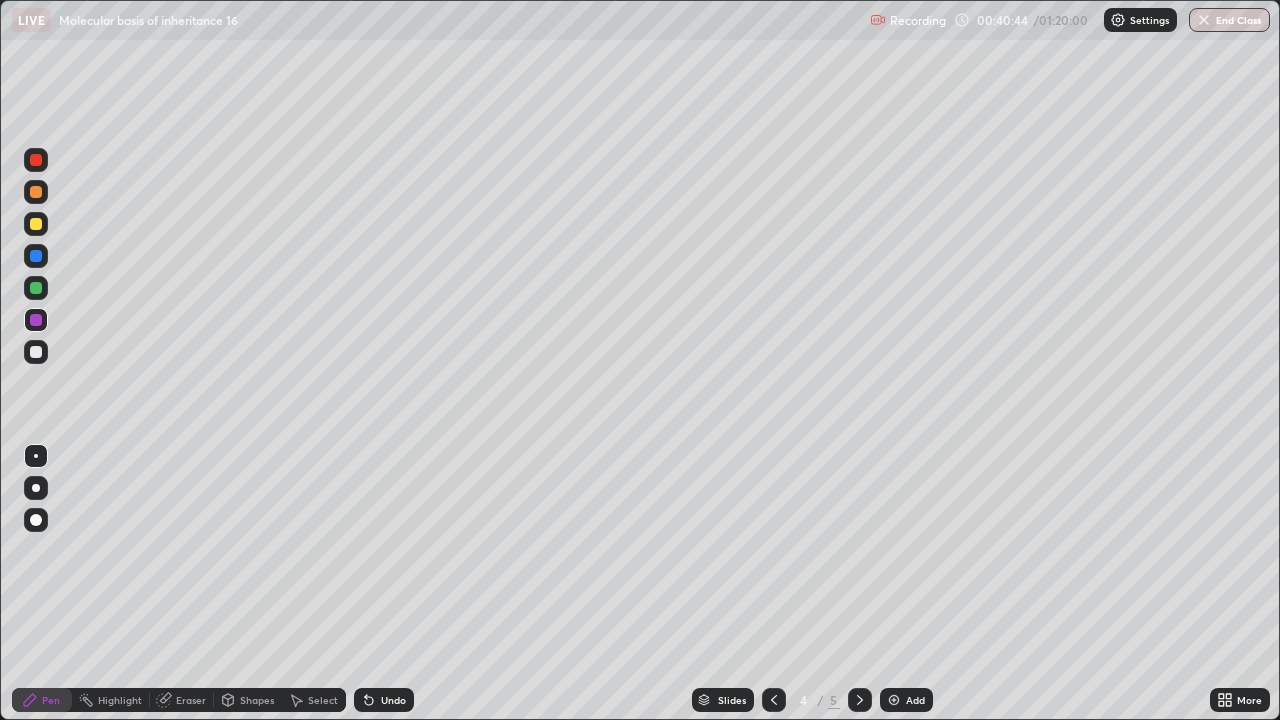 click at bounding box center (36, 288) 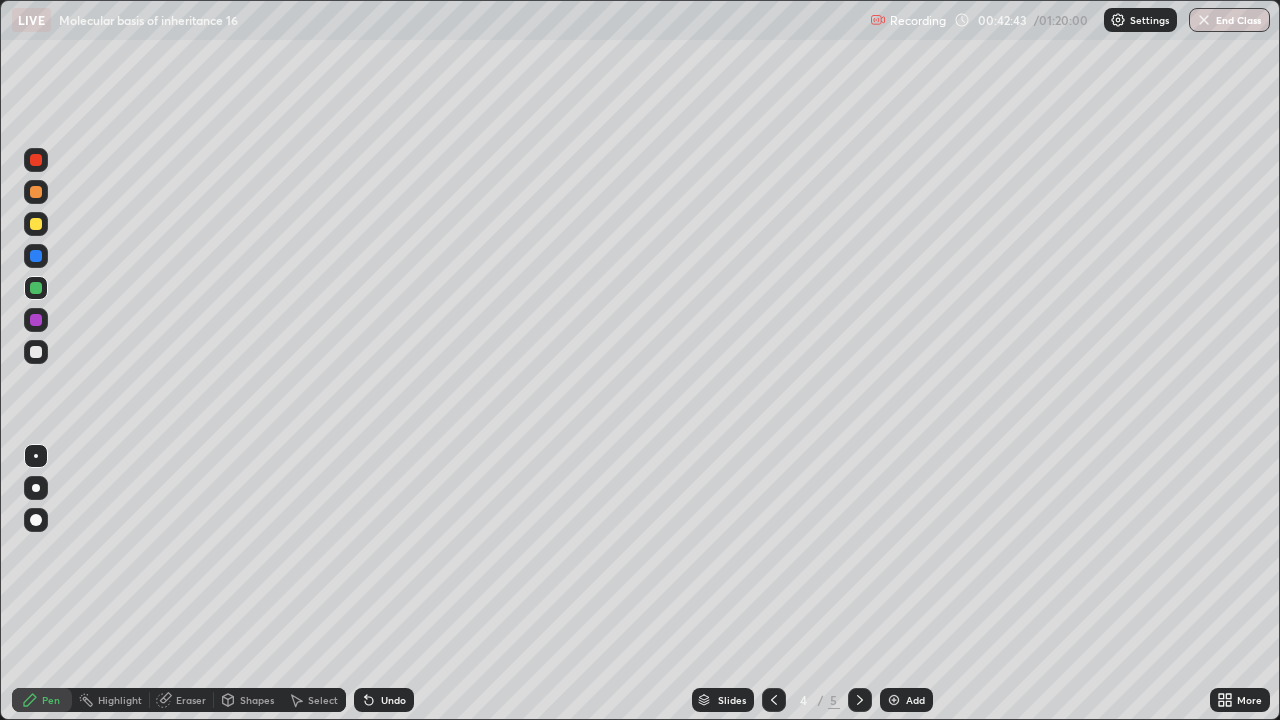 click on "Add" at bounding box center (906, 700) 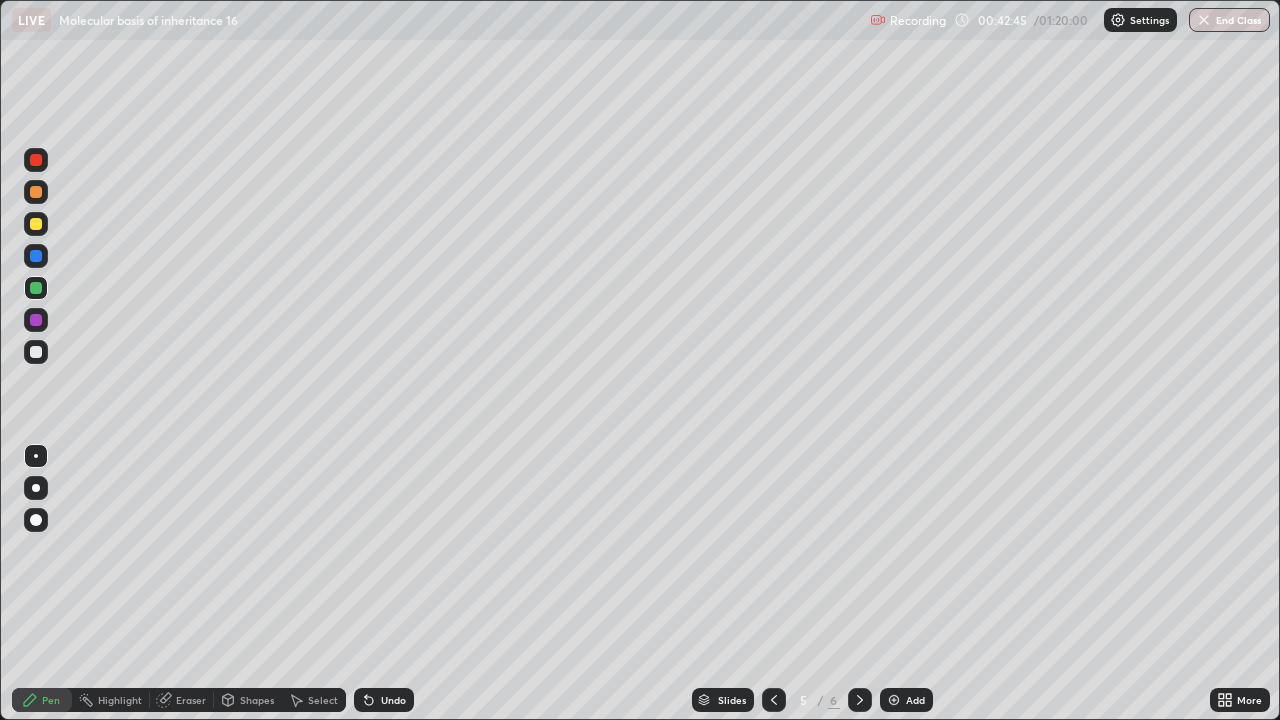 click at bounding box center [36, 192] 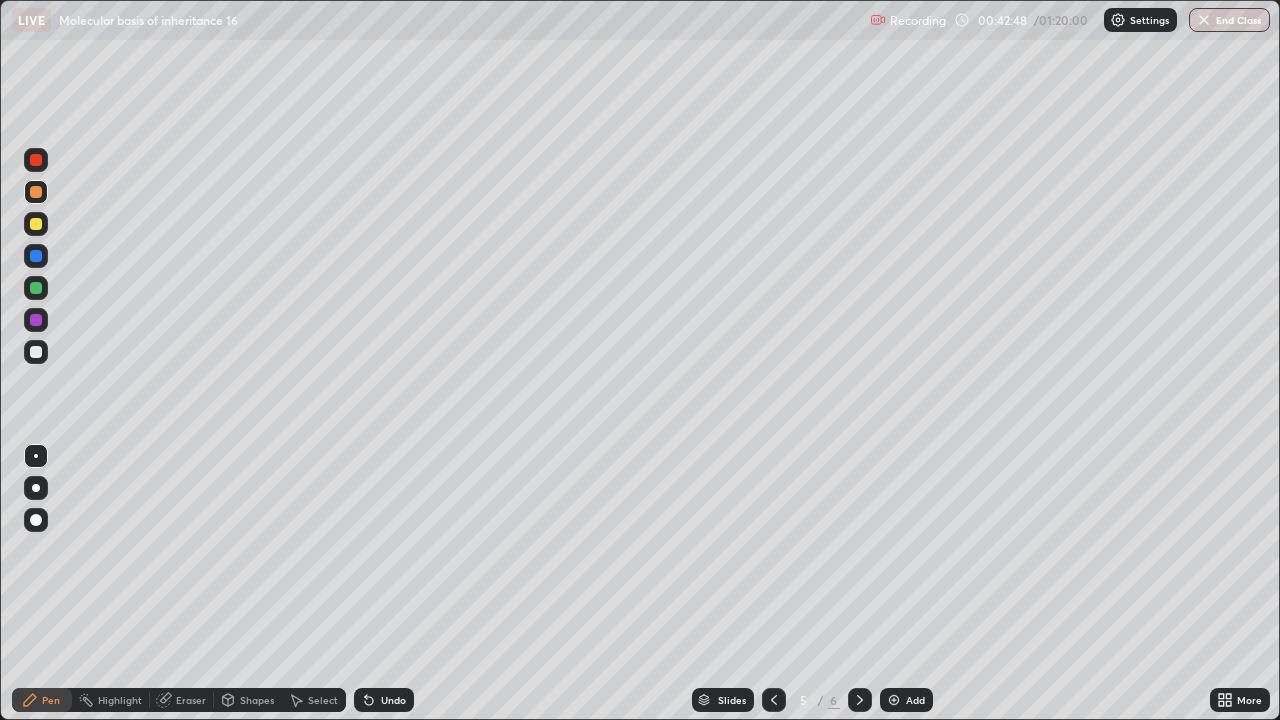 click 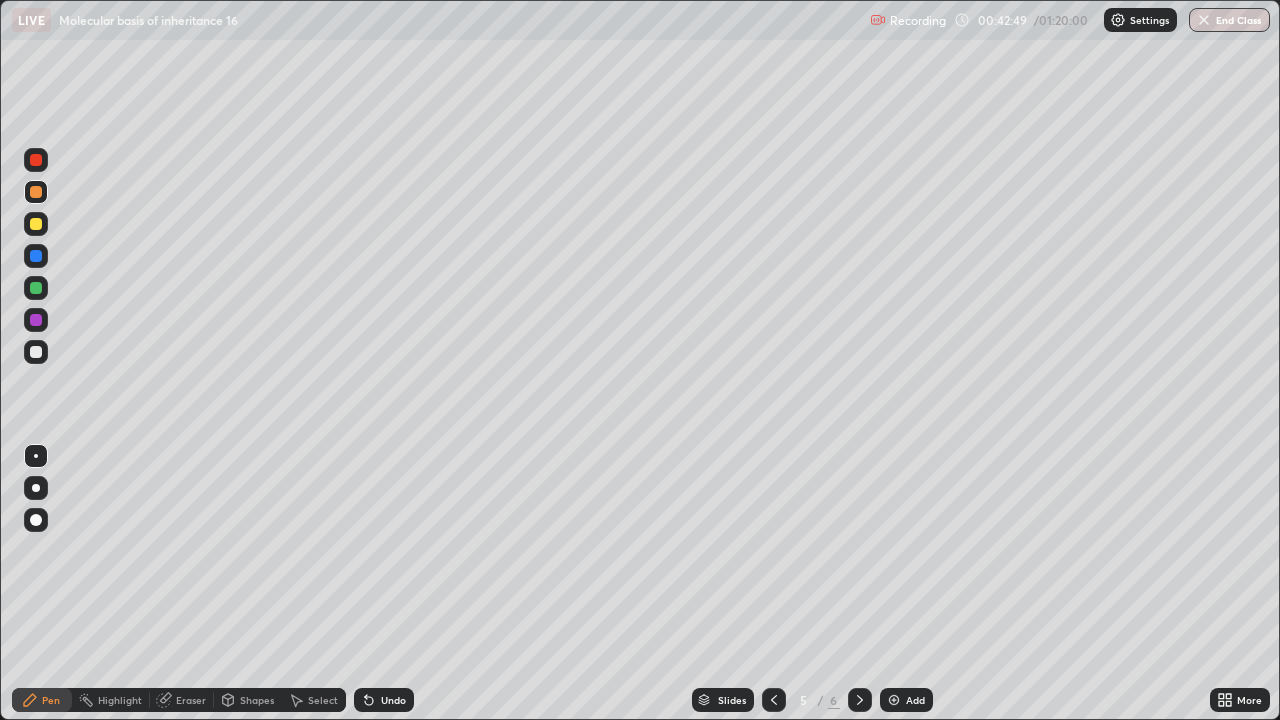 click on "Undo" at bounding box center (384, 700) 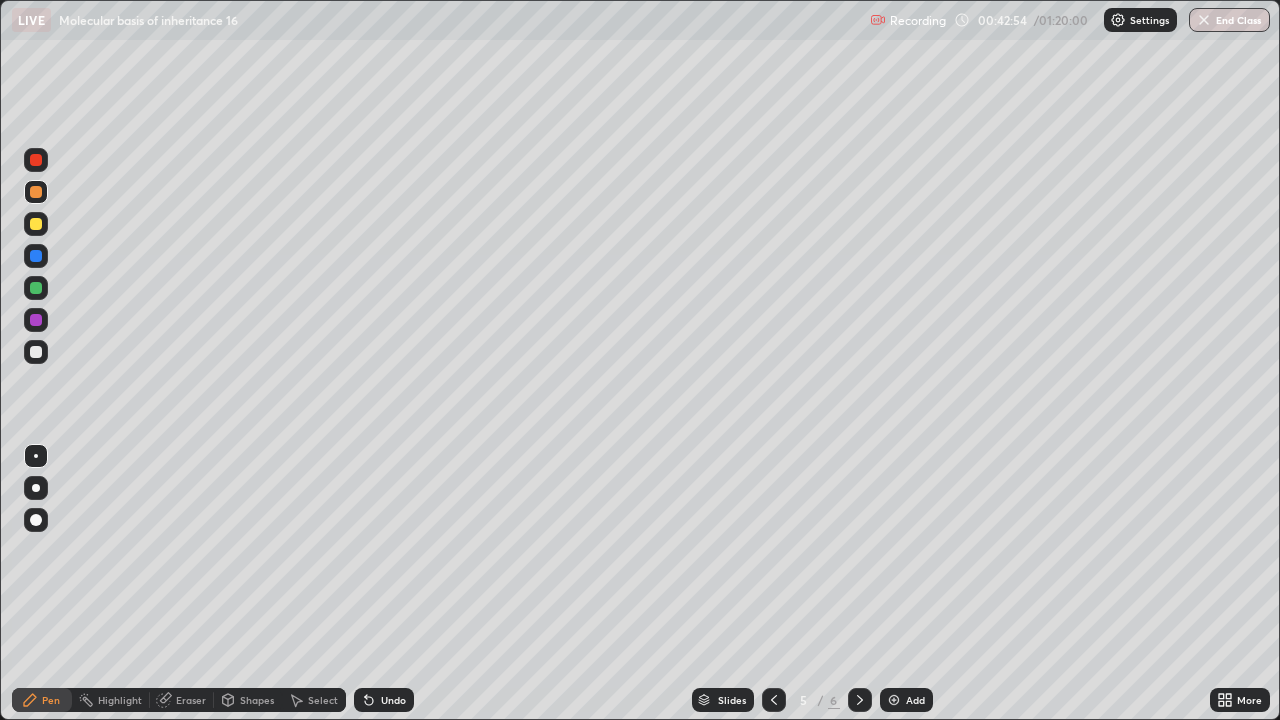 click at bounding box center (36, 256) 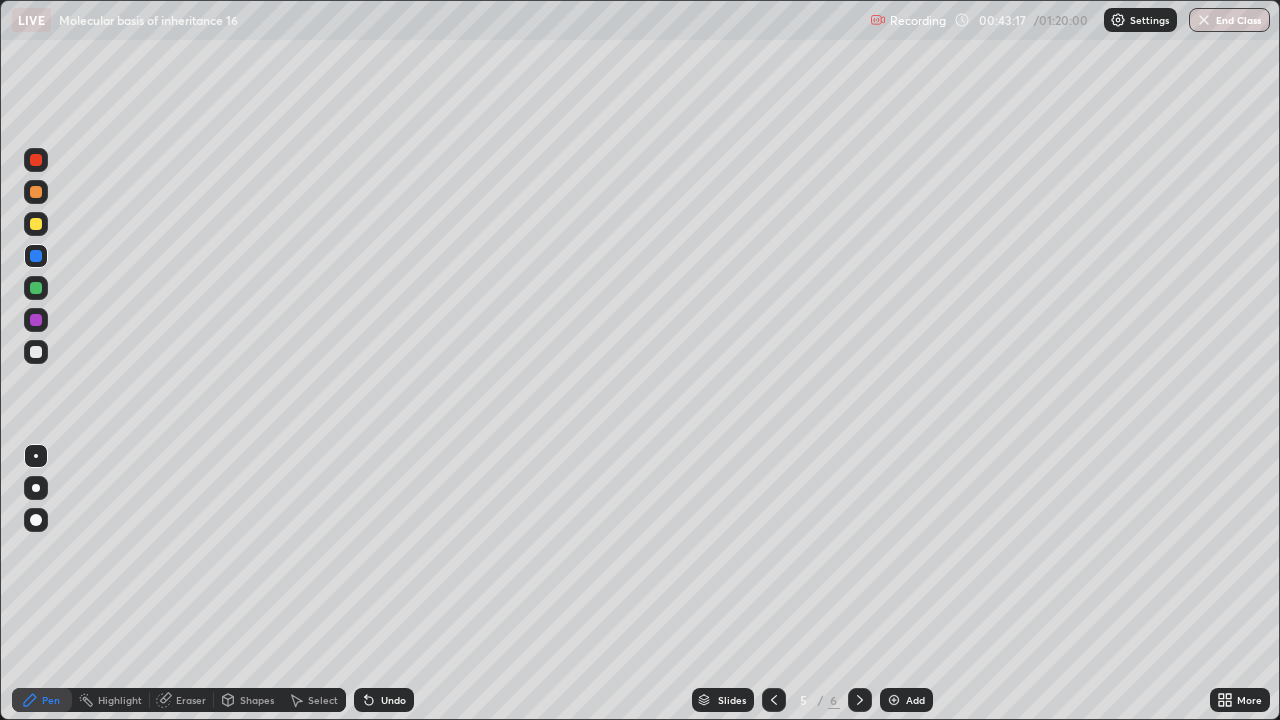 click at bounding box center (36, 320) 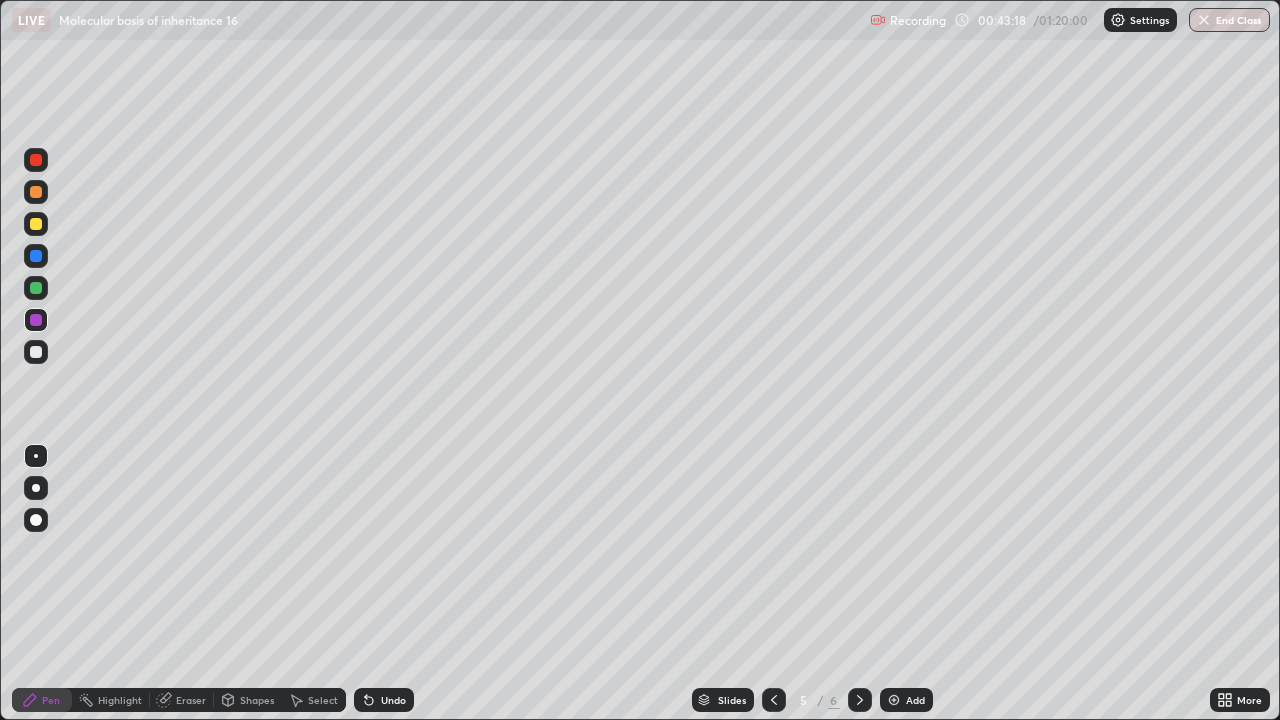 click at bounding box center (36, 288) 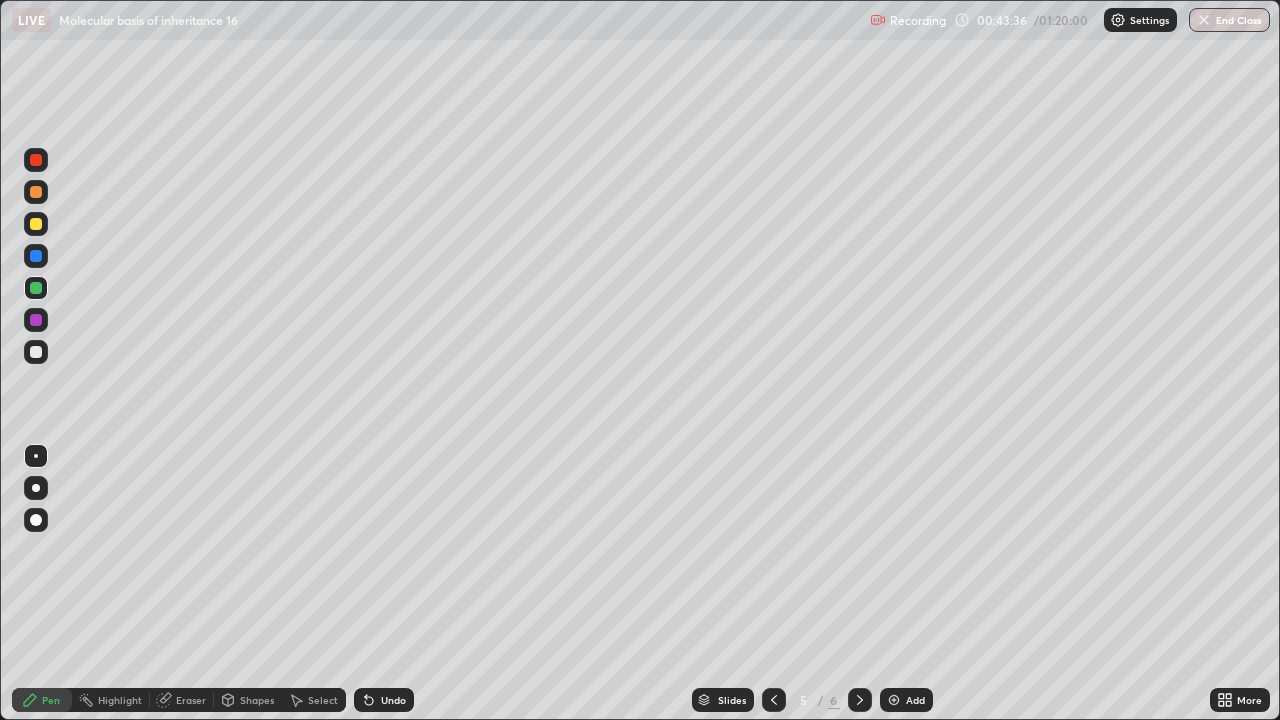 click at bounding box center [36, 320] 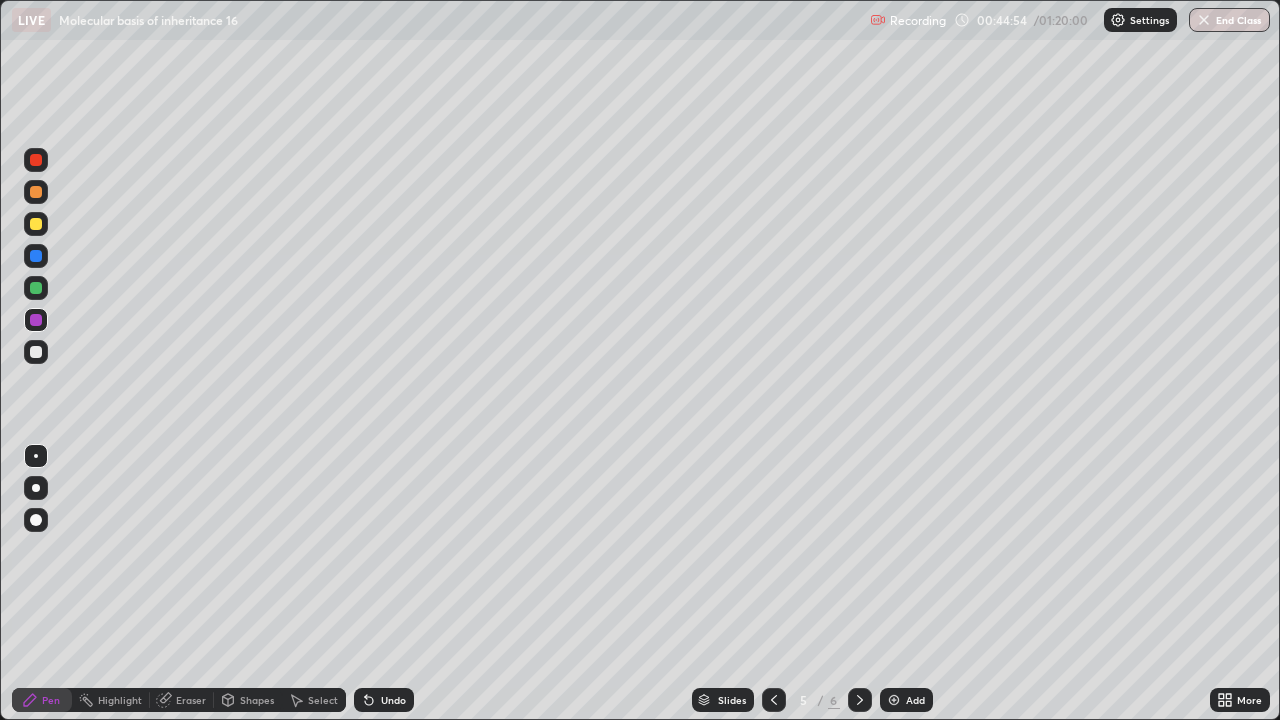 click at bounding box center (36, 224) 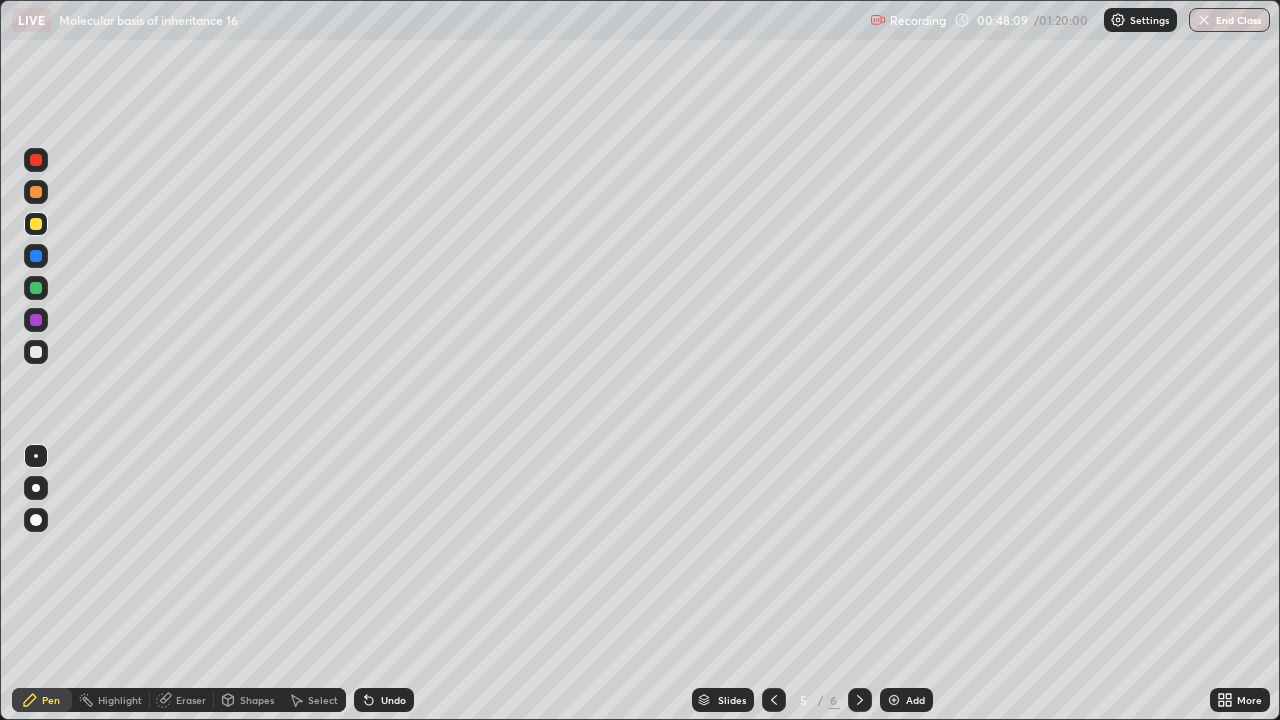 click on "Add" at bounding box center [915, 700] 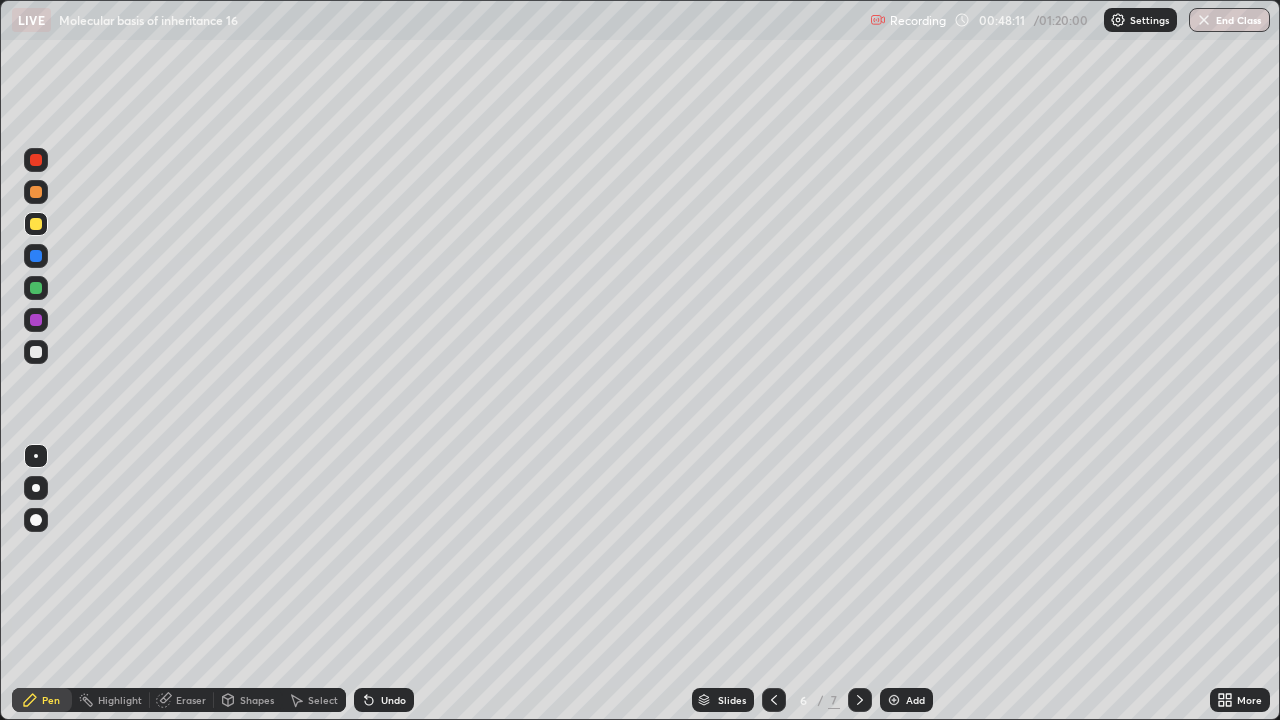 click at bounding box center (36, 192) 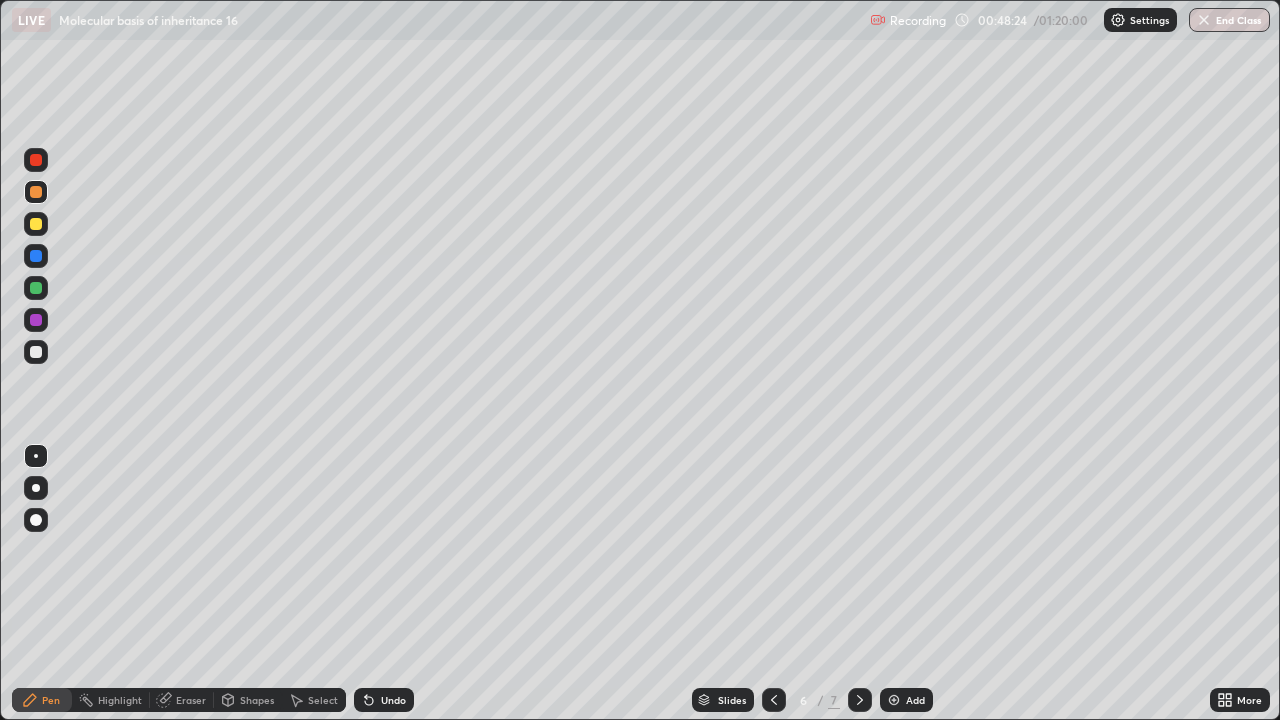click at bounding box center [36, 288] 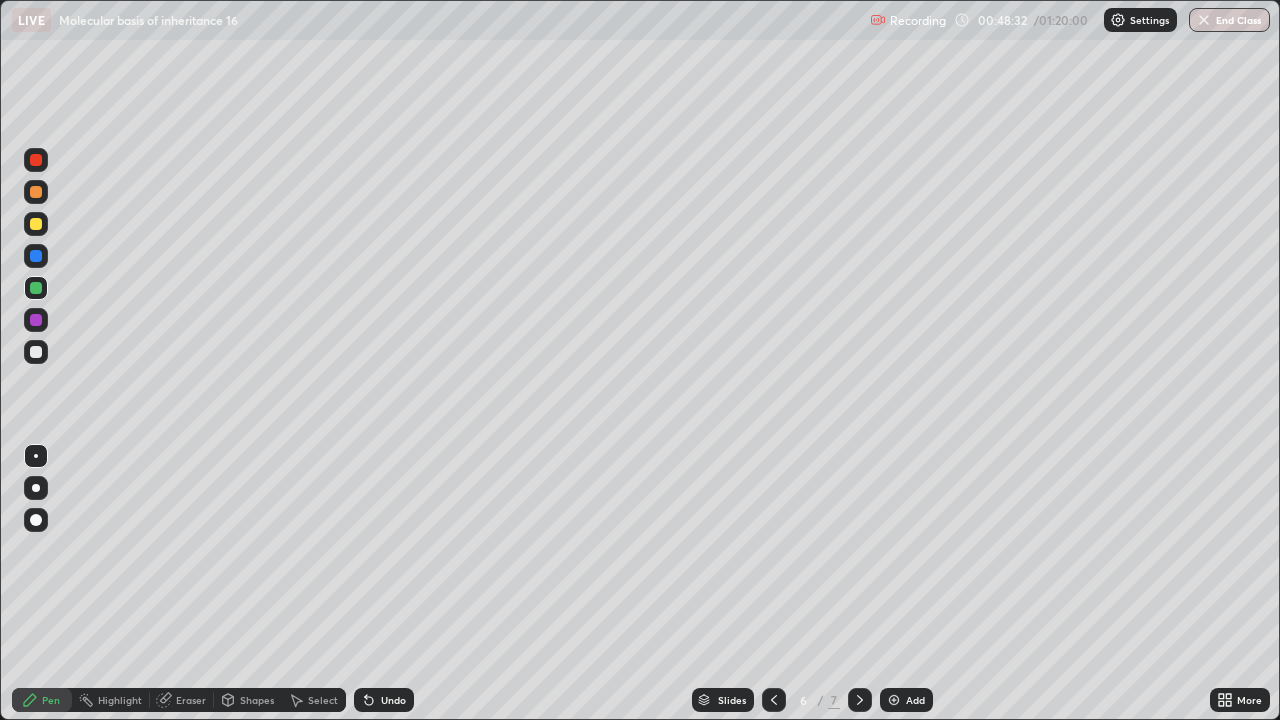 click at bounding box center [36, 192] 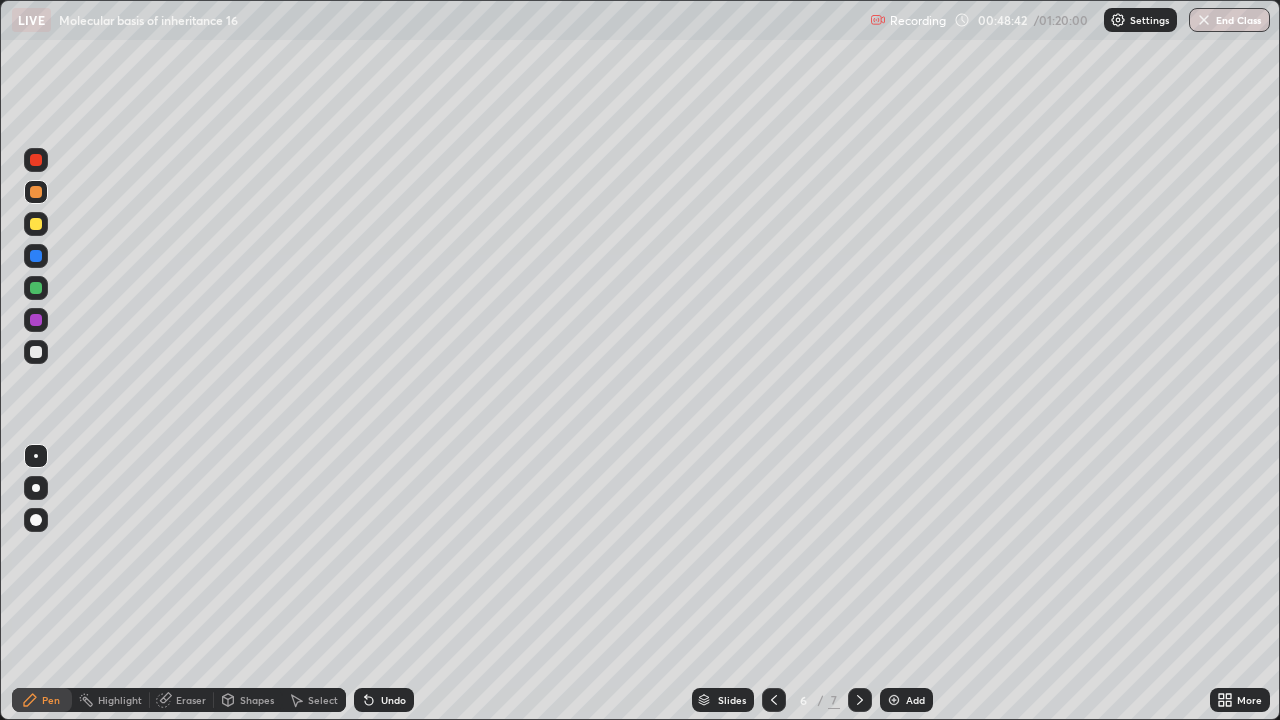 click at bounding box center [36, 288] 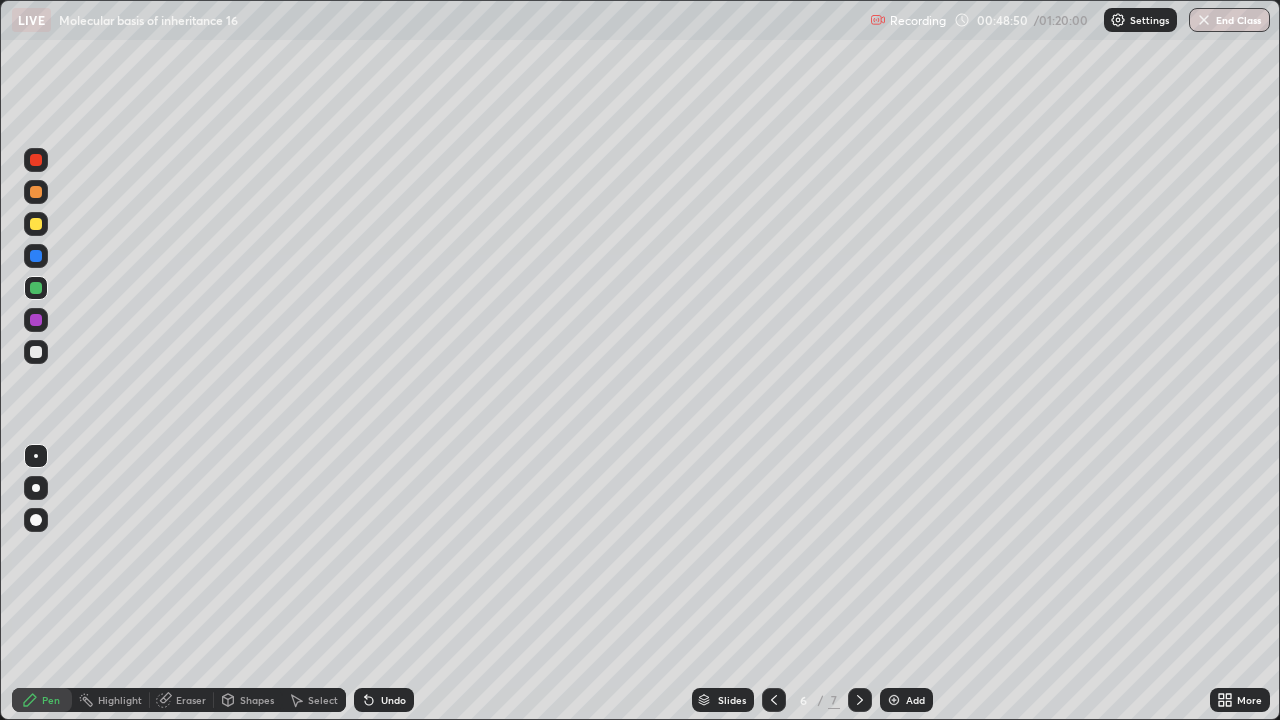click at bounding box center (36, 192) 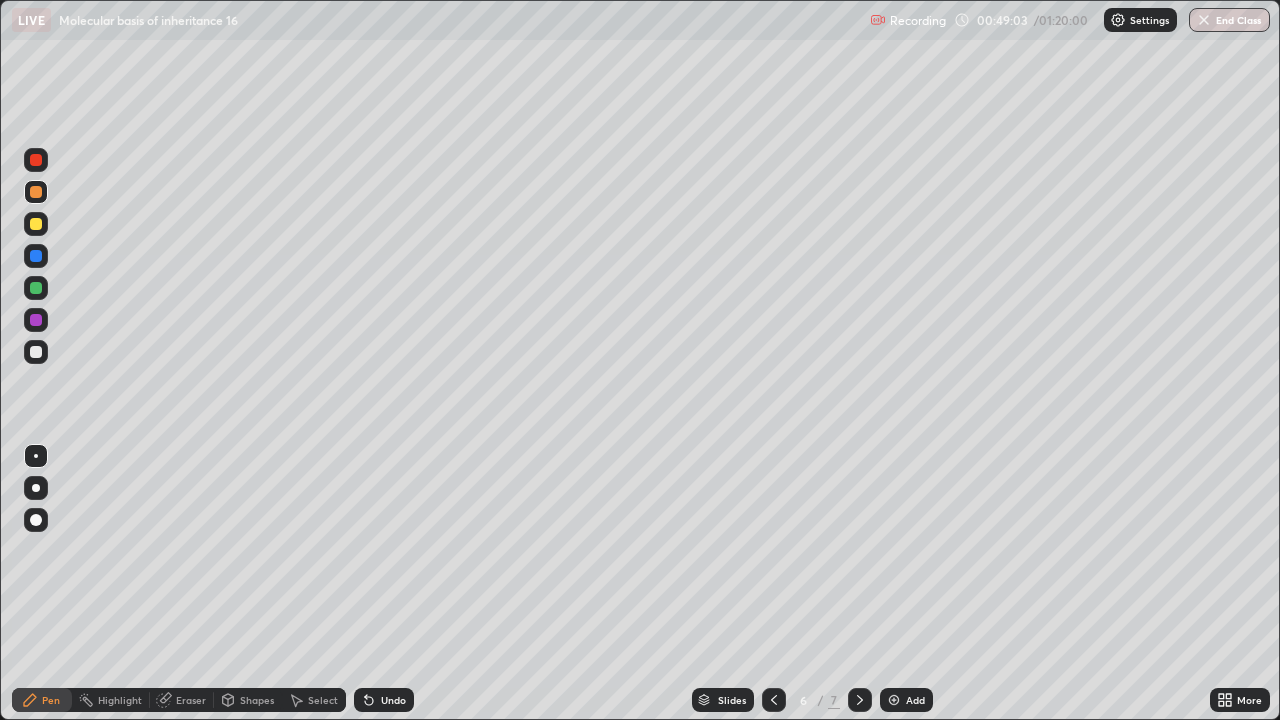 click at bounding box center (36, 288) 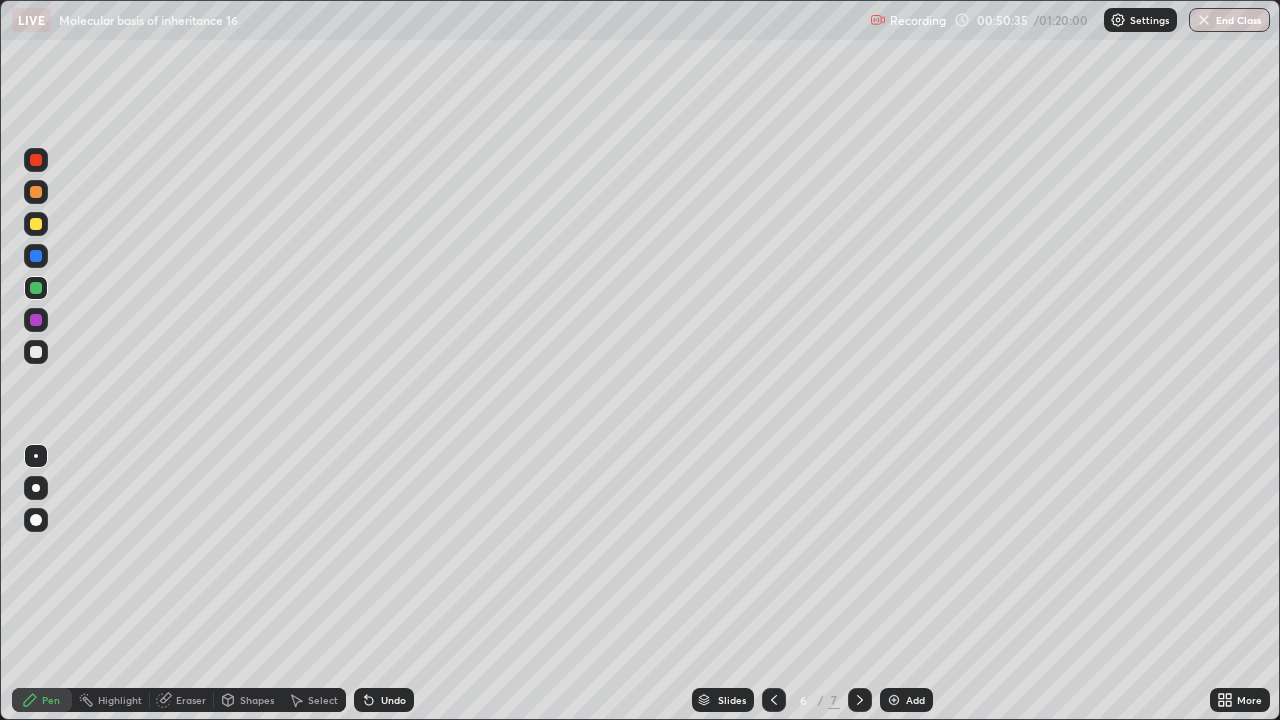 click on "Add" at bounding box center [915, 700] 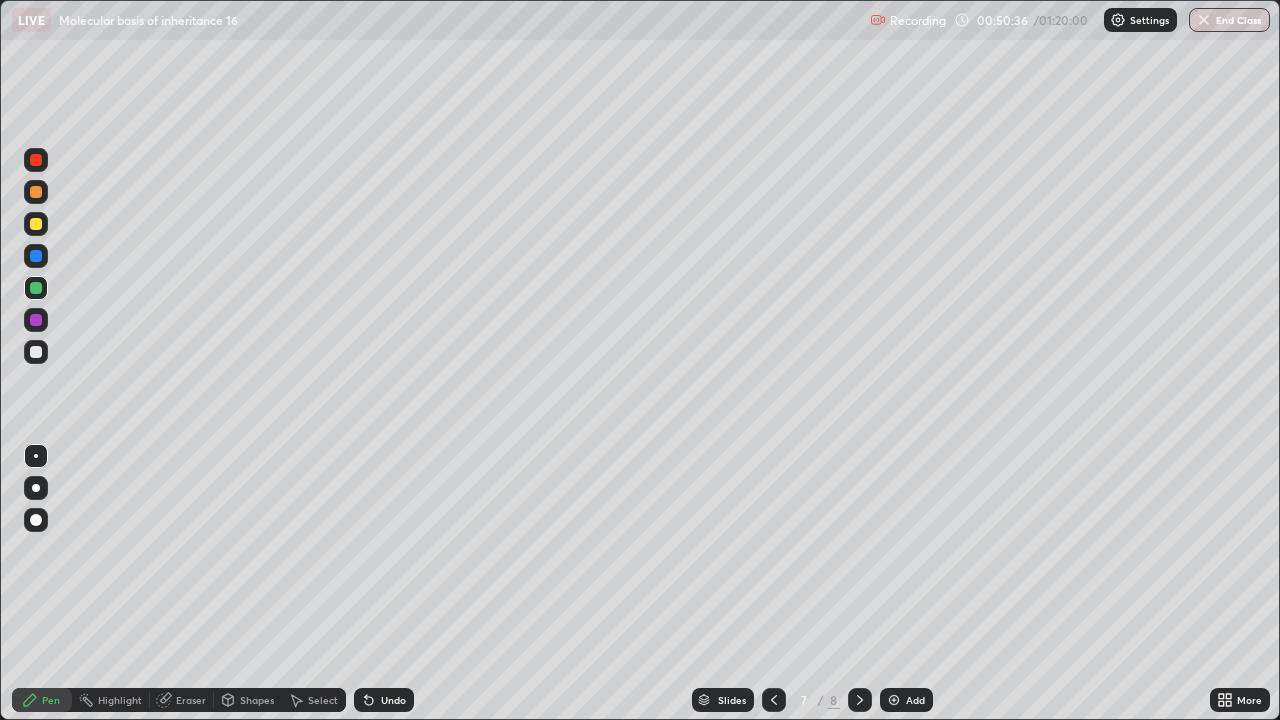 click at bounding box center [36, 224] 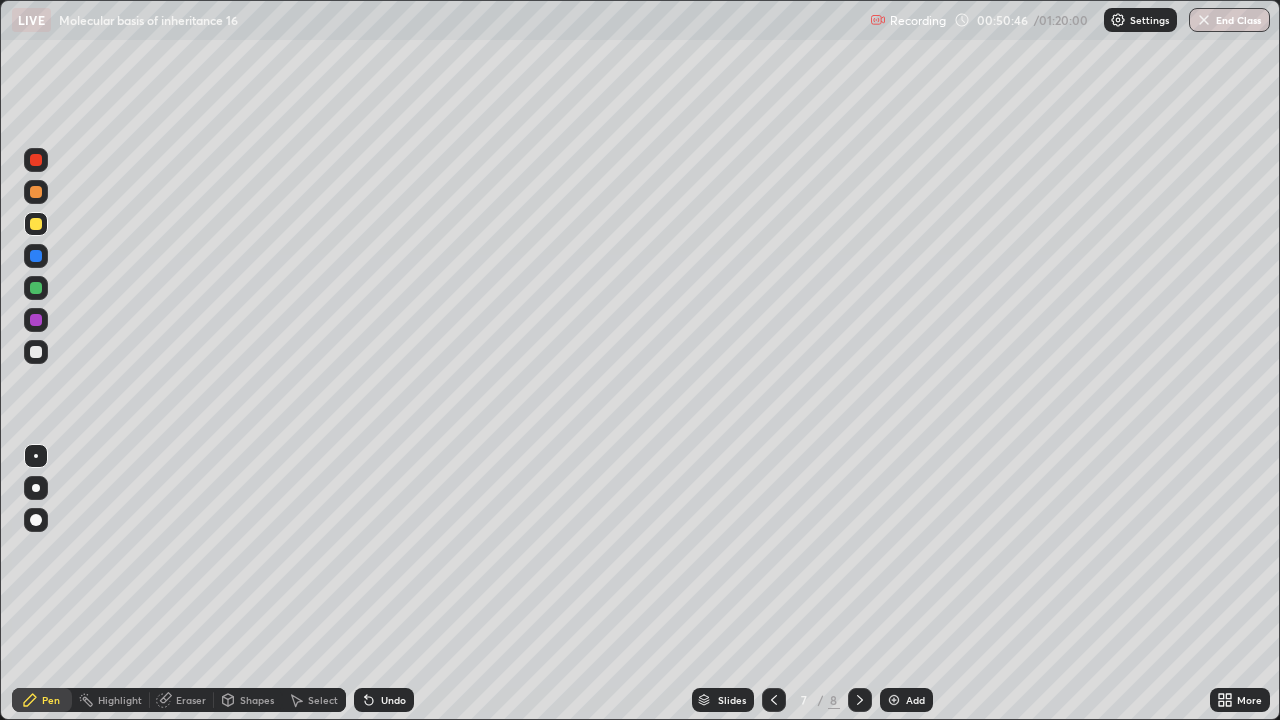 click on "Undo" at bounding box center [393, 700] 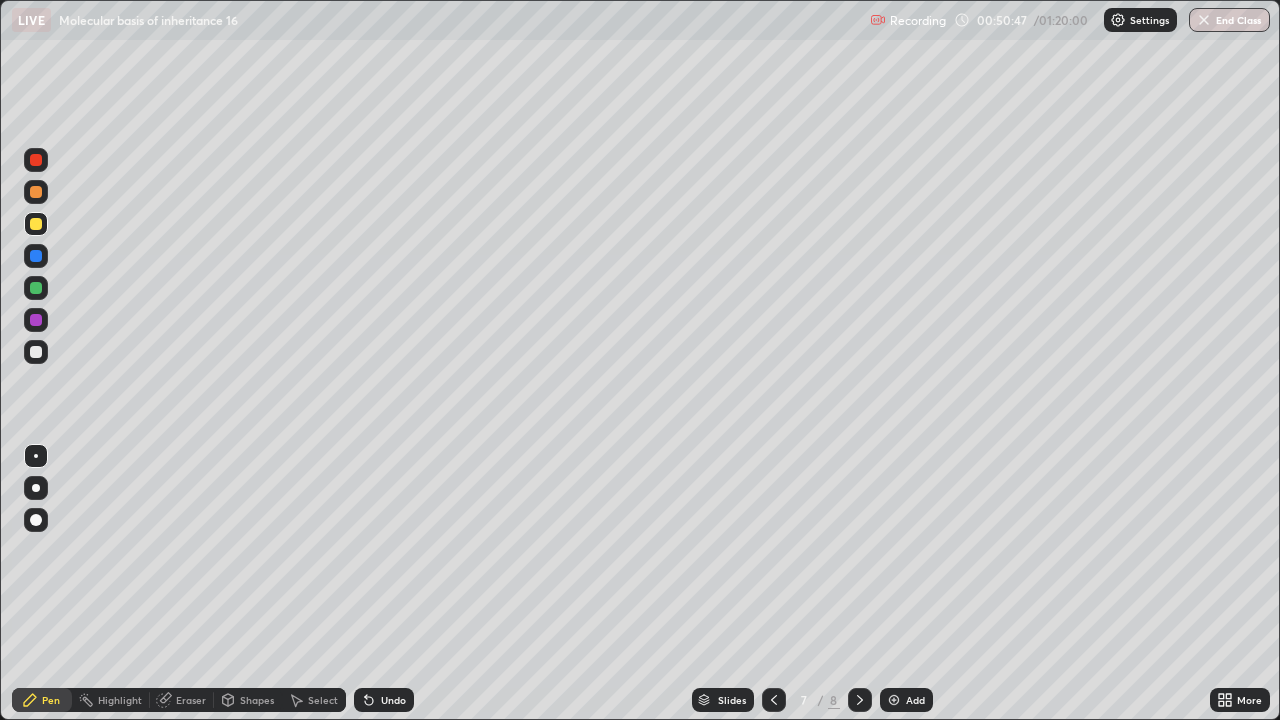 click on "Undo" at bounding box center (384, 700) 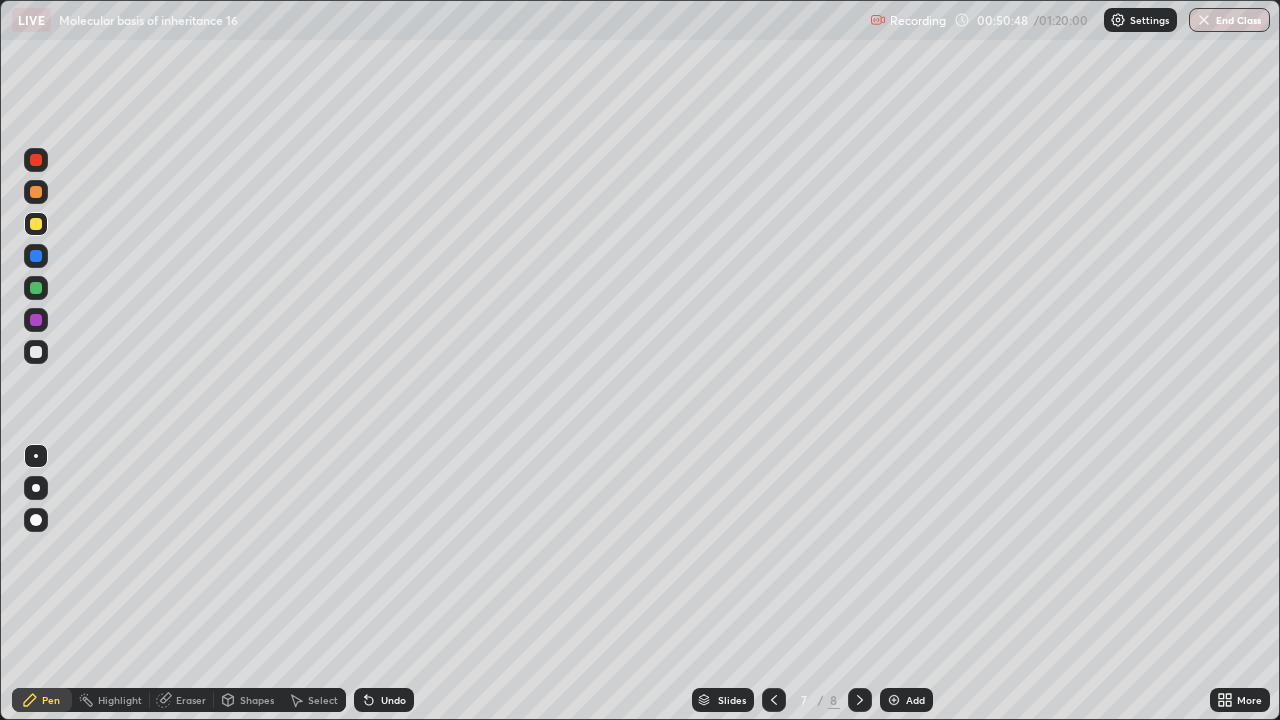 click 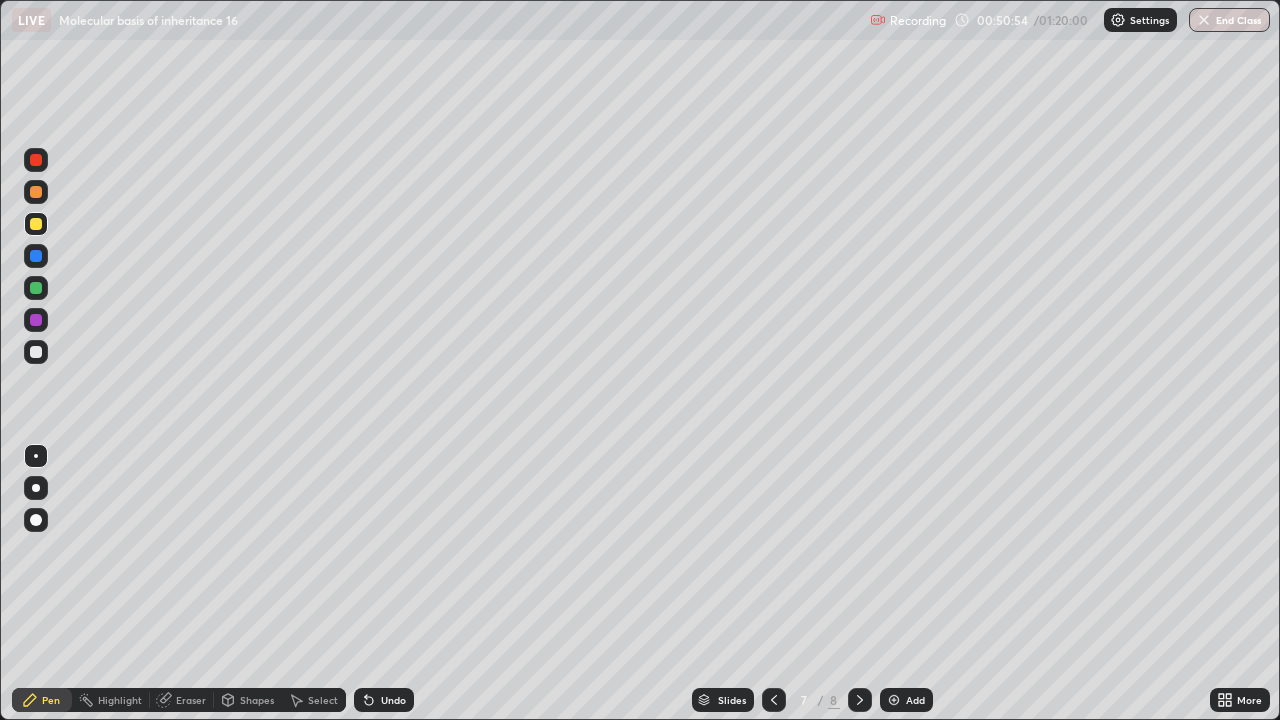 click at bounding box center (36, 288) 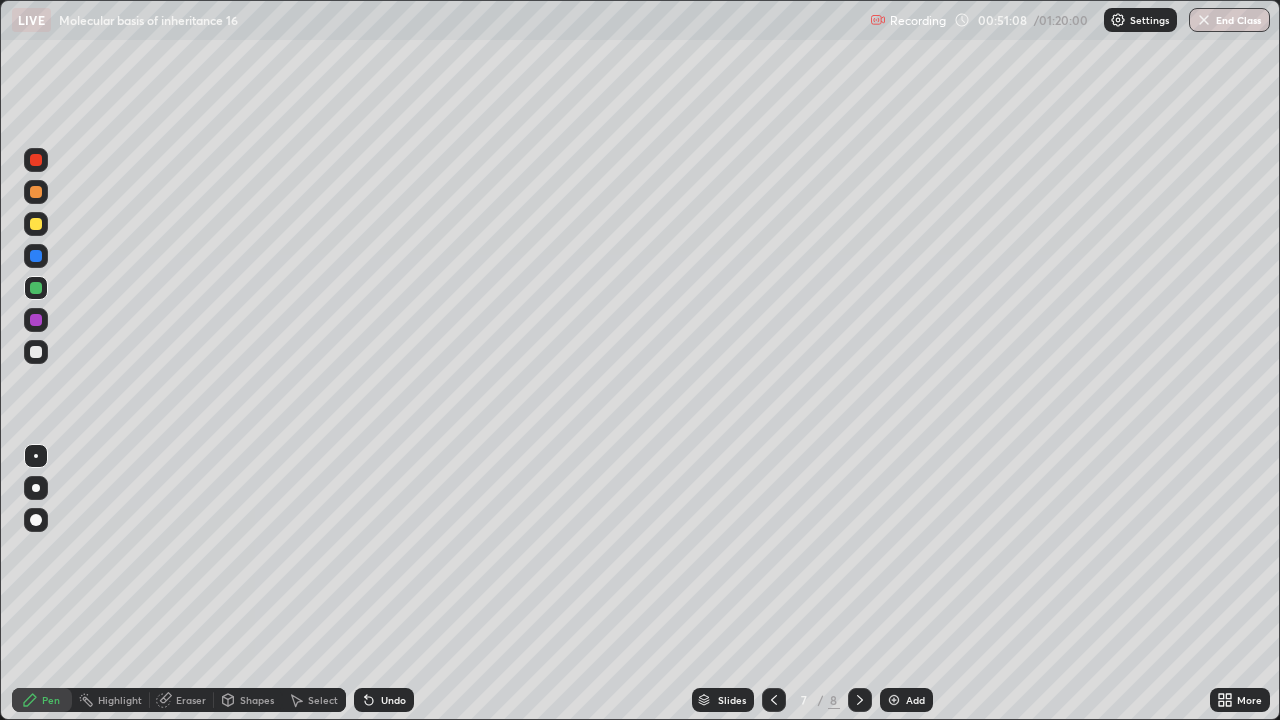 click at bounding box center (36, 320) 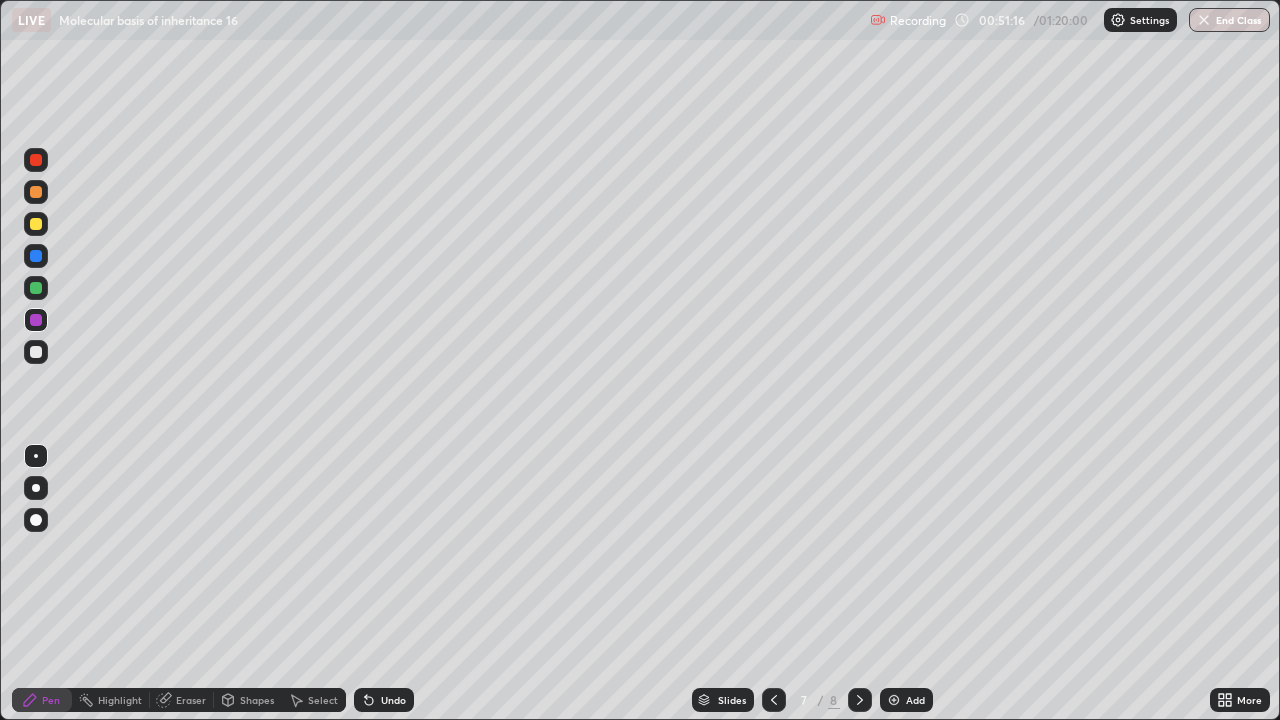 click at bounding box center [36, 224] 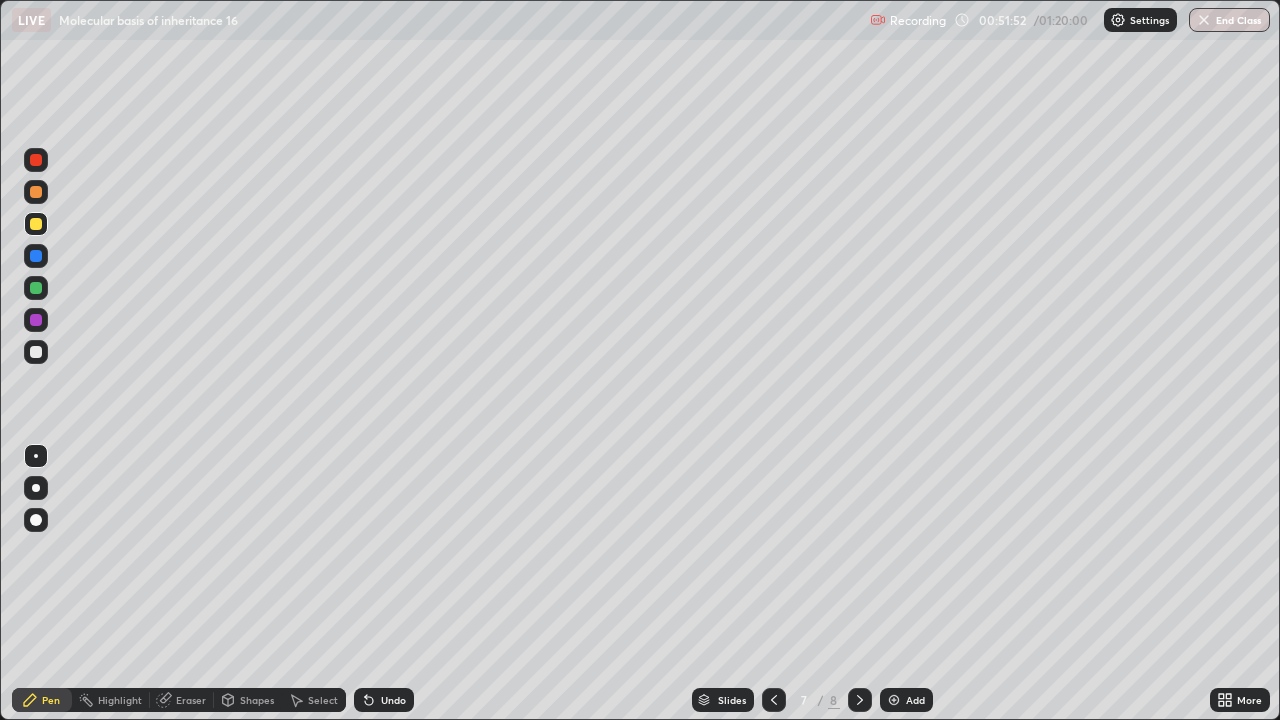 click at bounding box center [36, 352] 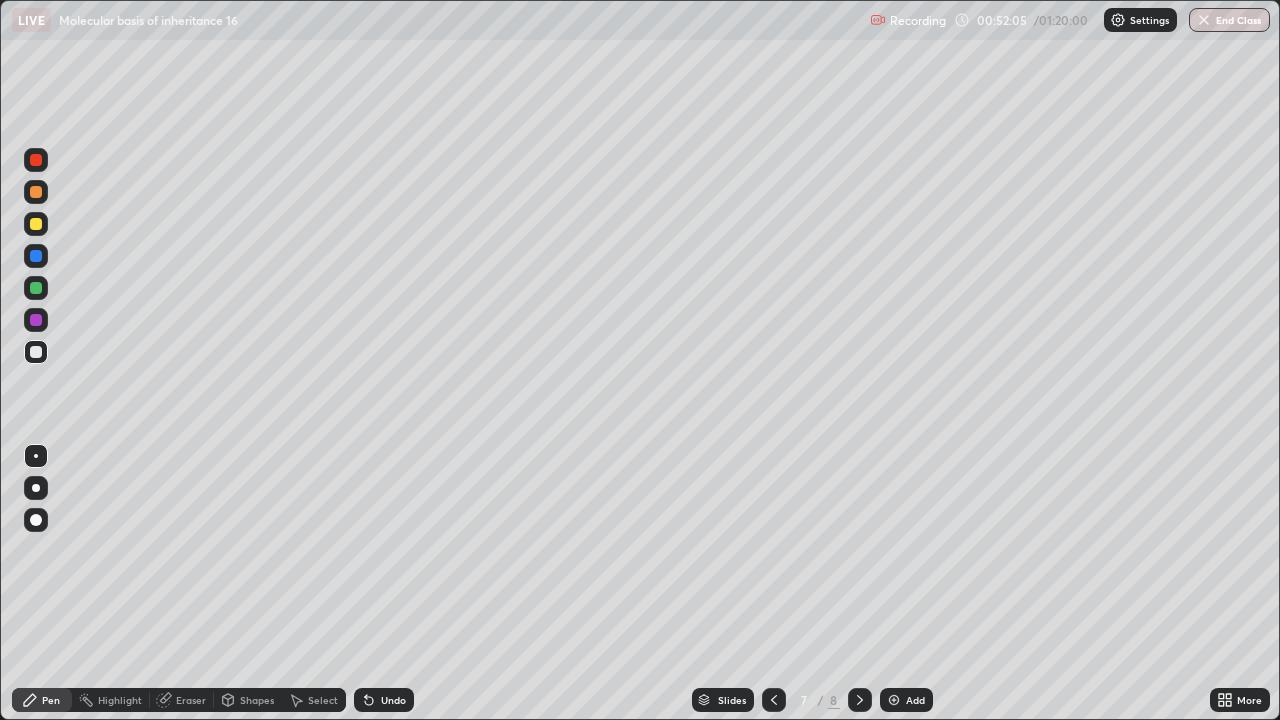 click at bounding box center (36, 288) 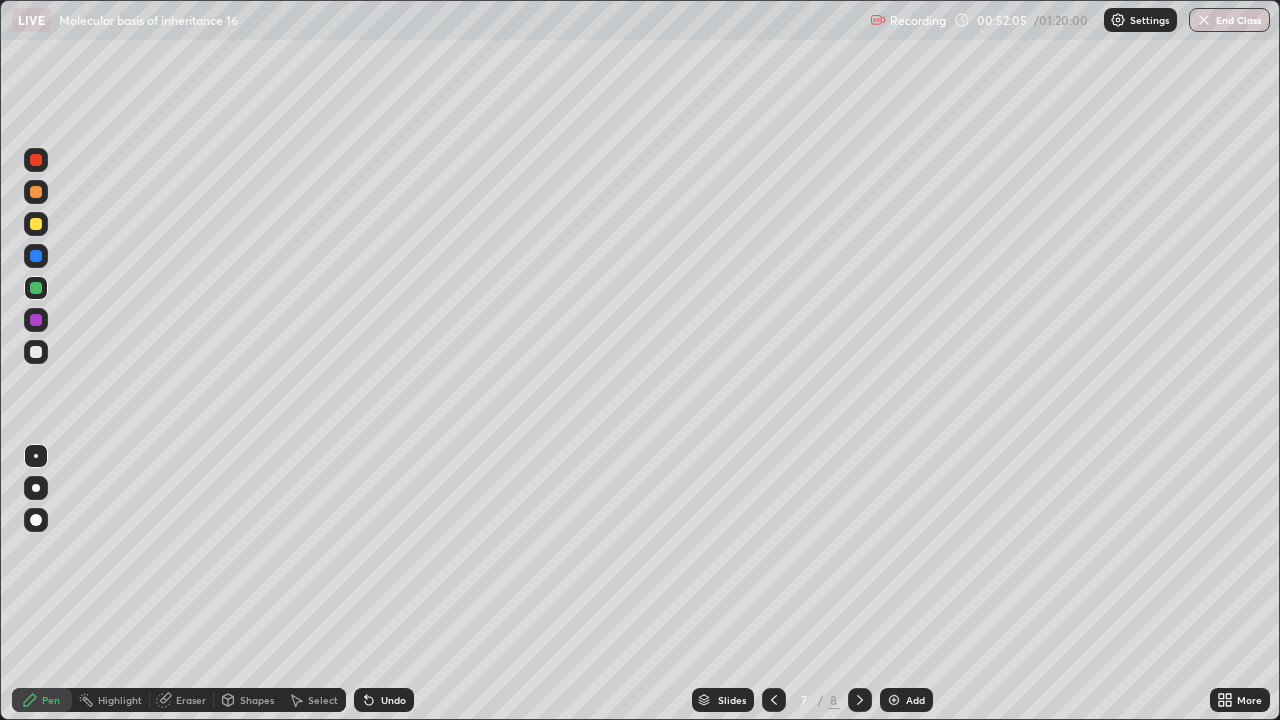 click at bounding box center (36, 224) 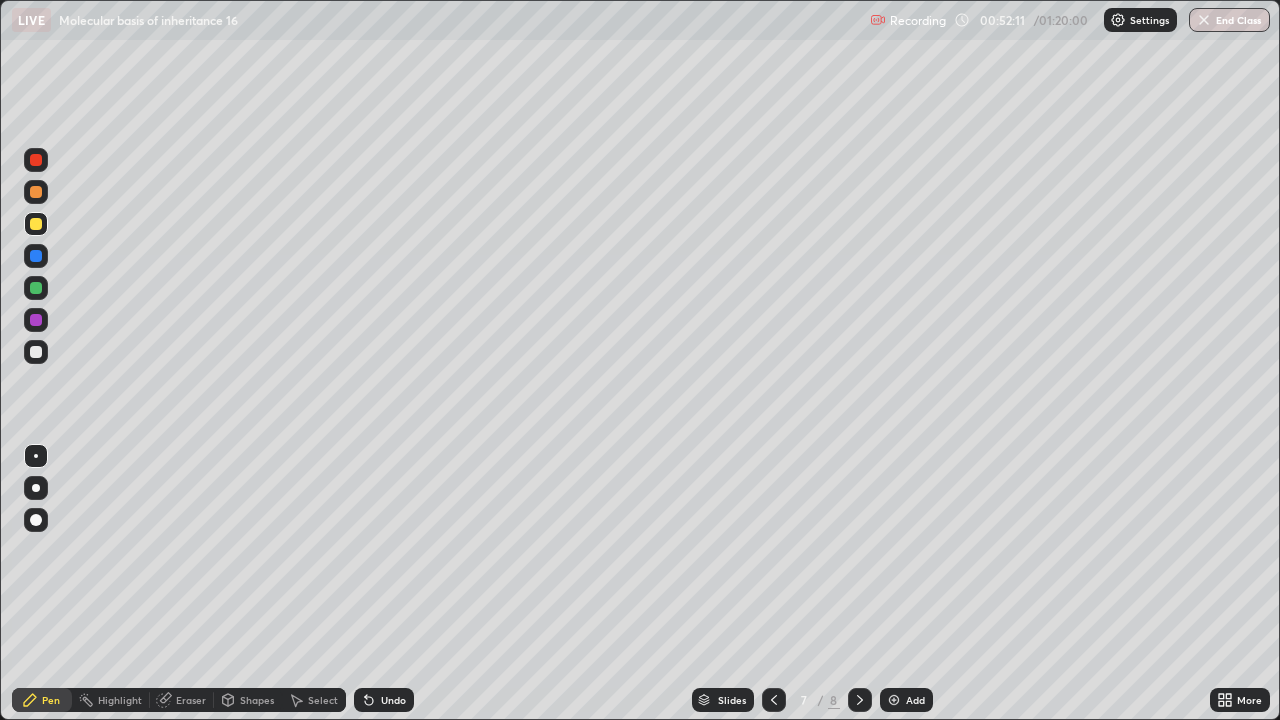 click at bounding box center (36, 352) 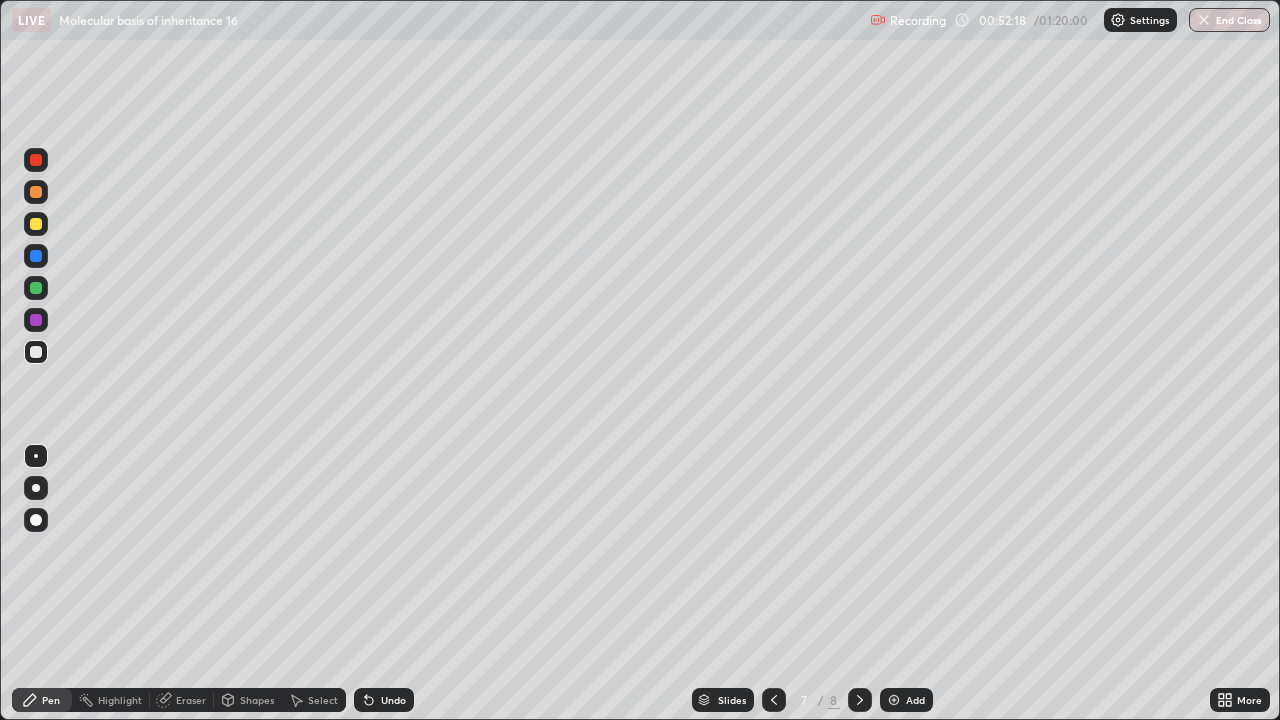 click at bounding box center (36, 224) 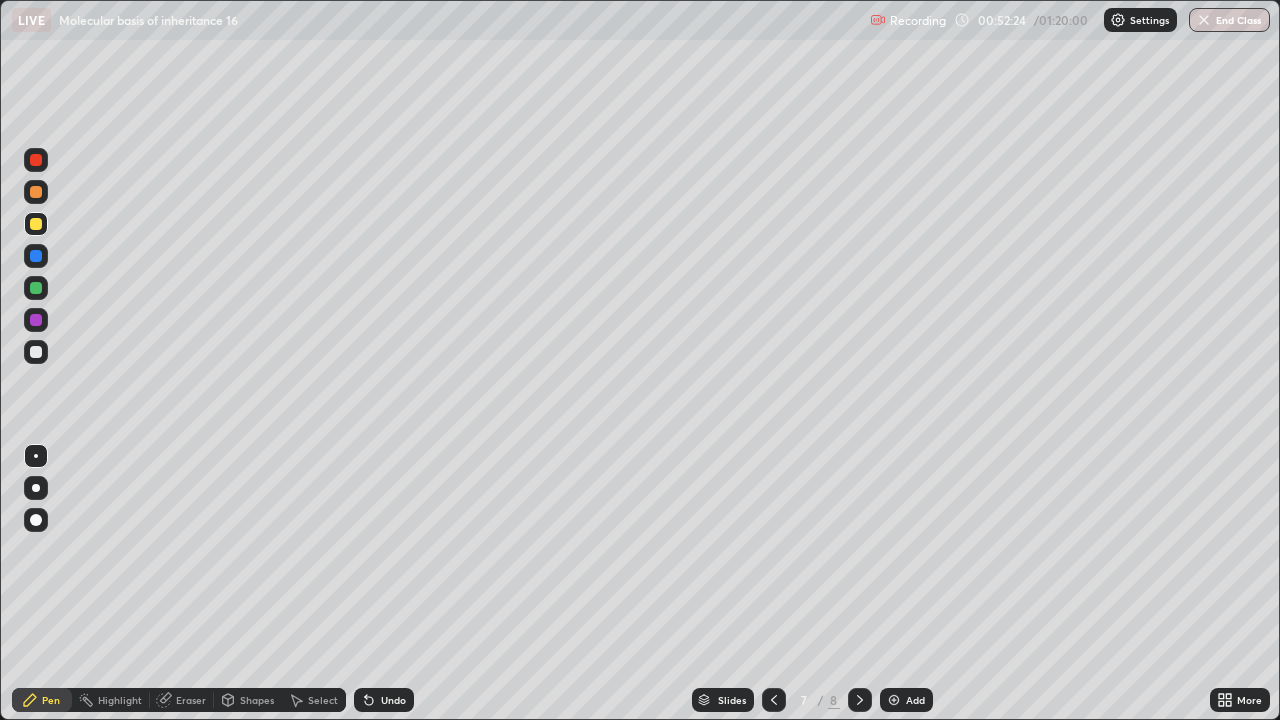 click at bounding box center (36, 352) 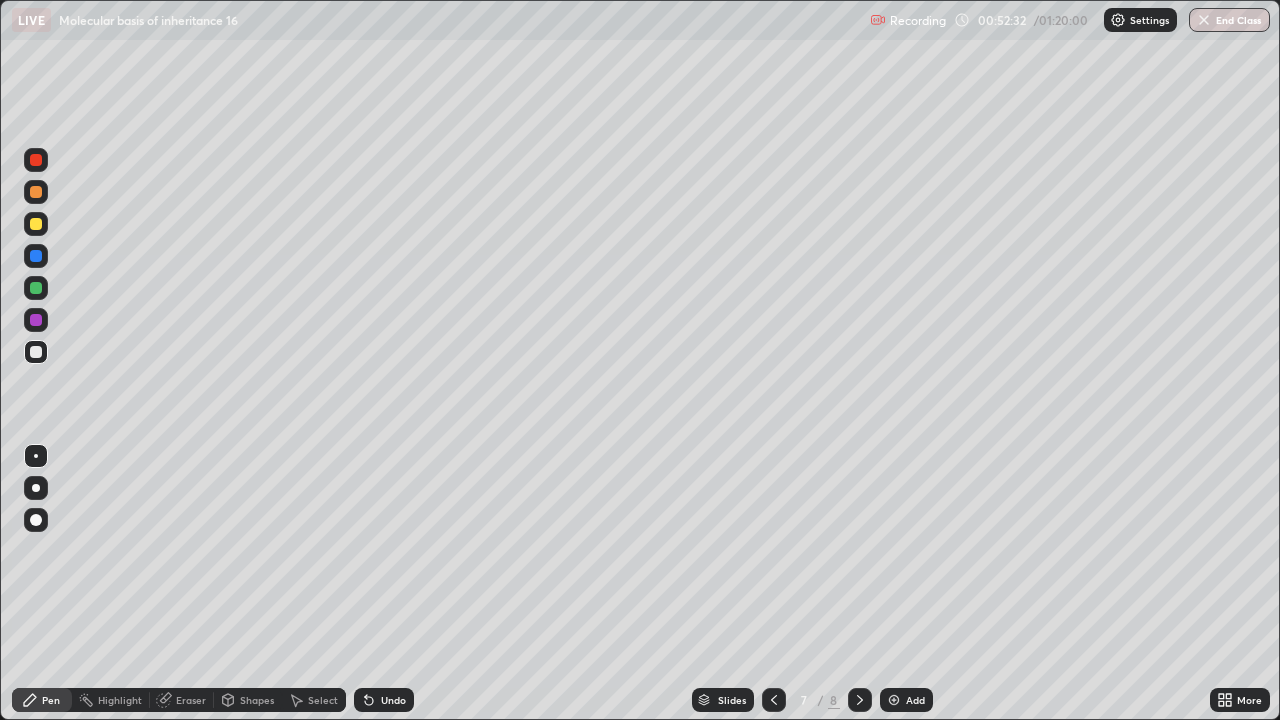 click on "Undo" at bounding box center (393, 700) 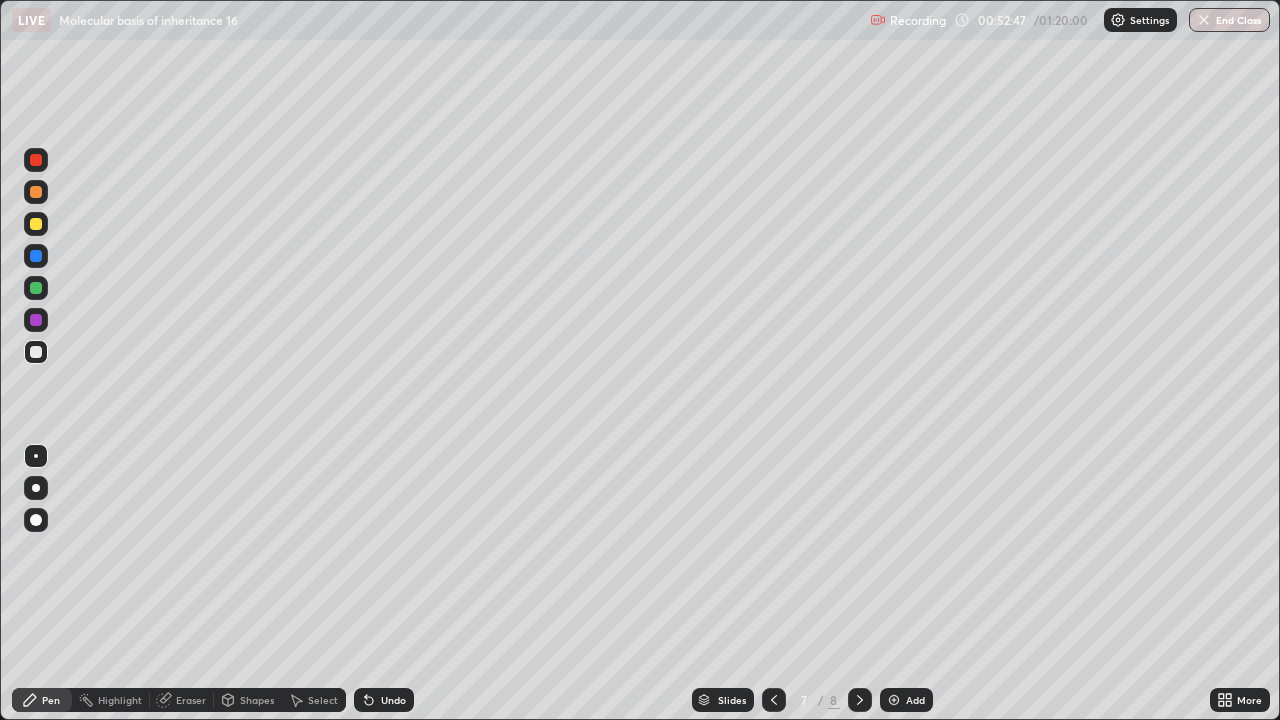click on "Undo" at bounding box center (393, 700) 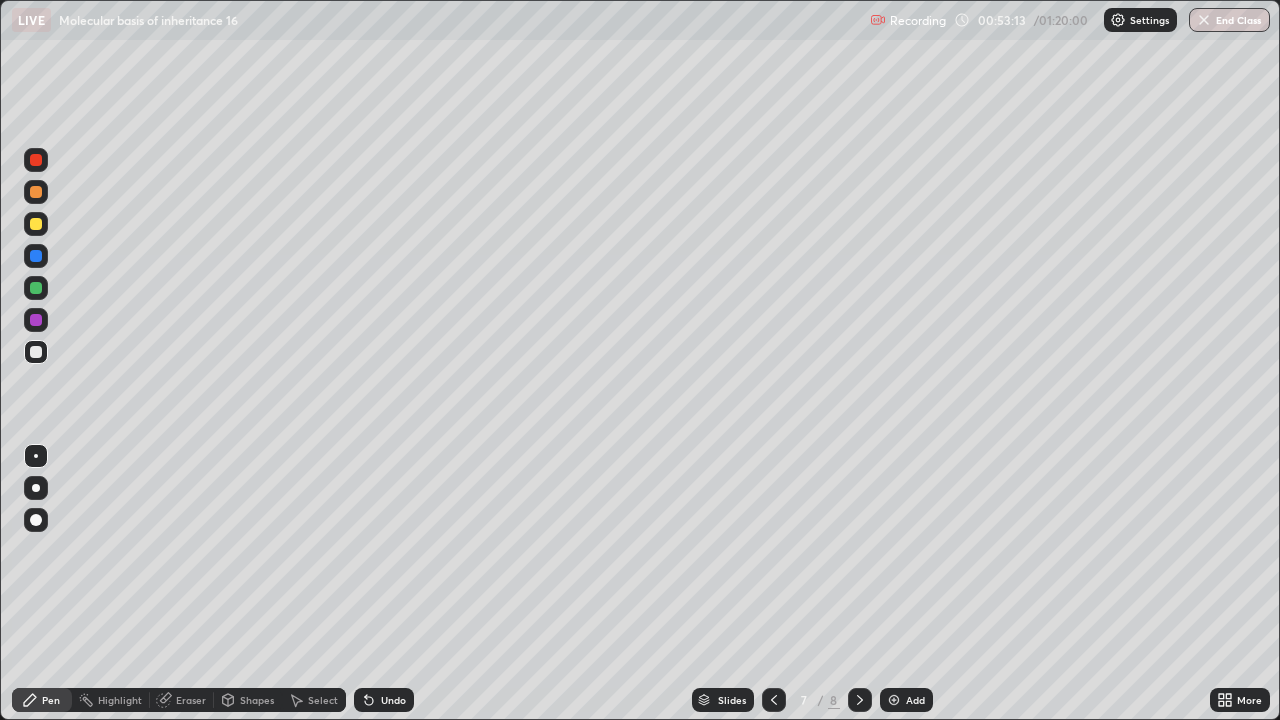 click at bounding box center (36, 288) 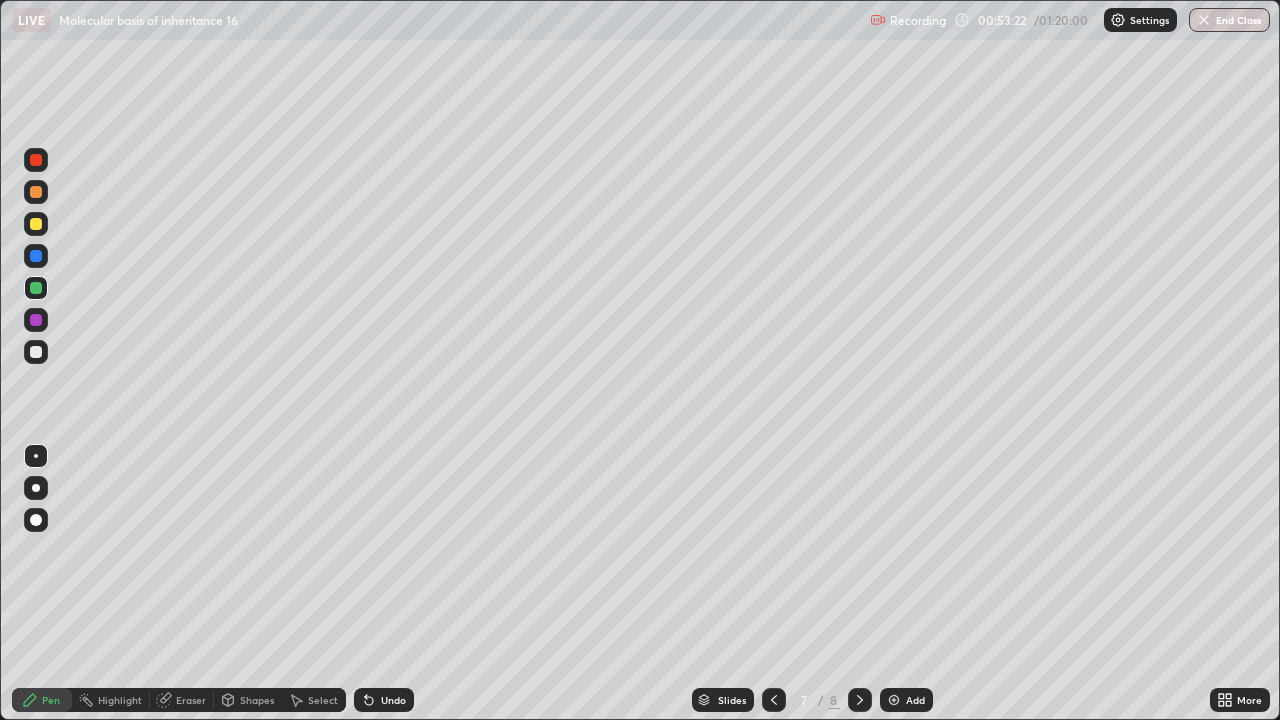 click at bounding box center [36, 224] 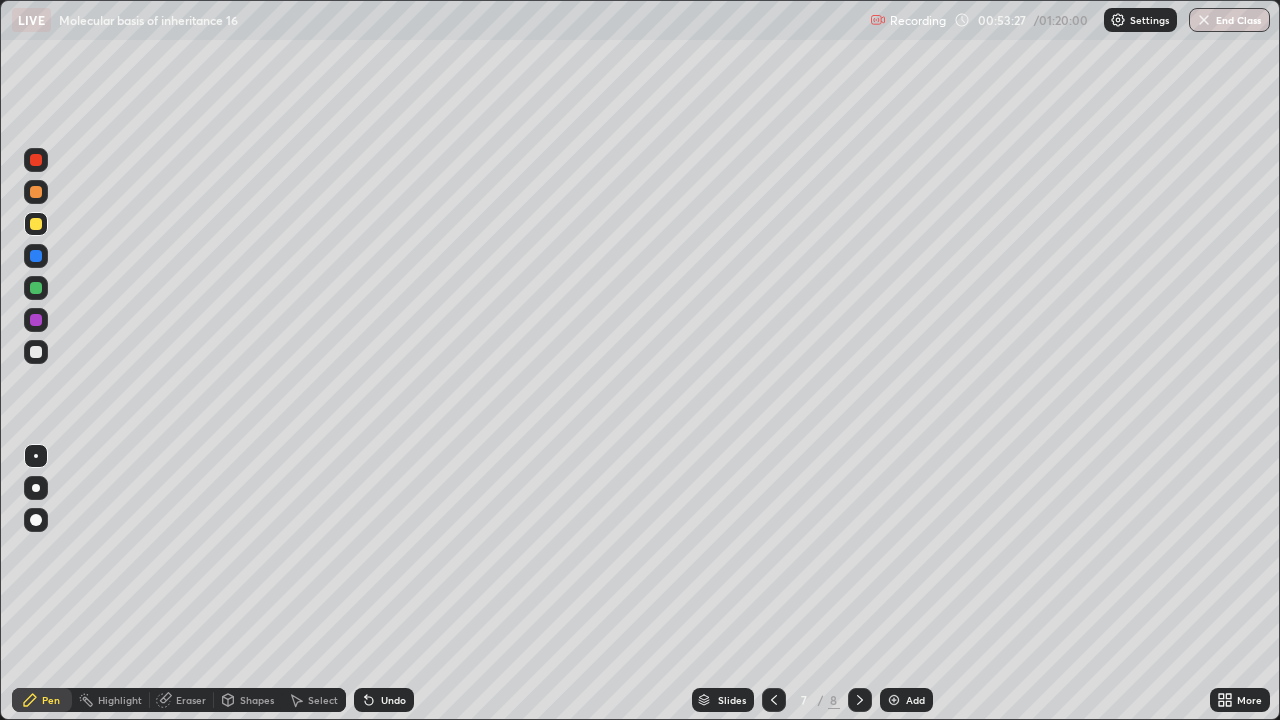 click at bounding box center [36, 320] 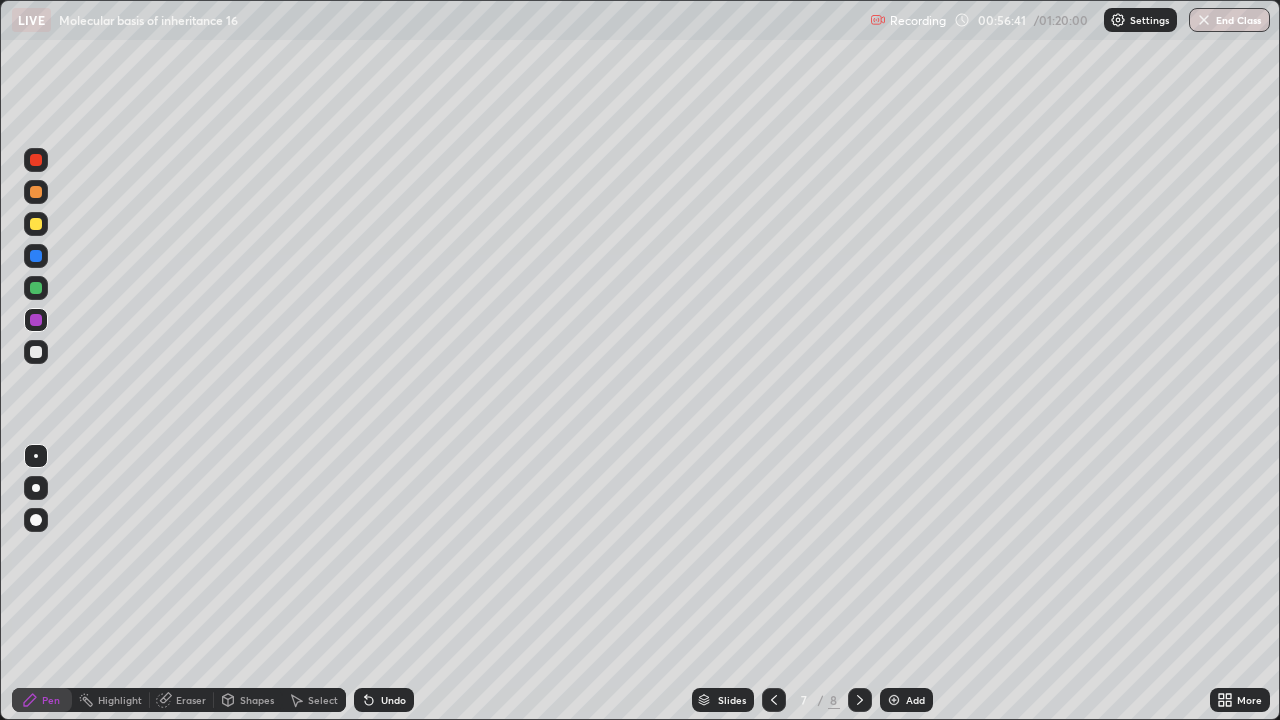click 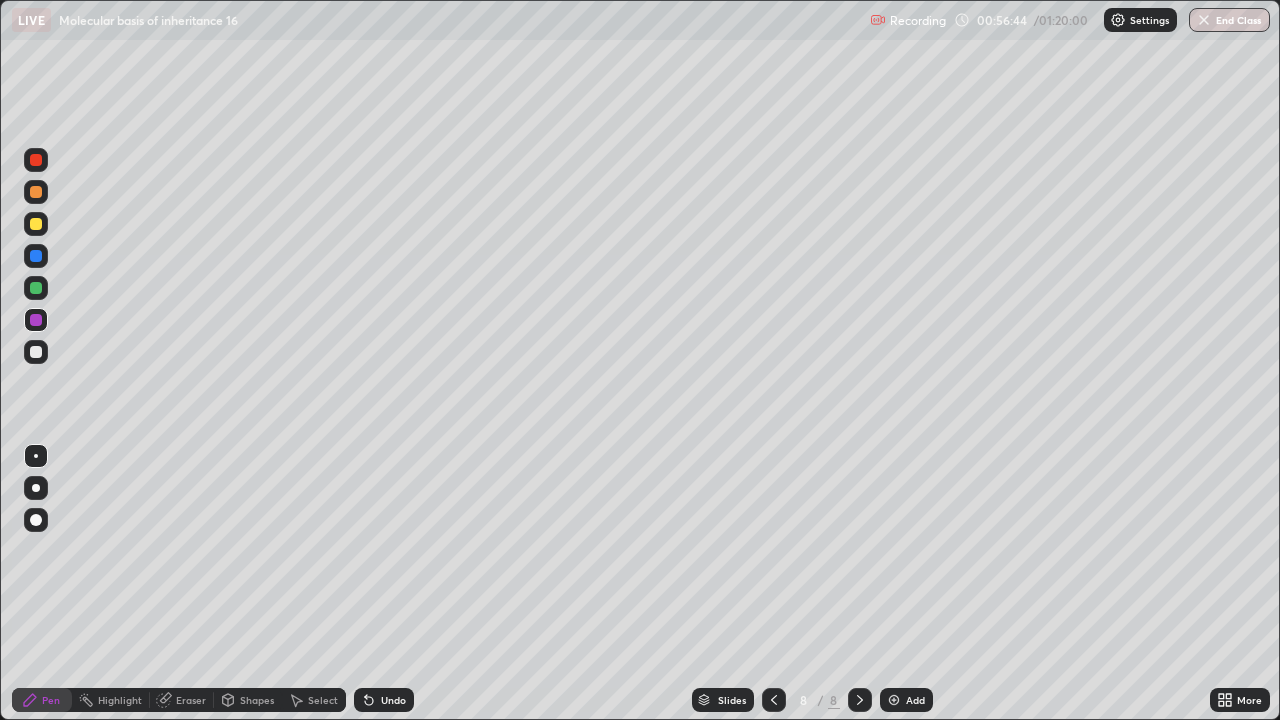 click at bounding box center [36, 288] 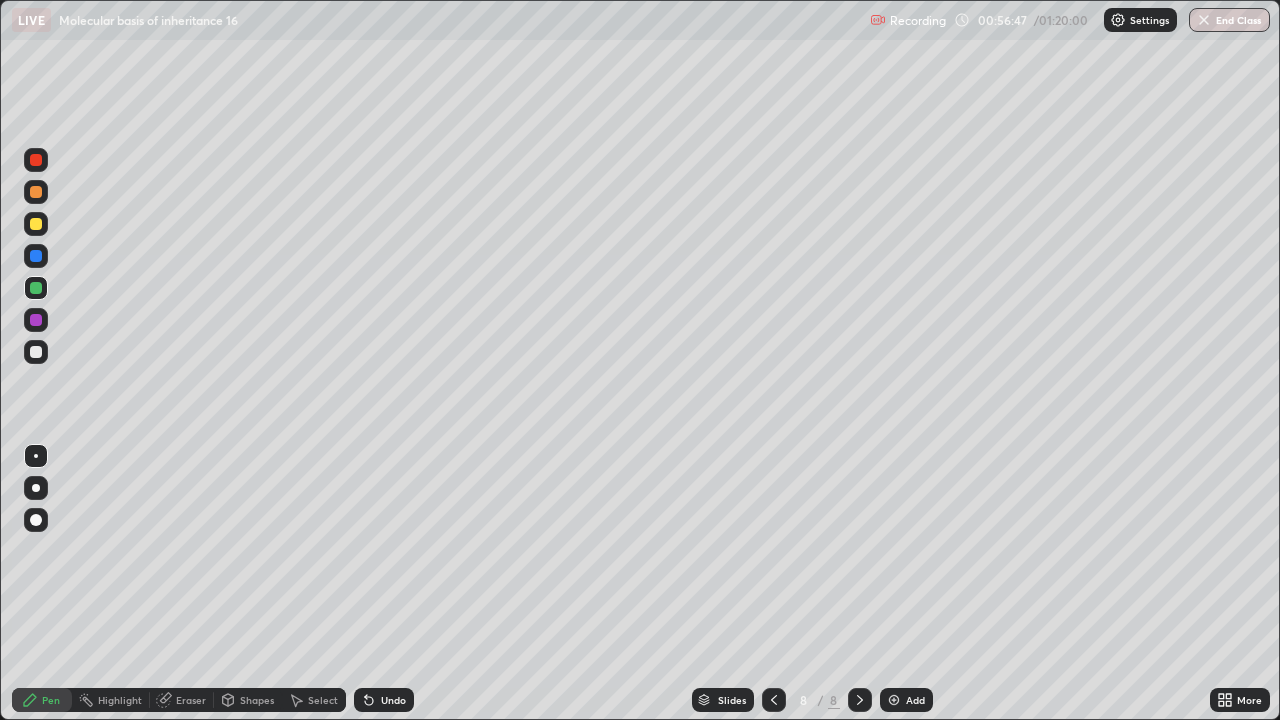 click on "Undo" at bounding box center (384, 700) 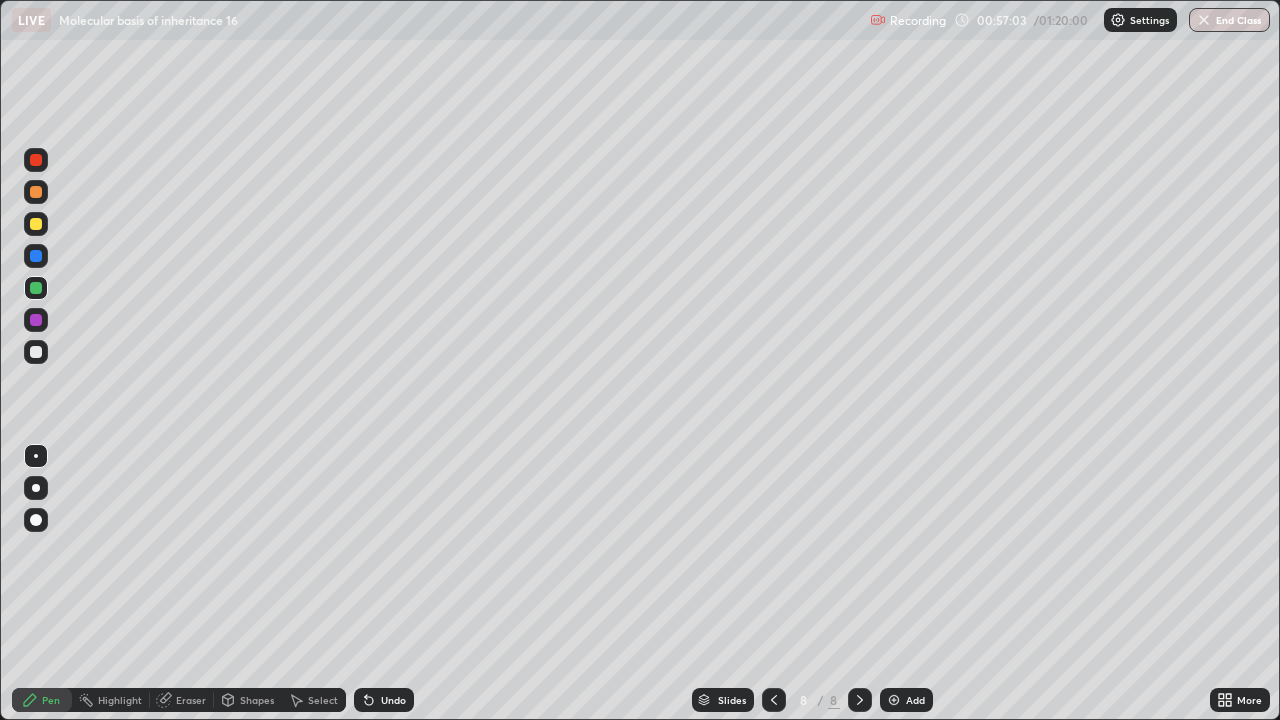 click at bounding box center (36, 320) 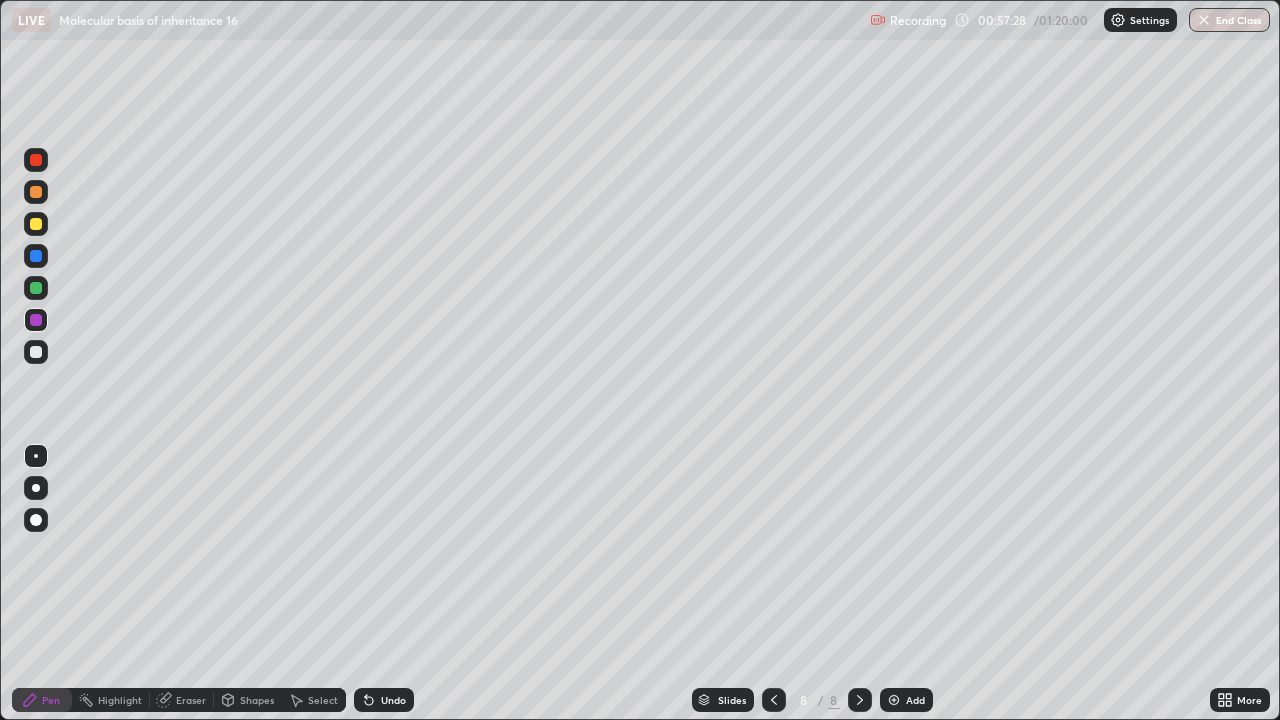 click at bounding box center (36, 224) 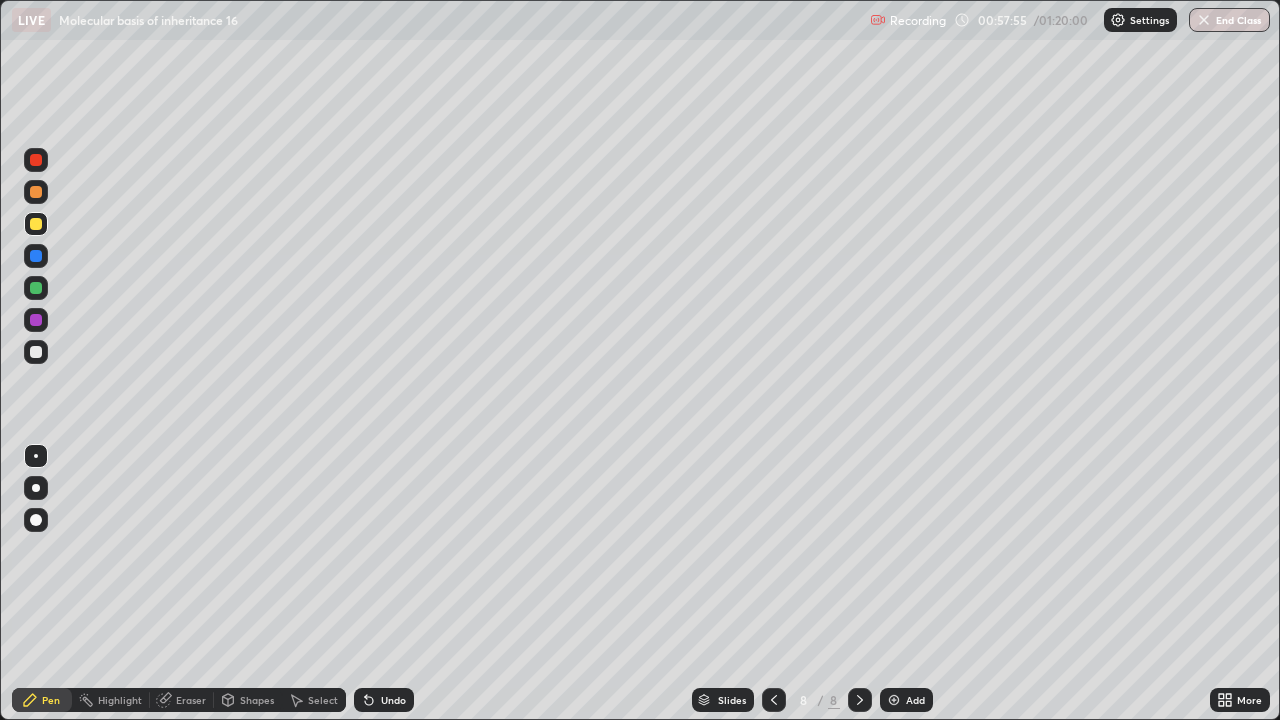 click on "Undo" at bounding box center [393, 700] 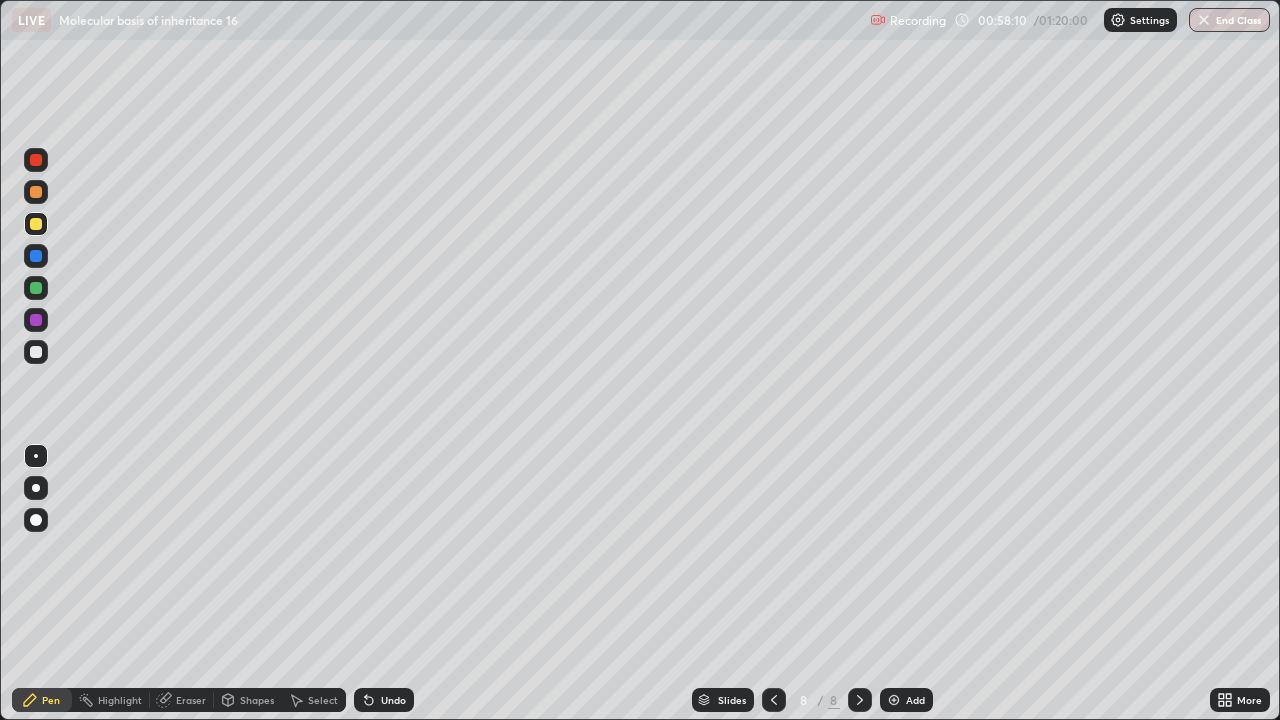 click at bounding box center (36, 288) 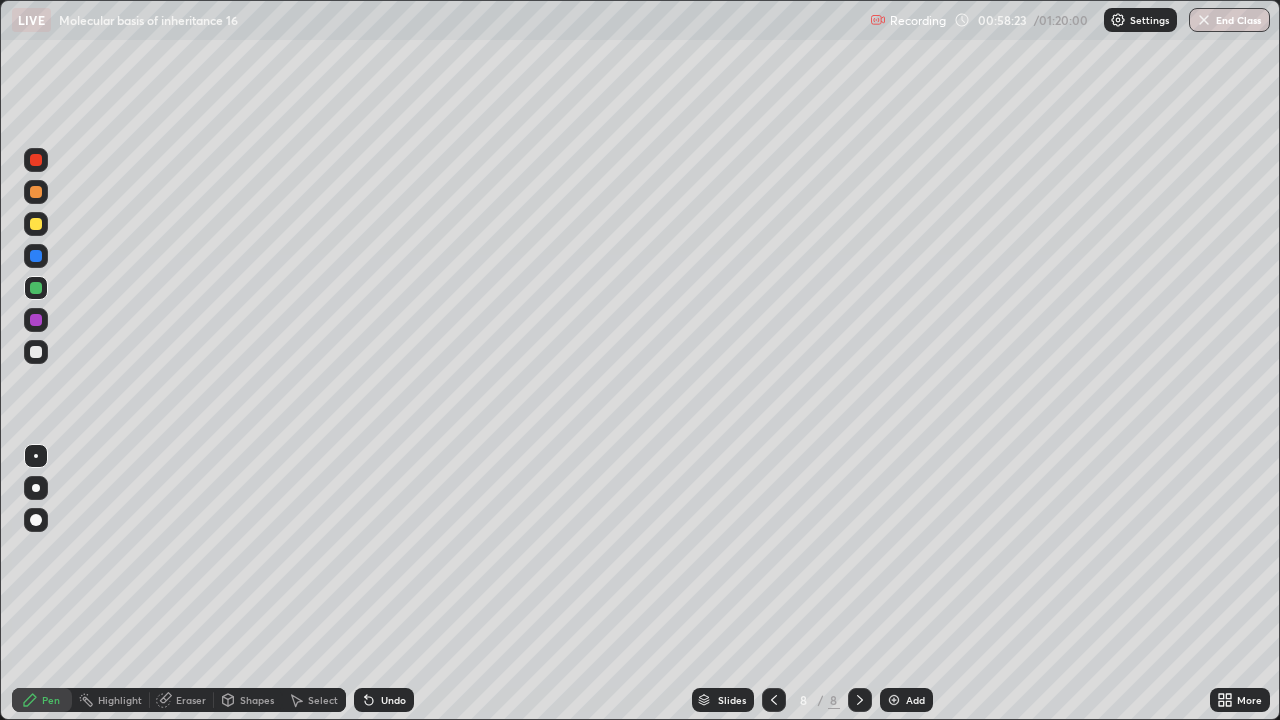 click at bounding box center (36, 320) 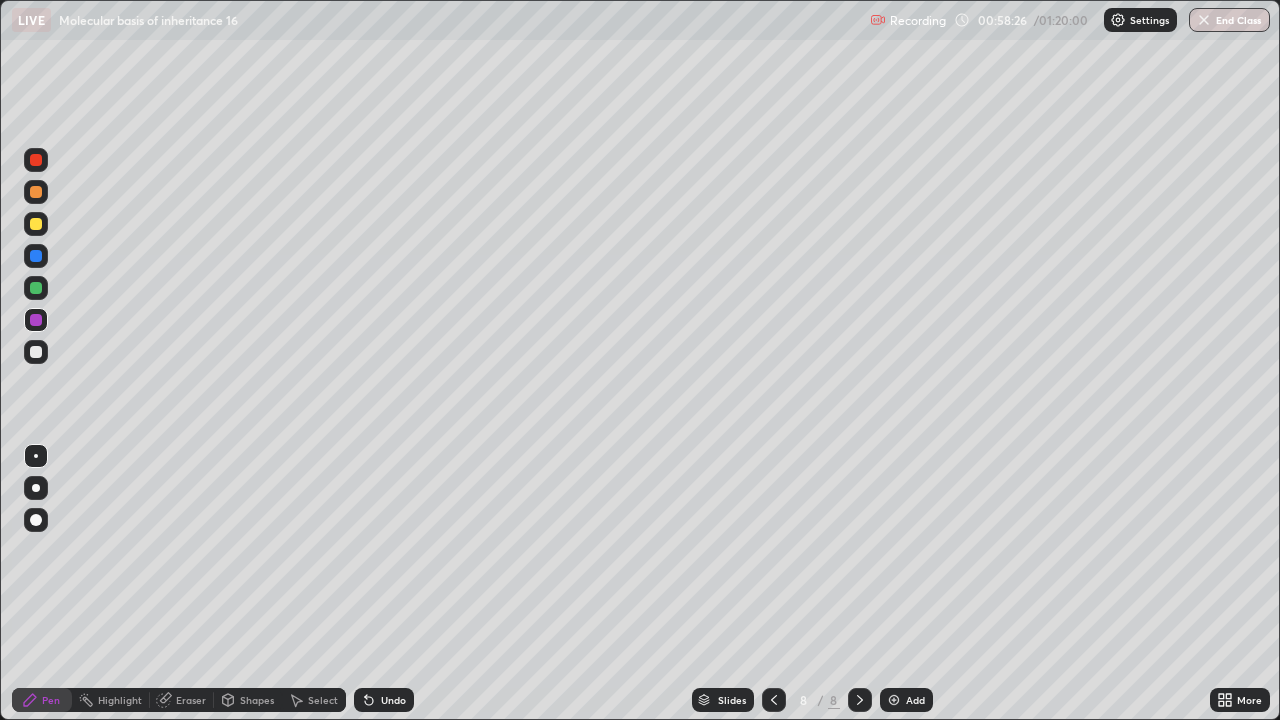 click 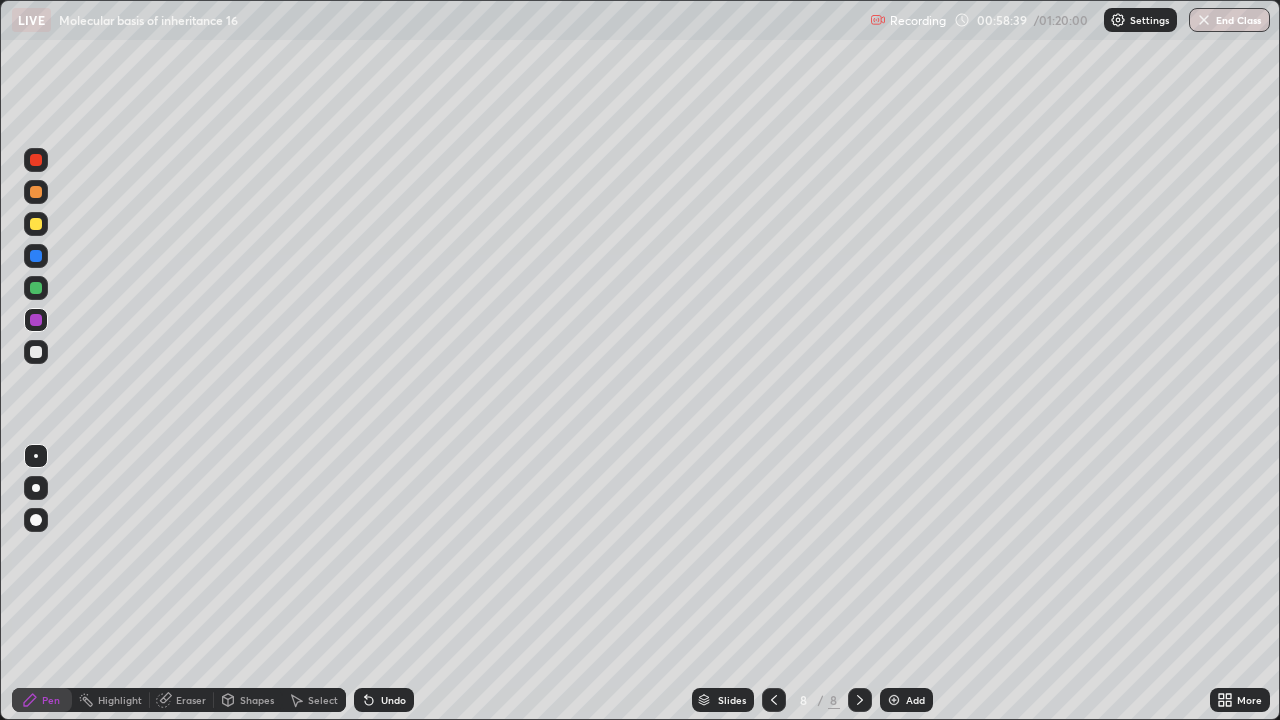 click at bounding box center (36, 224) 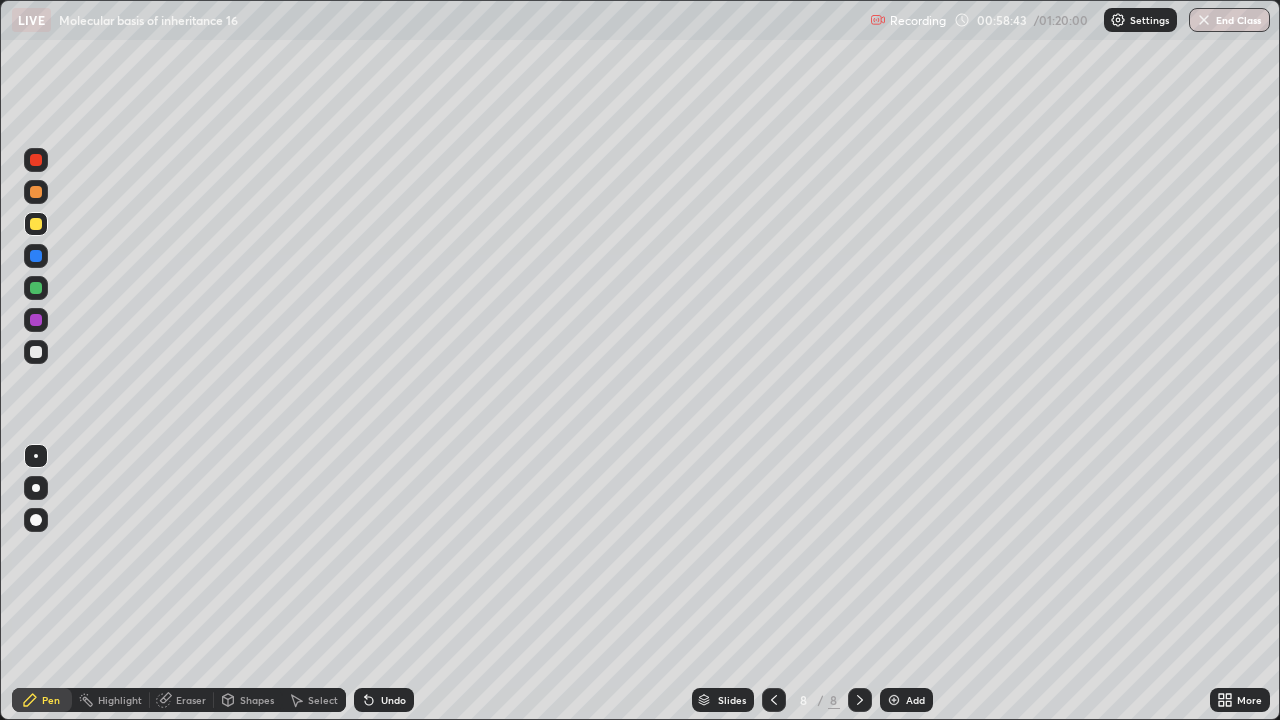 click on "Undo" at bounding box center [393, 700] 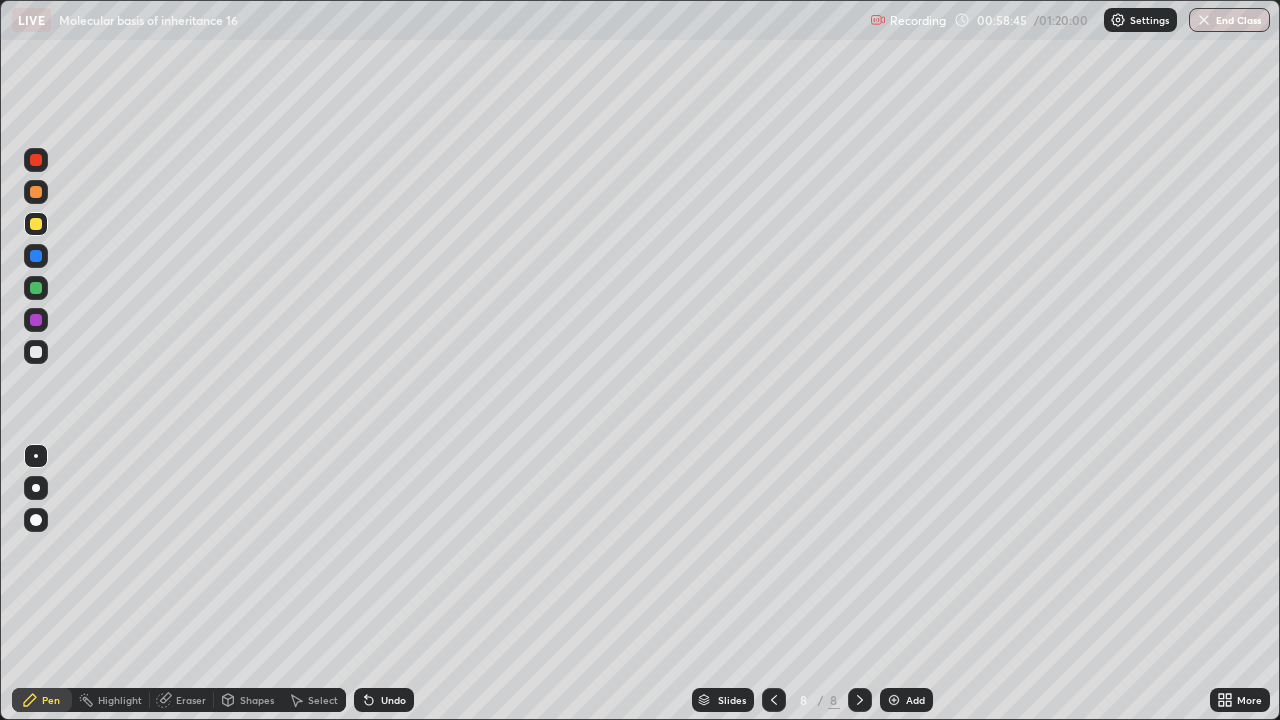 click 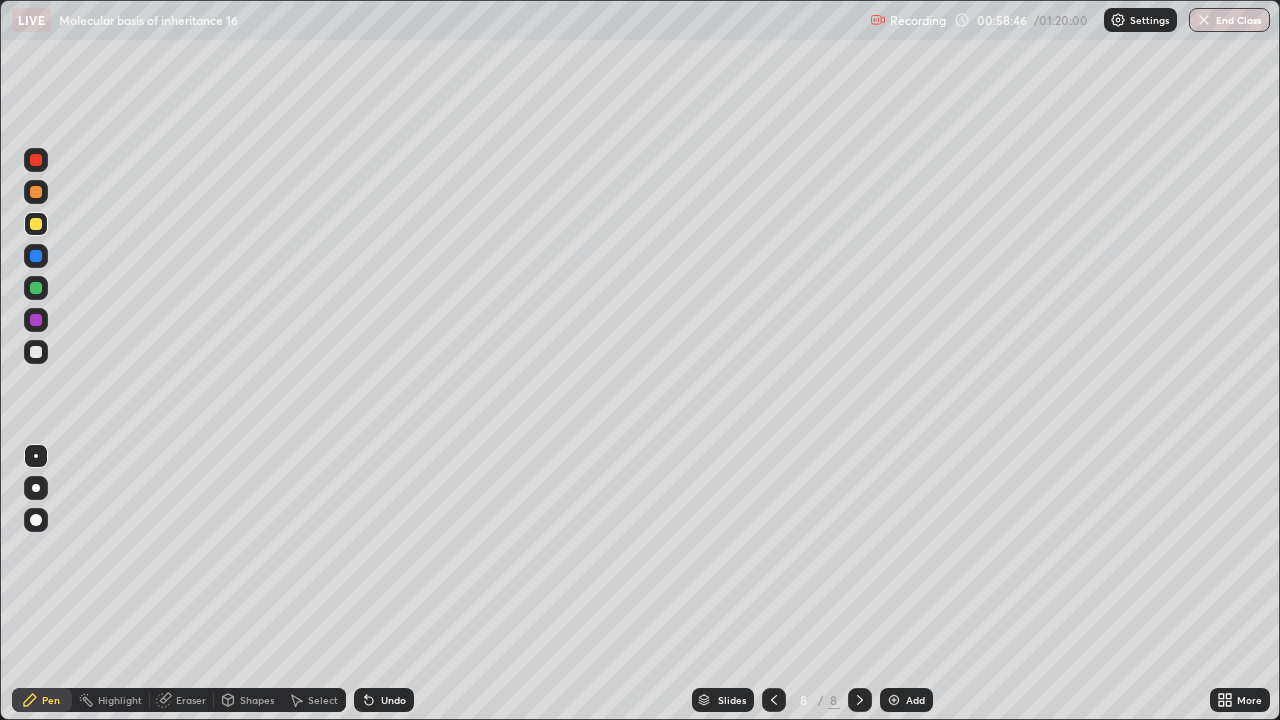 click 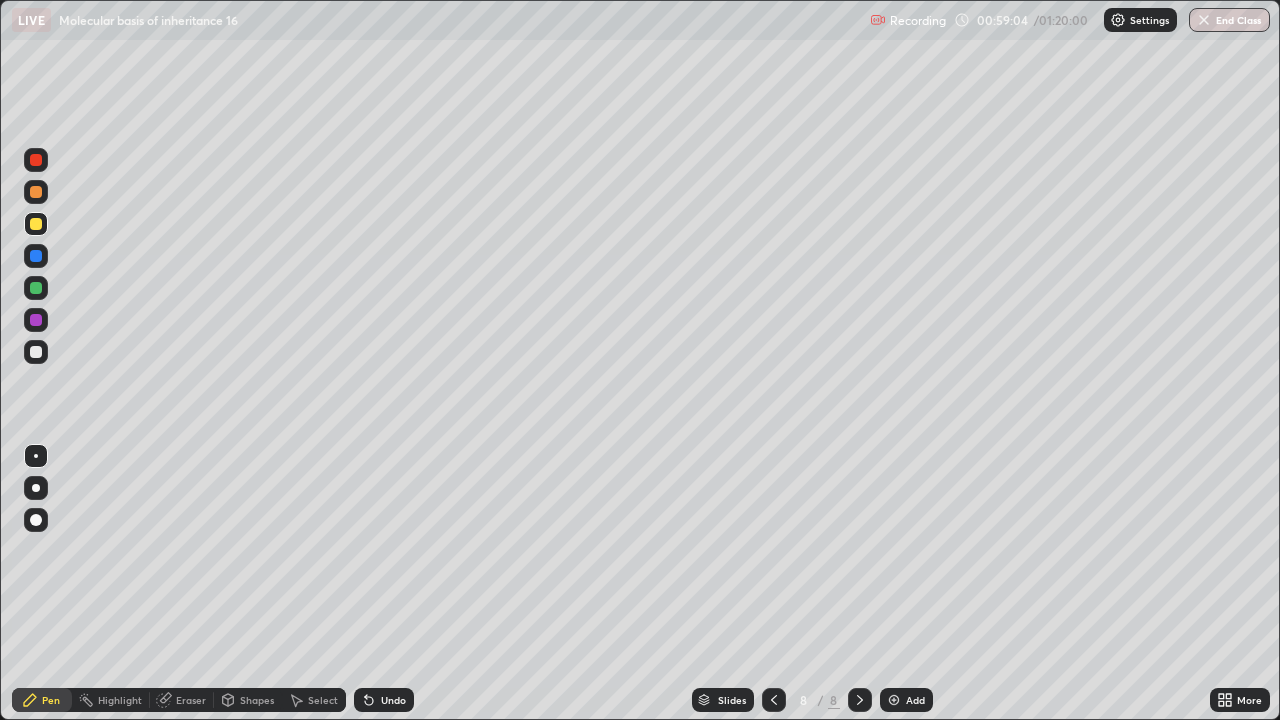 click at bounding box center (36, 256) 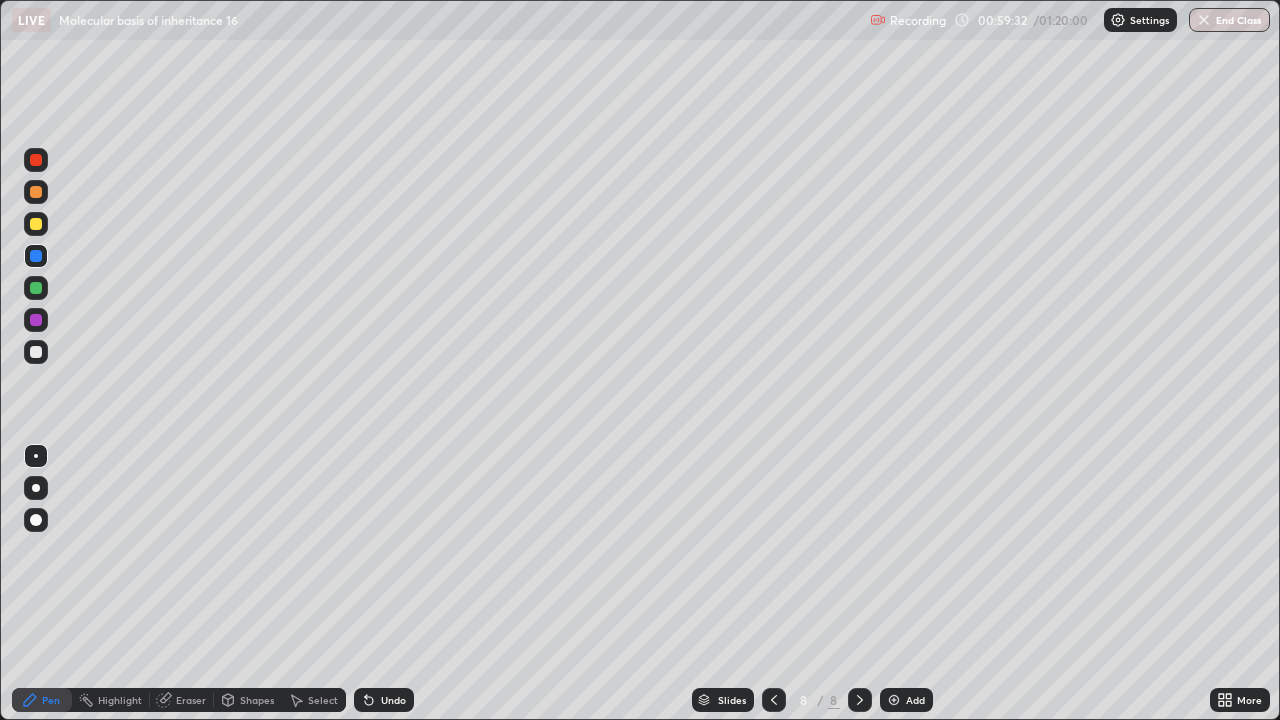 click on "Eraser" at bounding box center [191, 700] 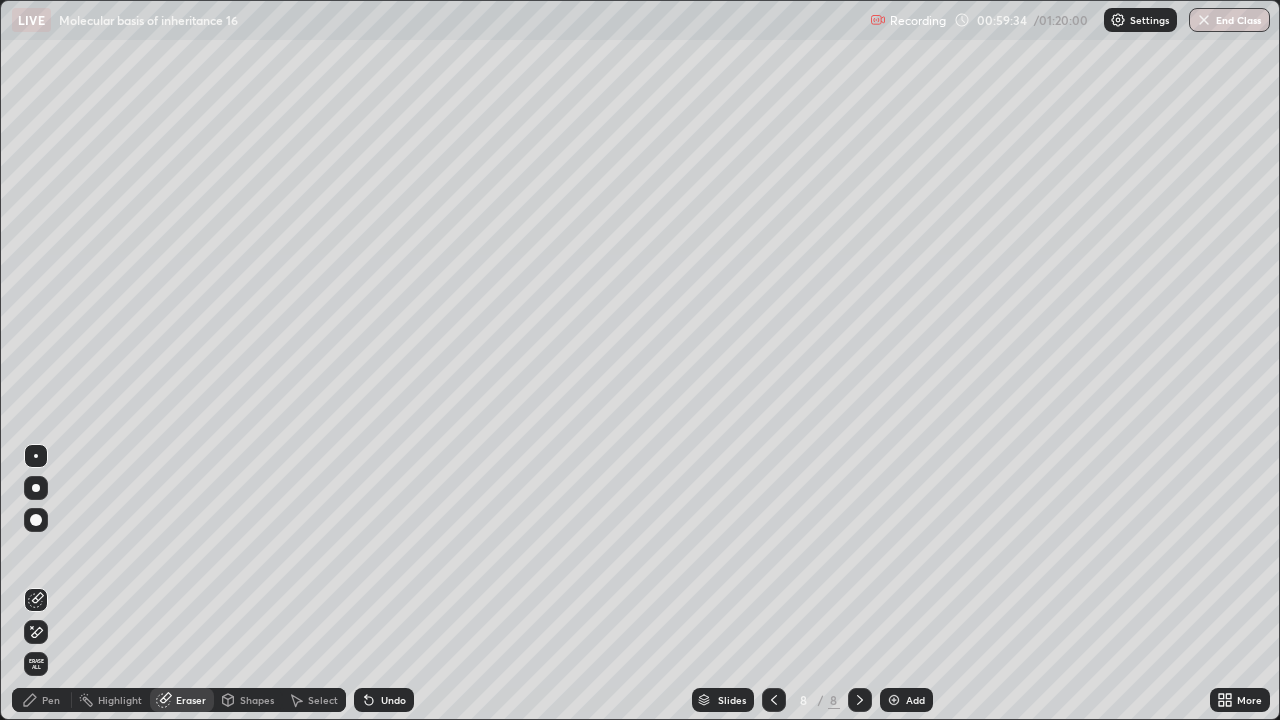 click on "Pen" at bounding box center [51, 700] 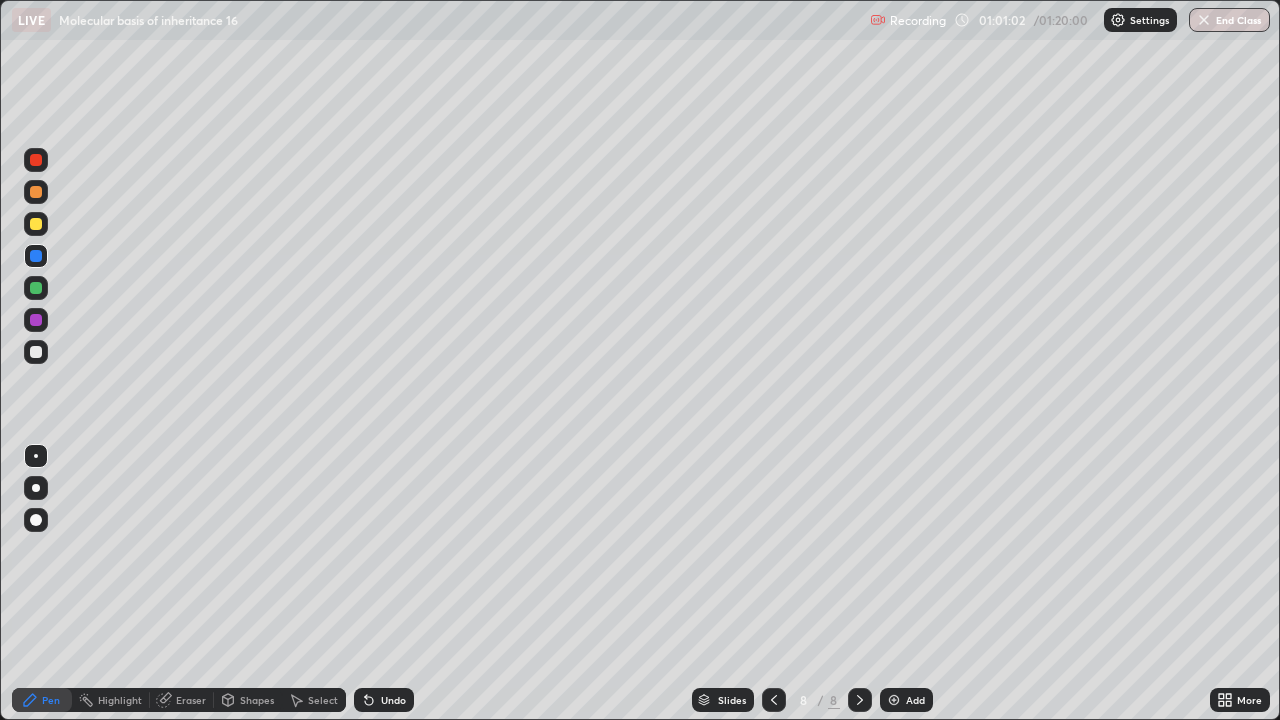 click at bounding box center (36, 320) 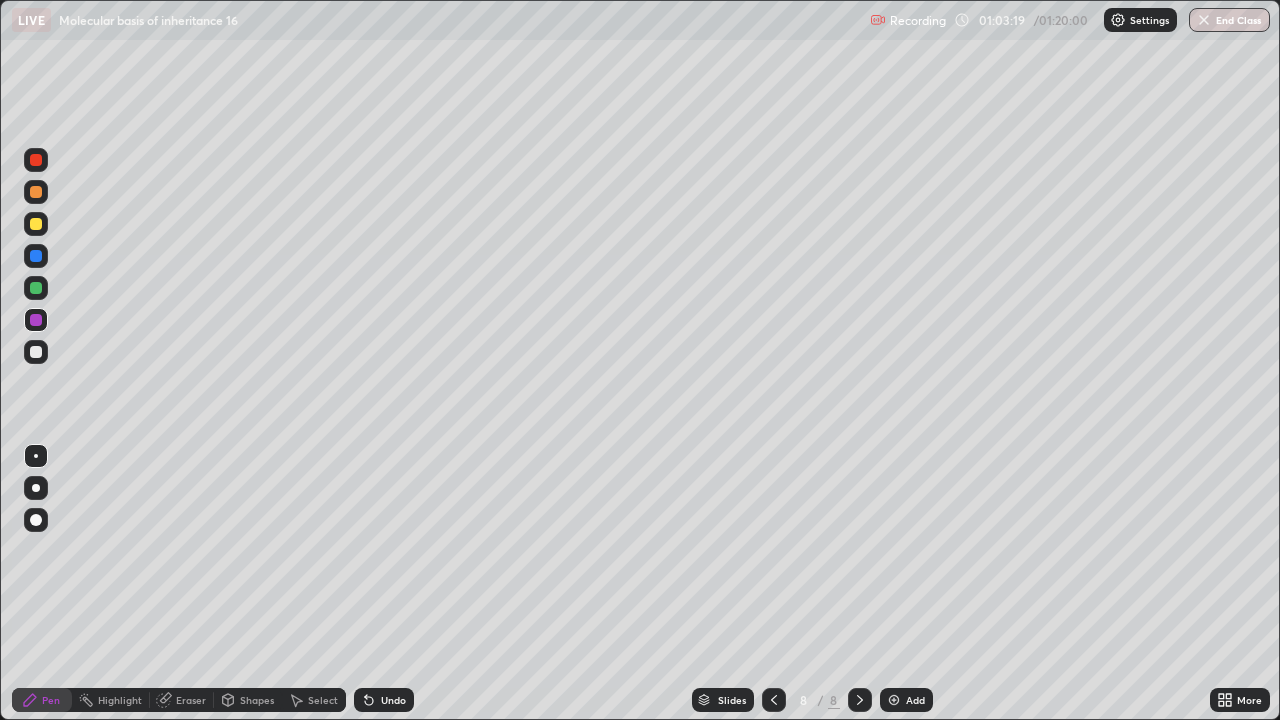 click on "Add" at bounding box center [906, 700] 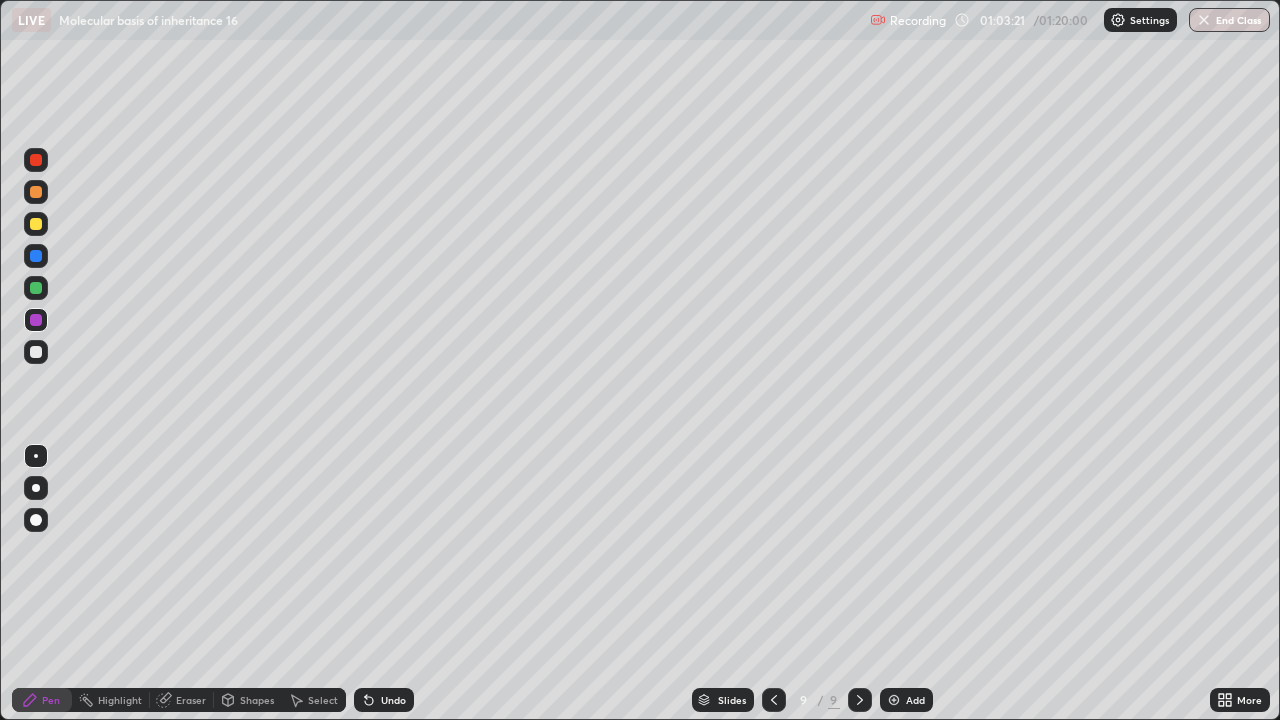 click at bounding box center (36, 288) 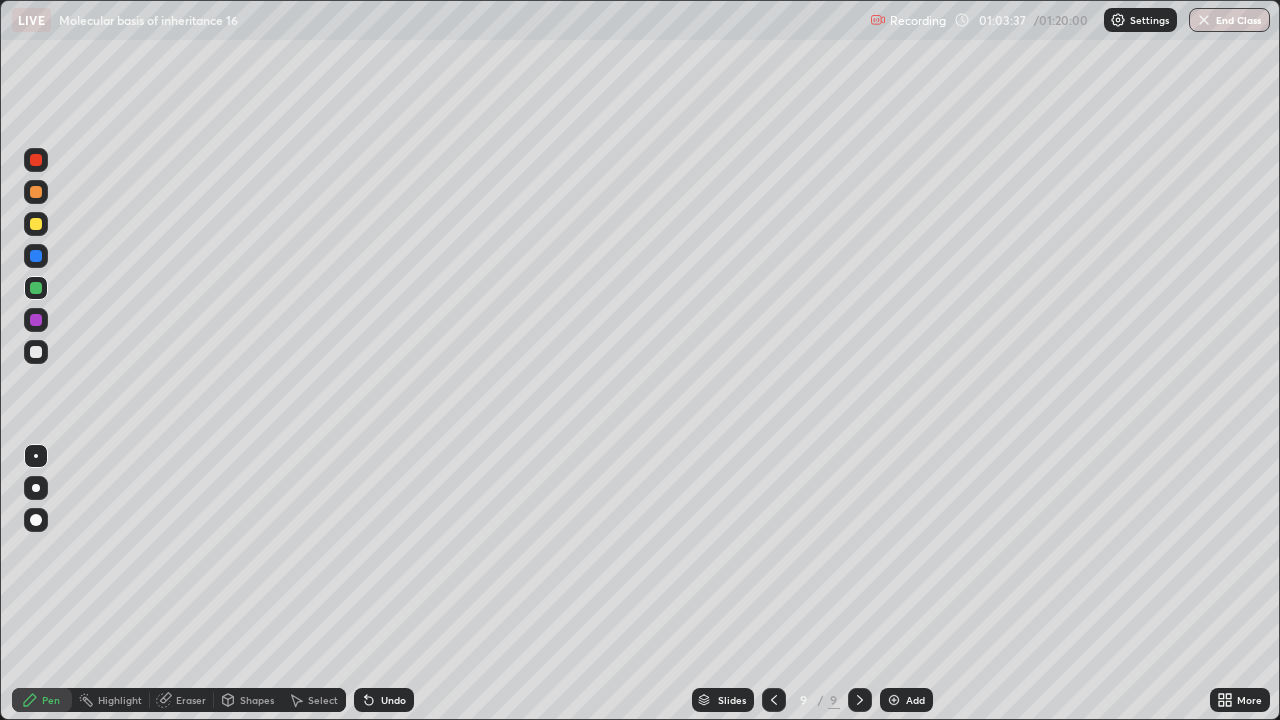 click at bounding box center (36, 320) 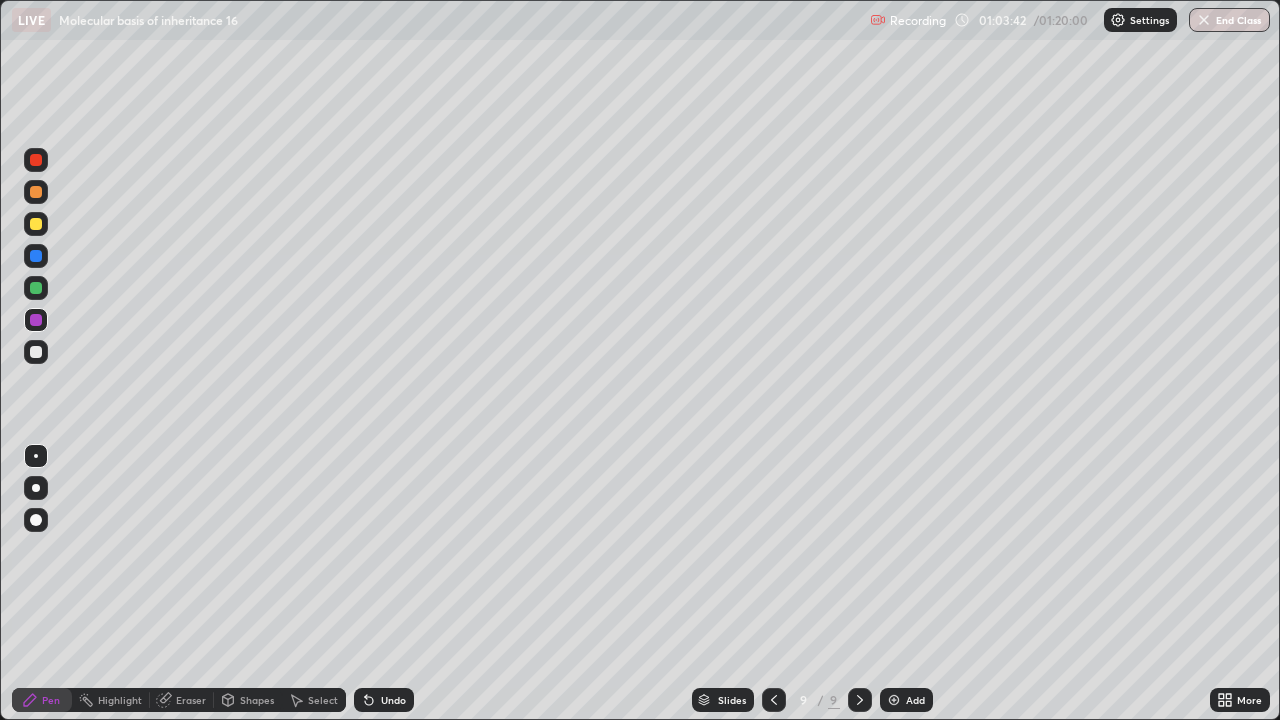 click at bounding box center [36, 256] 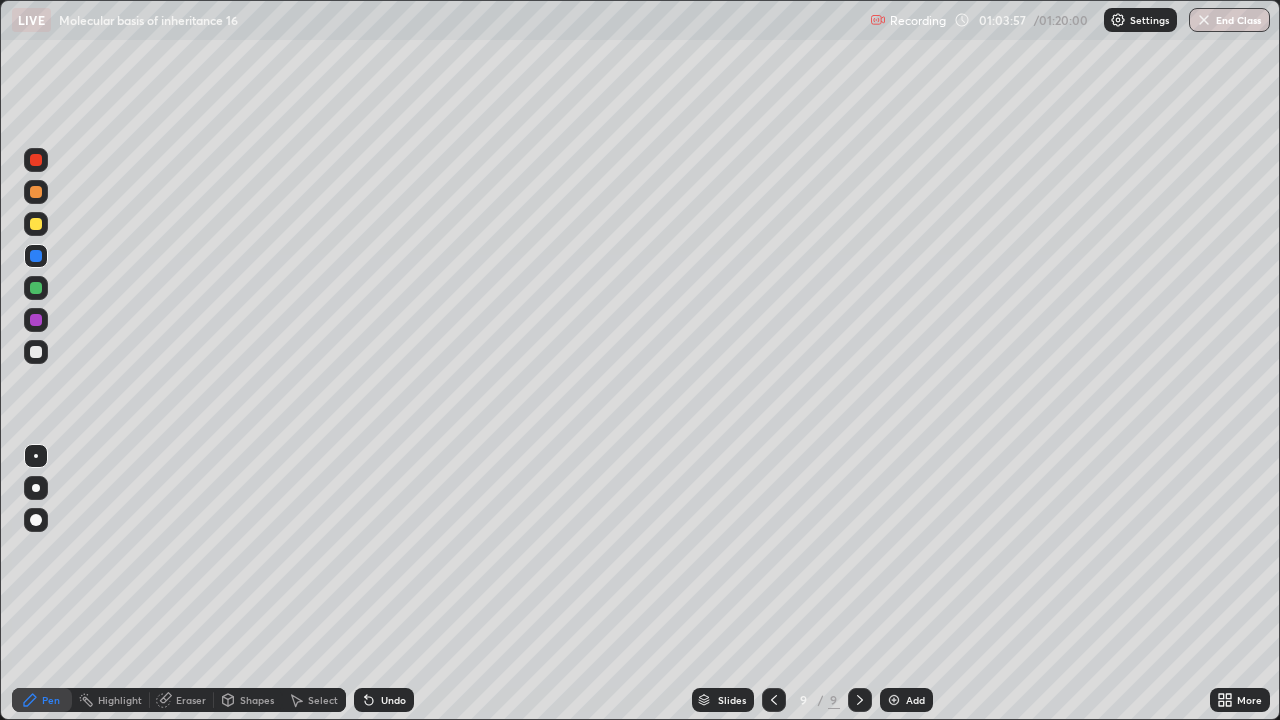 click at bounding box center [36, 320] 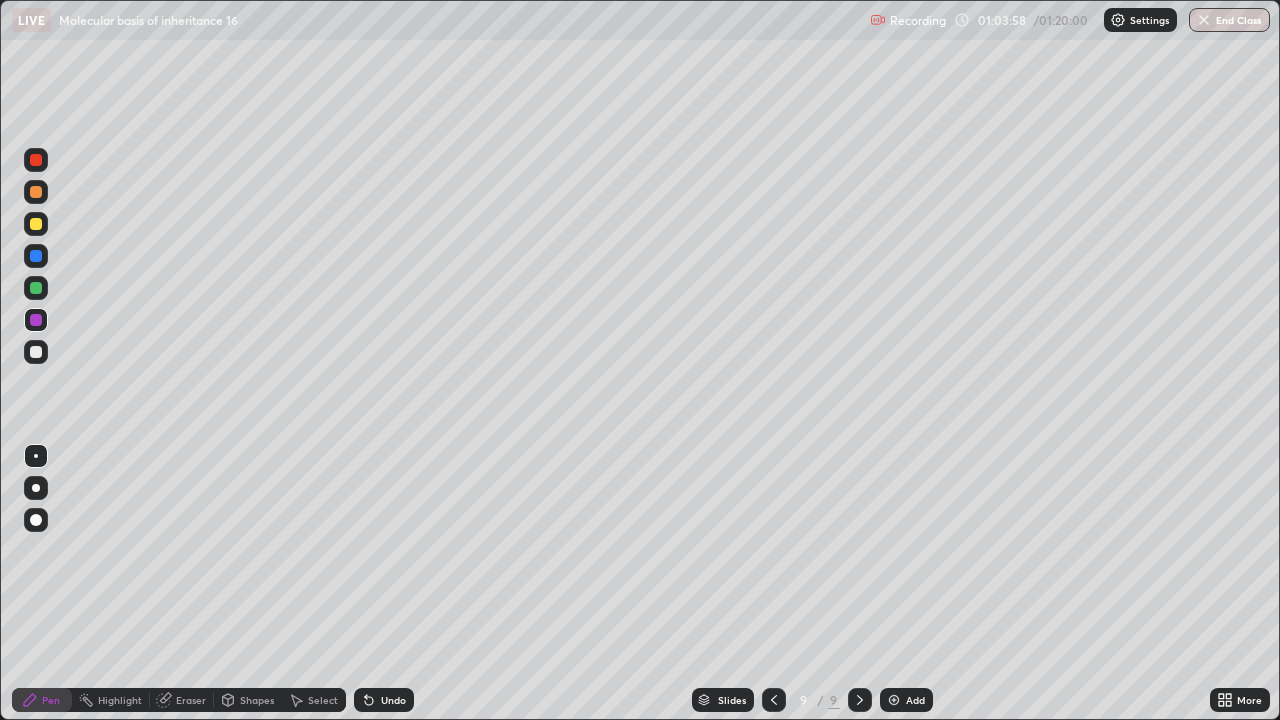 click at bounding box center [36, 224] 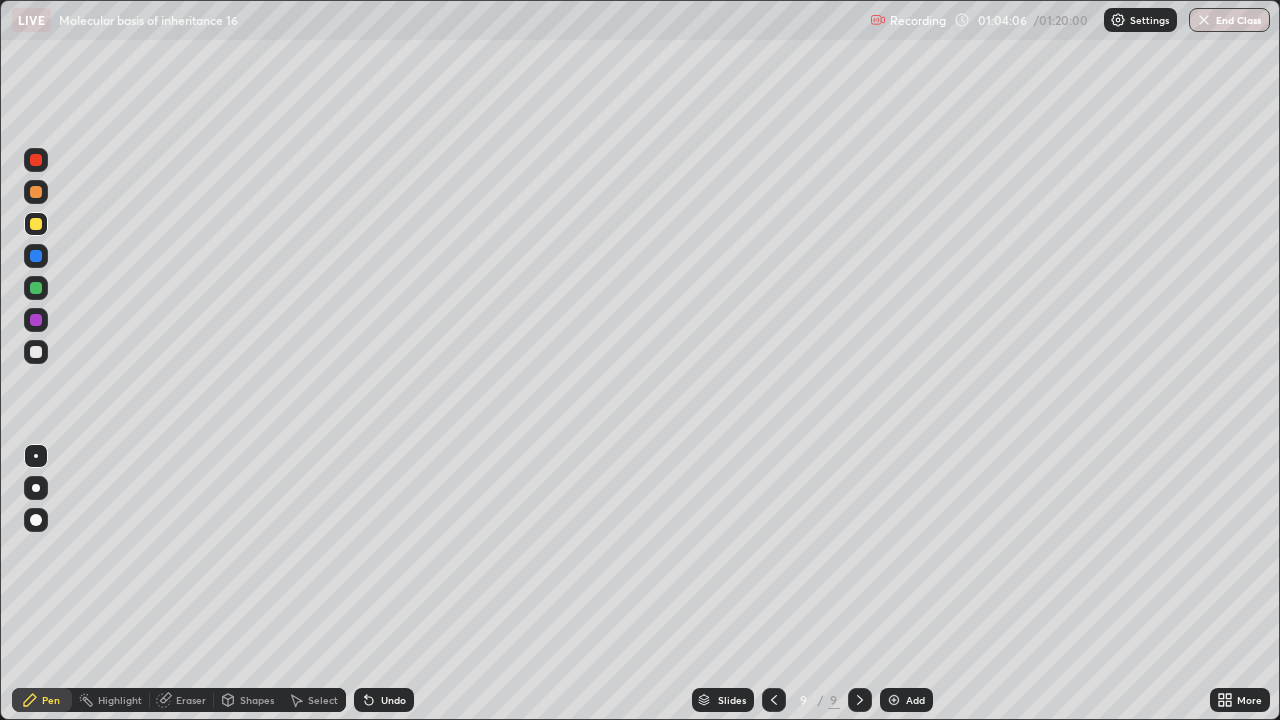 click at bounding box center (36, 352) 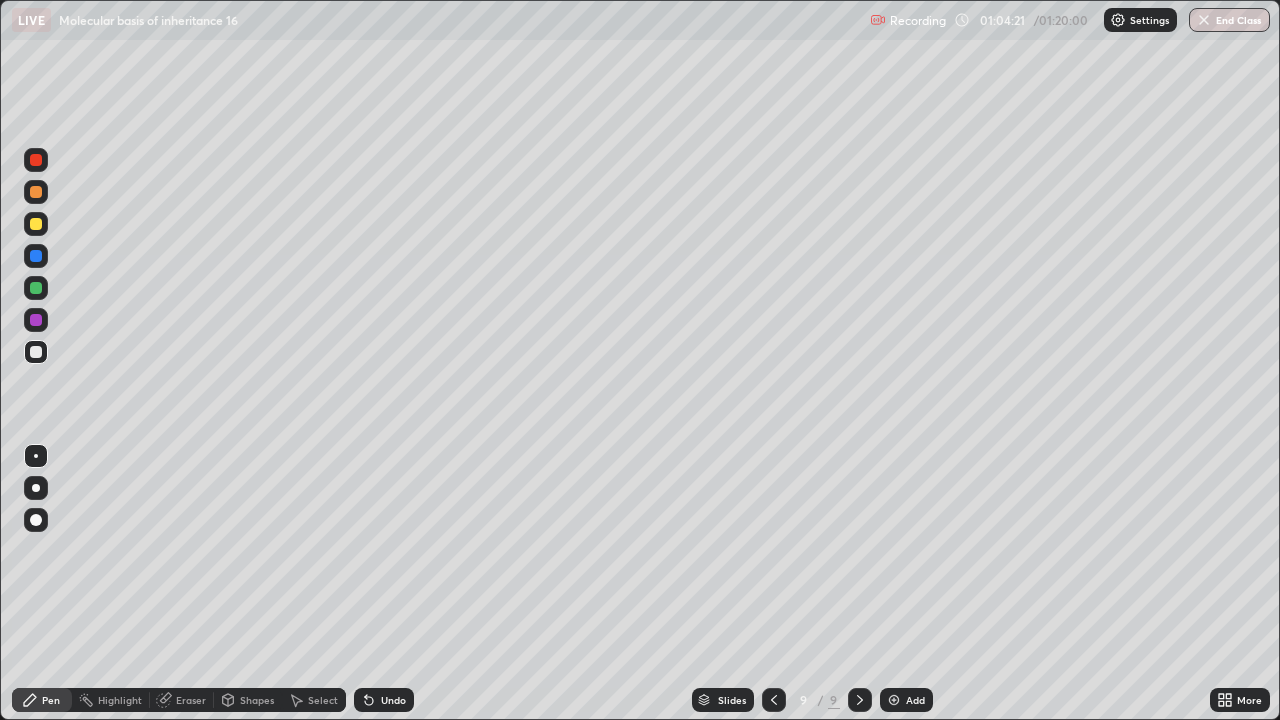click on "Undo" at bounding box center [384, 700] 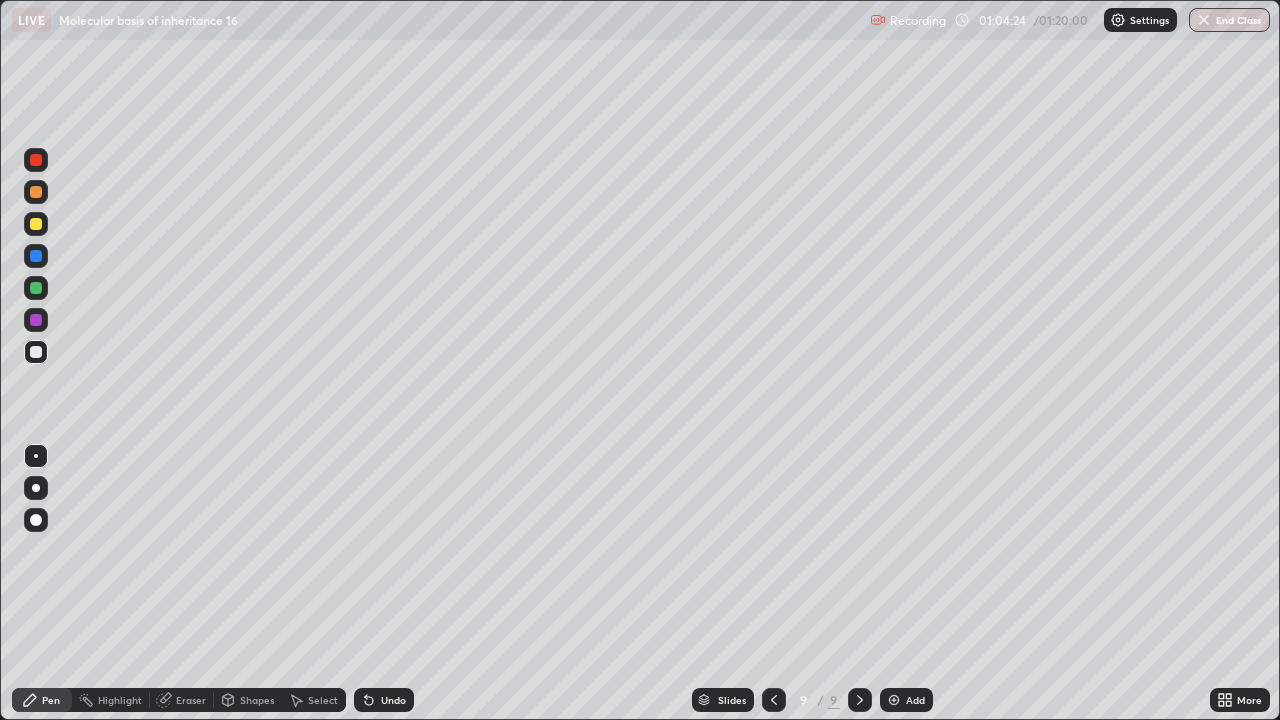 click 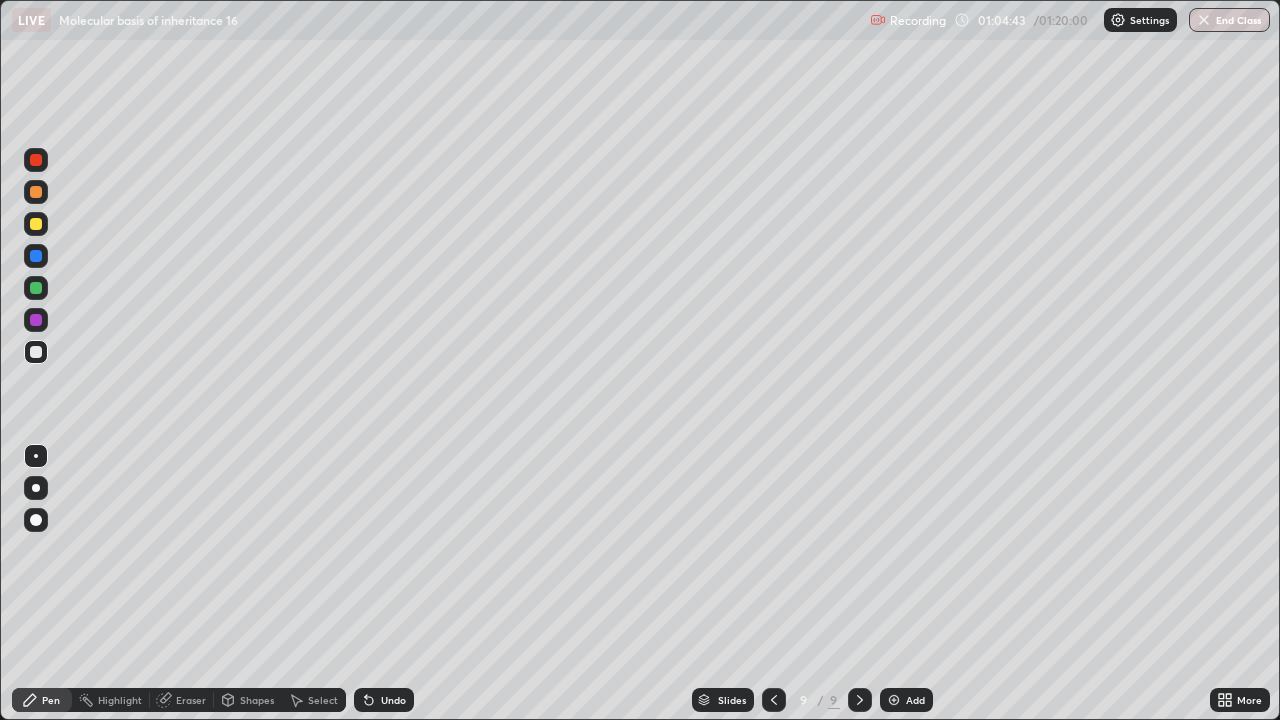click on "Undo" at bounding box center [393, 700] 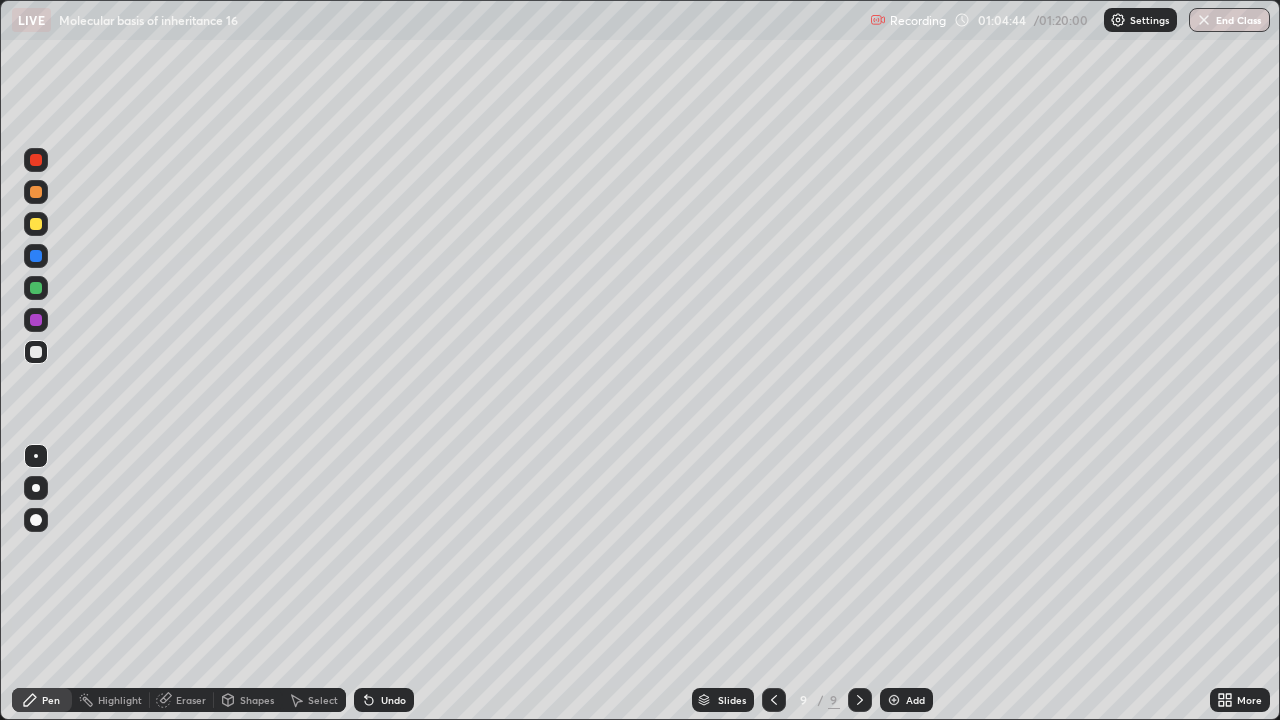 click on "Undo" at bounding box center [384, 700] 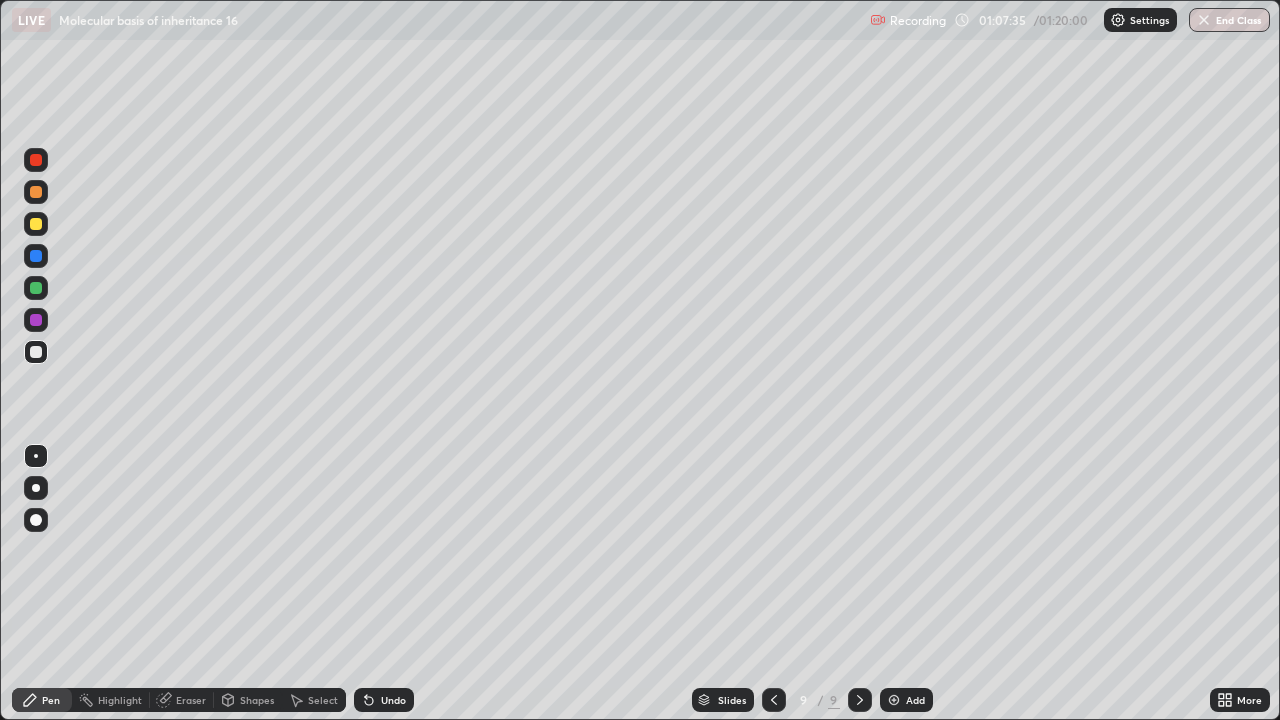 click on "Add" at bounding box center [915, 700] 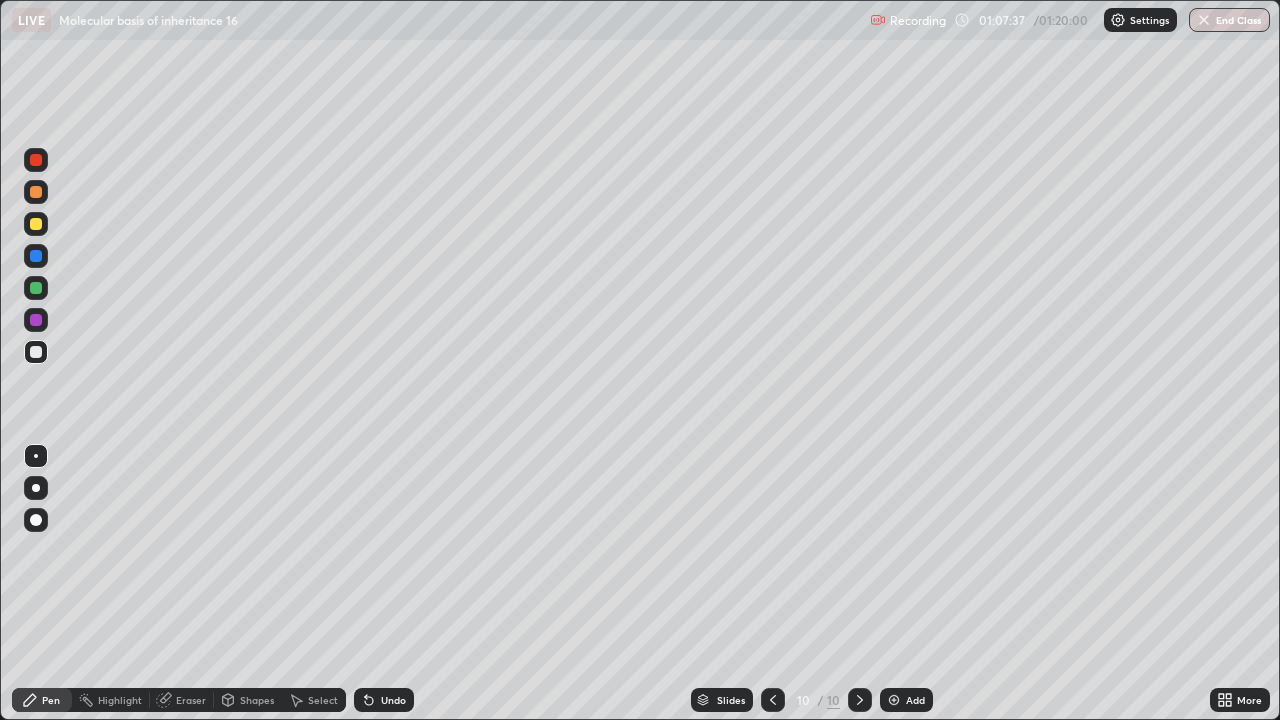 click at bounding box center [36, 192] 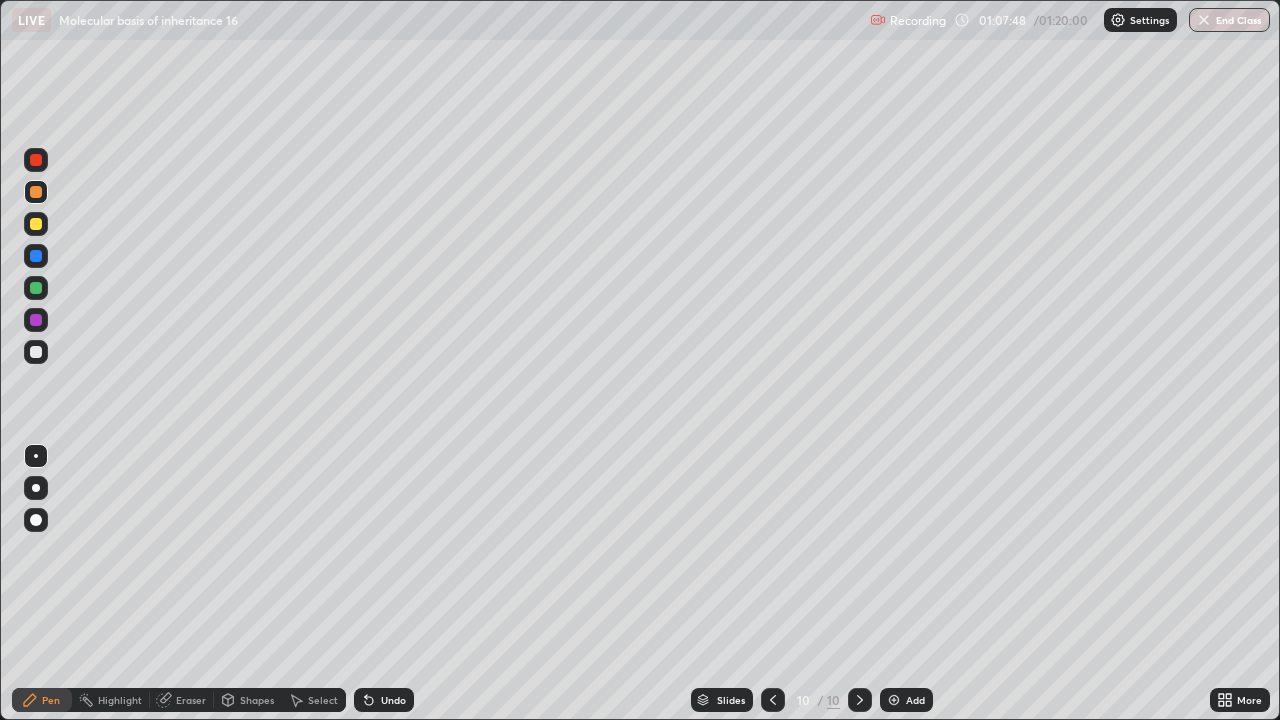 click at bounding box center (36, 288) 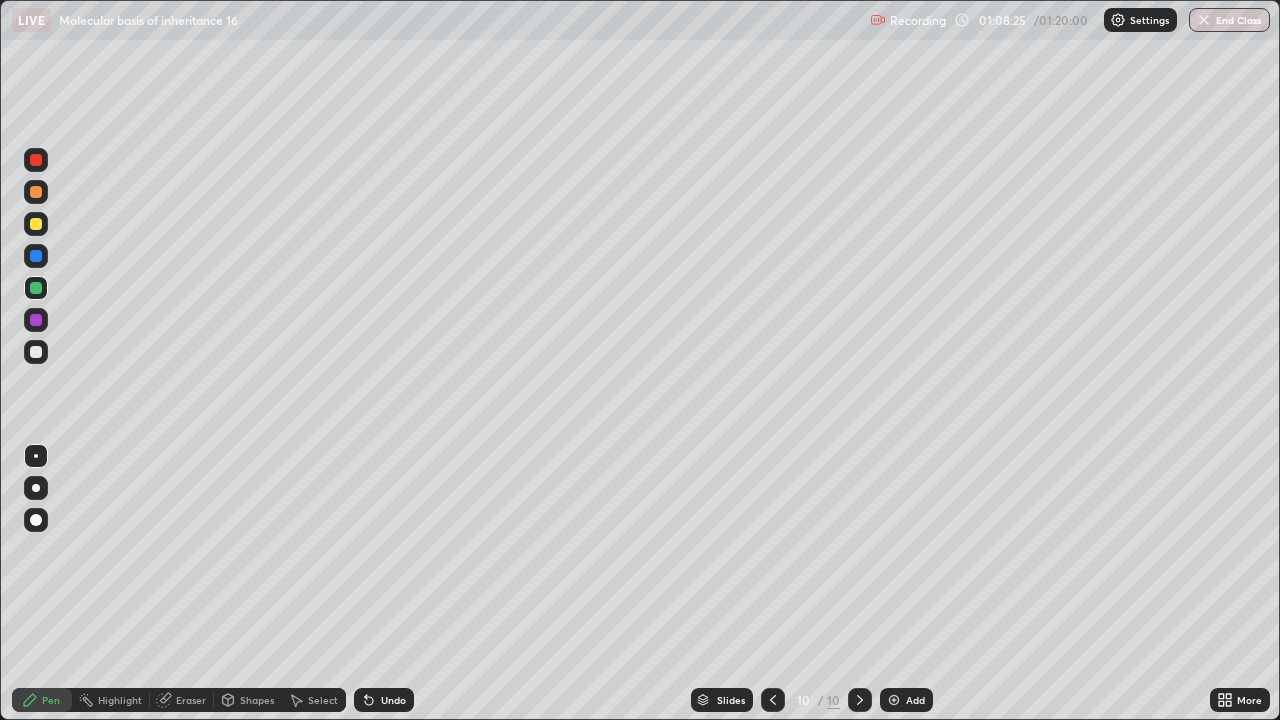 click on "Undo" at bounding box center (384, 700) 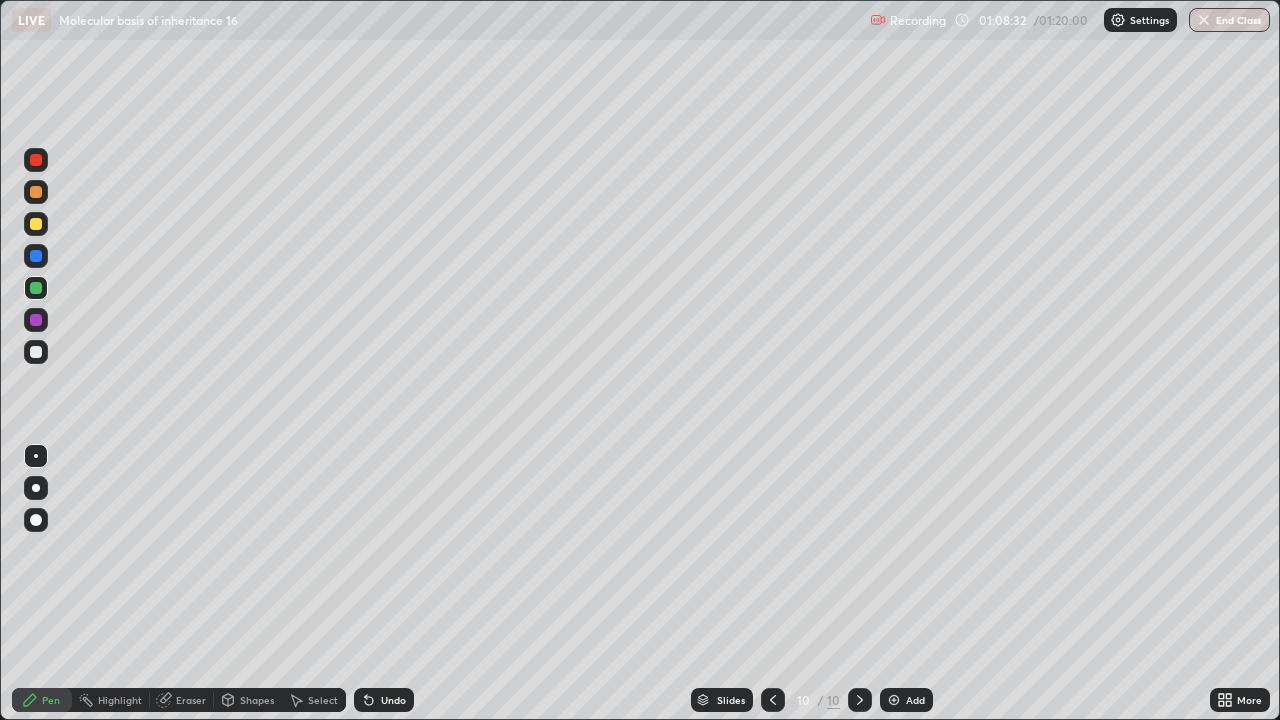 click on "Eraser" at bounding box center [191, 700] 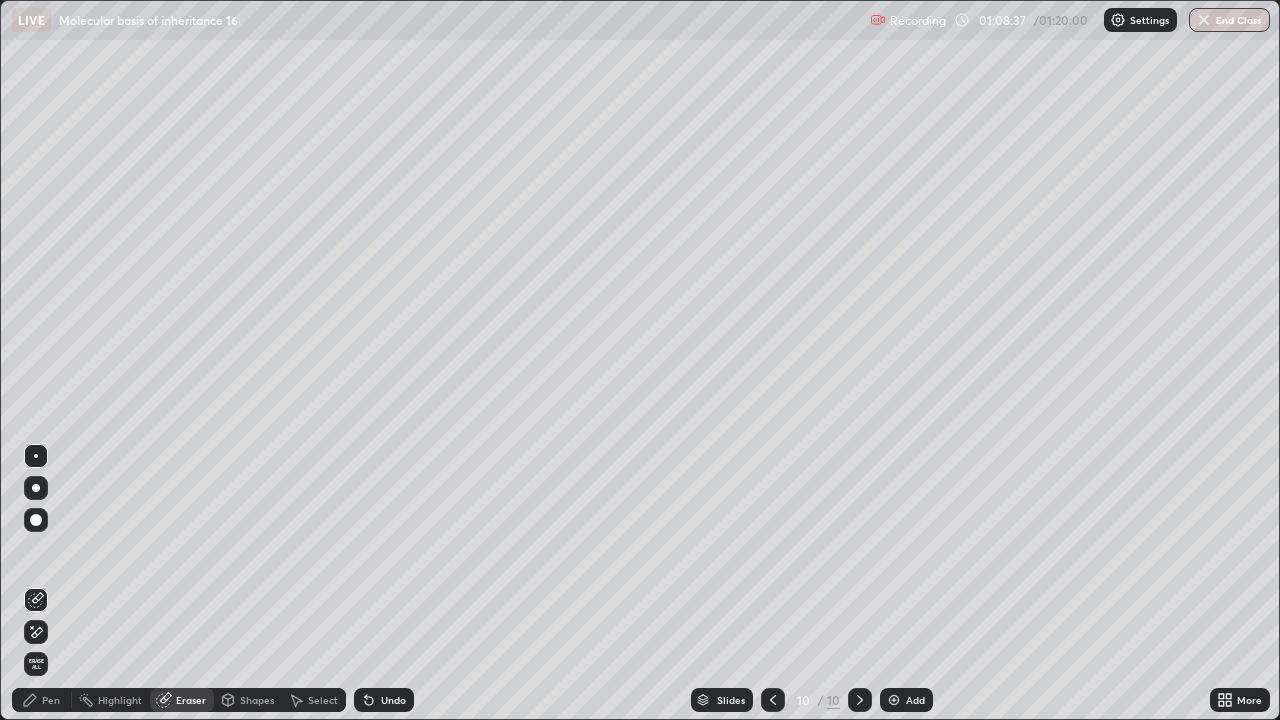 click on "Pen" at bounding box center (51, 700) 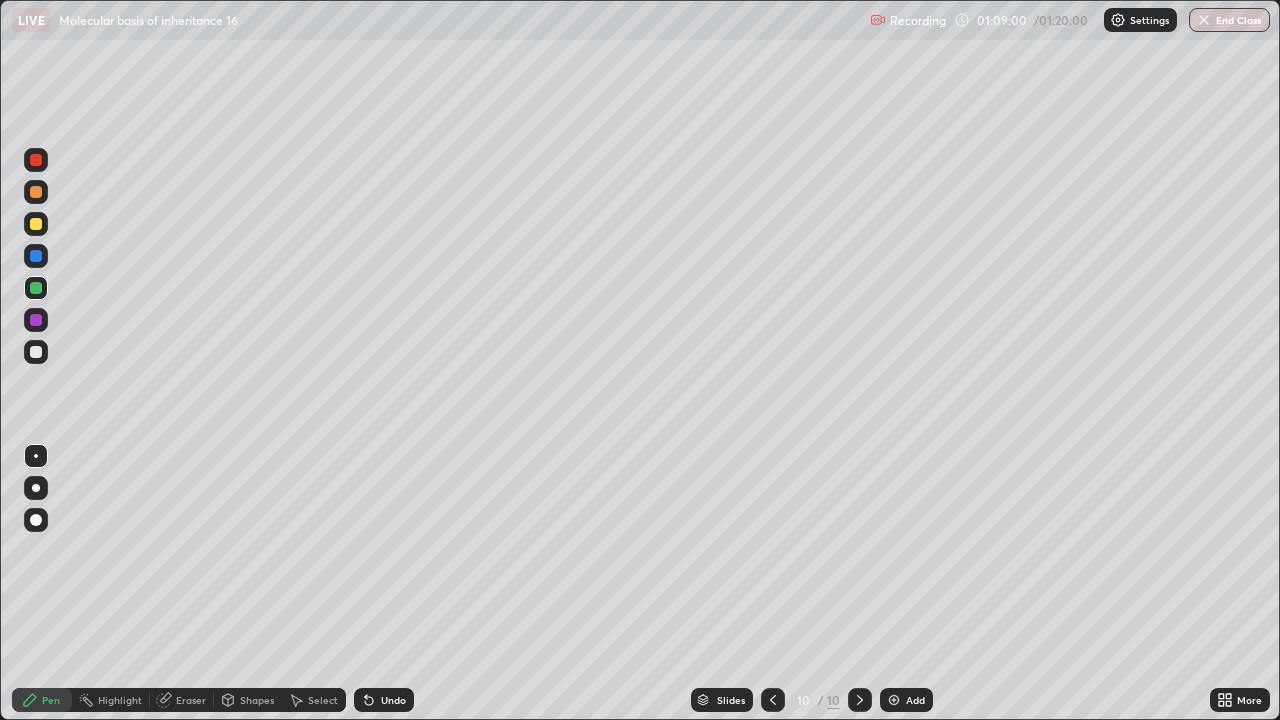 click on "Undo" at bounding box center [384, 700] 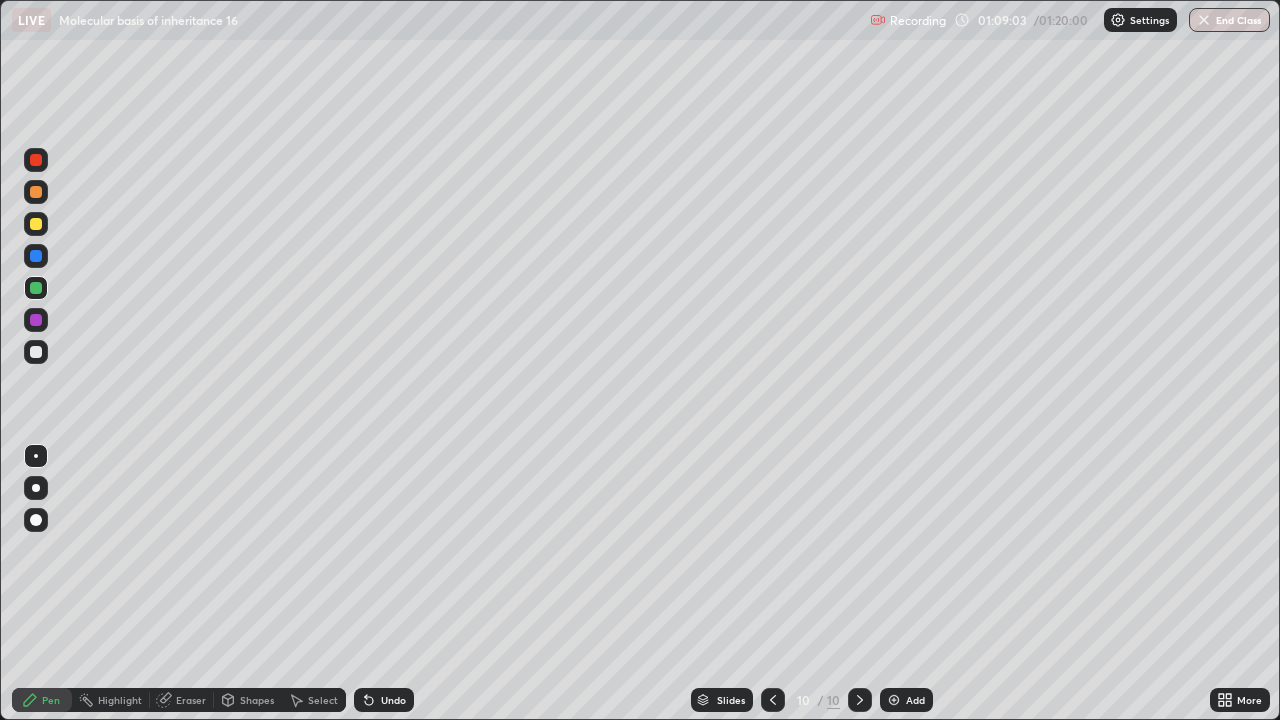 click on "Undo" at bounding box center (393, 700) 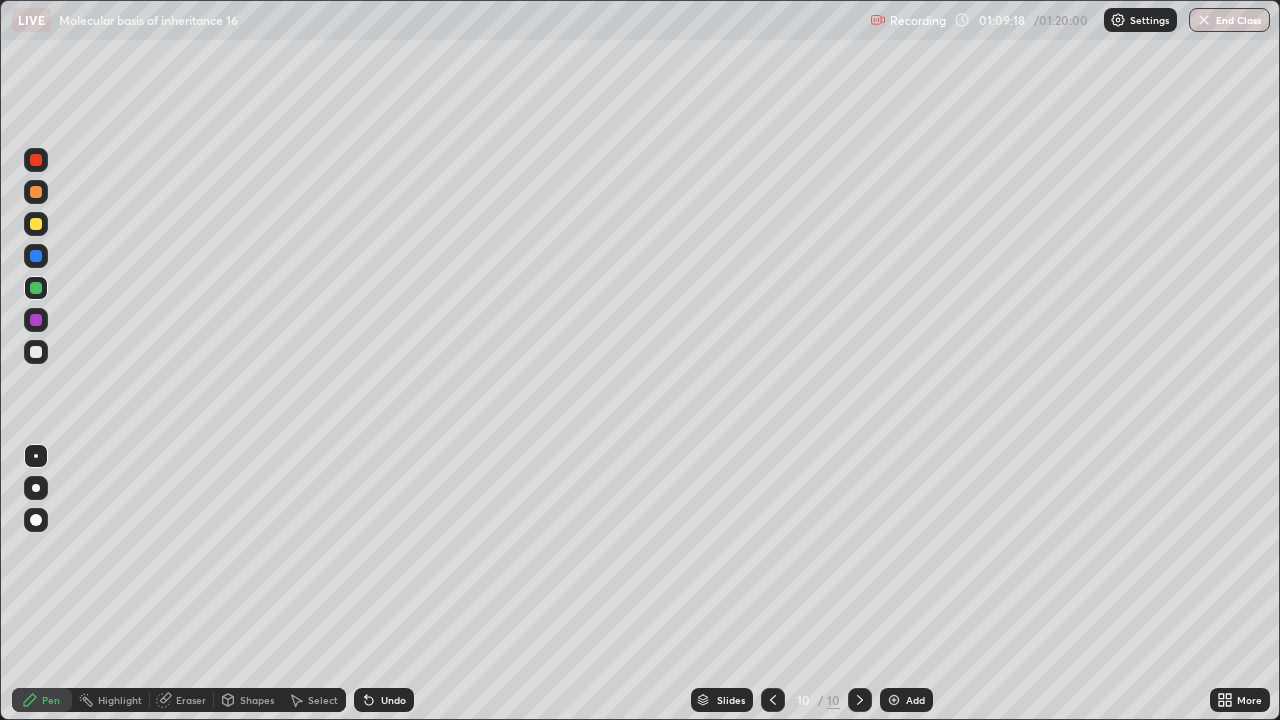 click at bounding box center [36, 320] 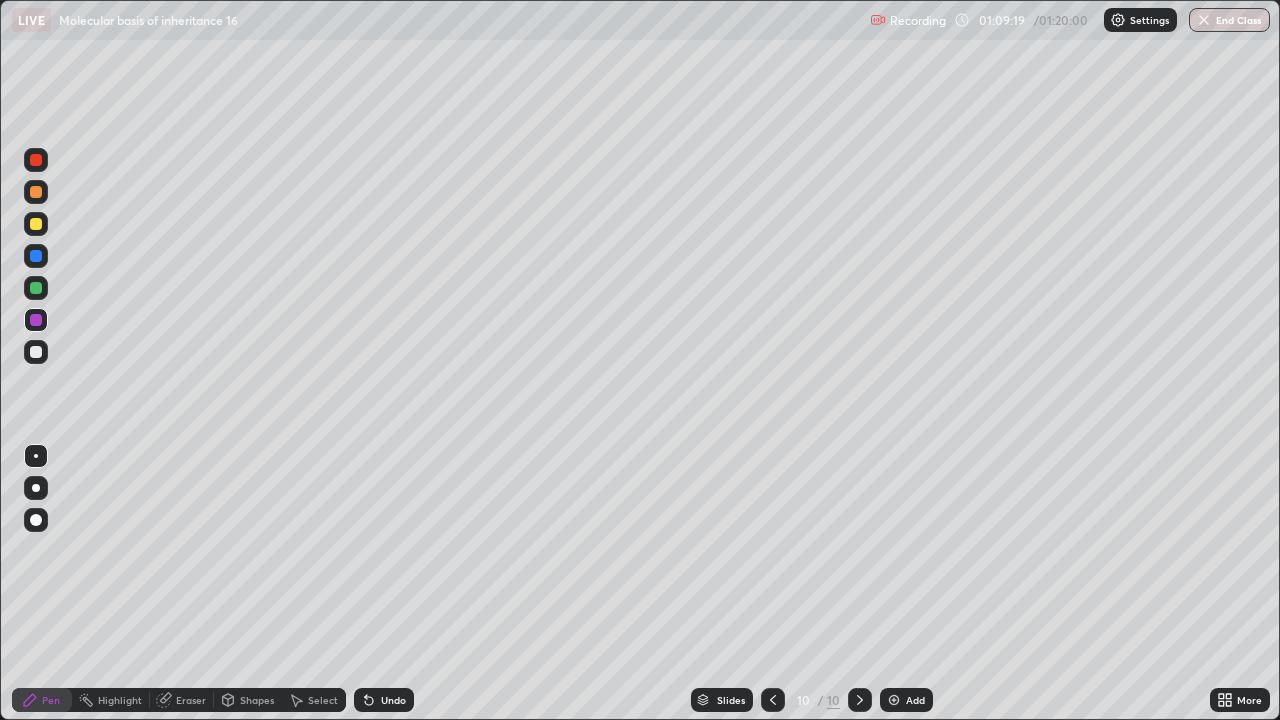 click 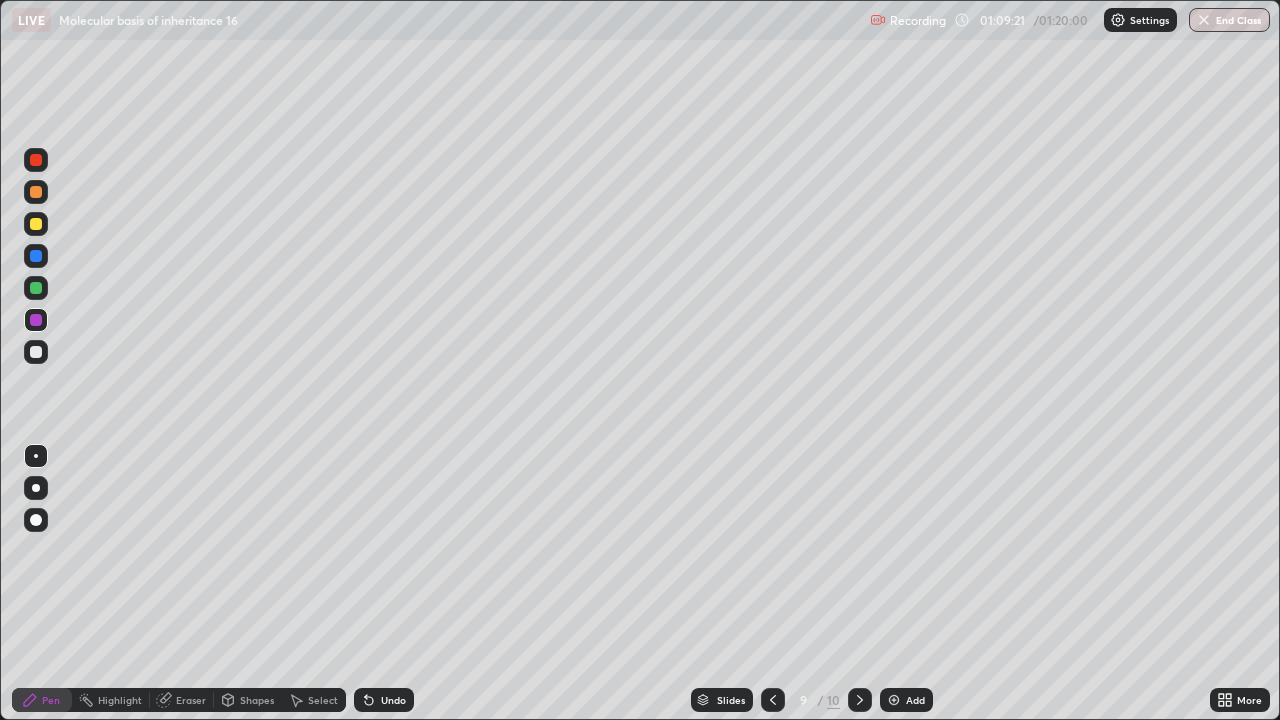 click 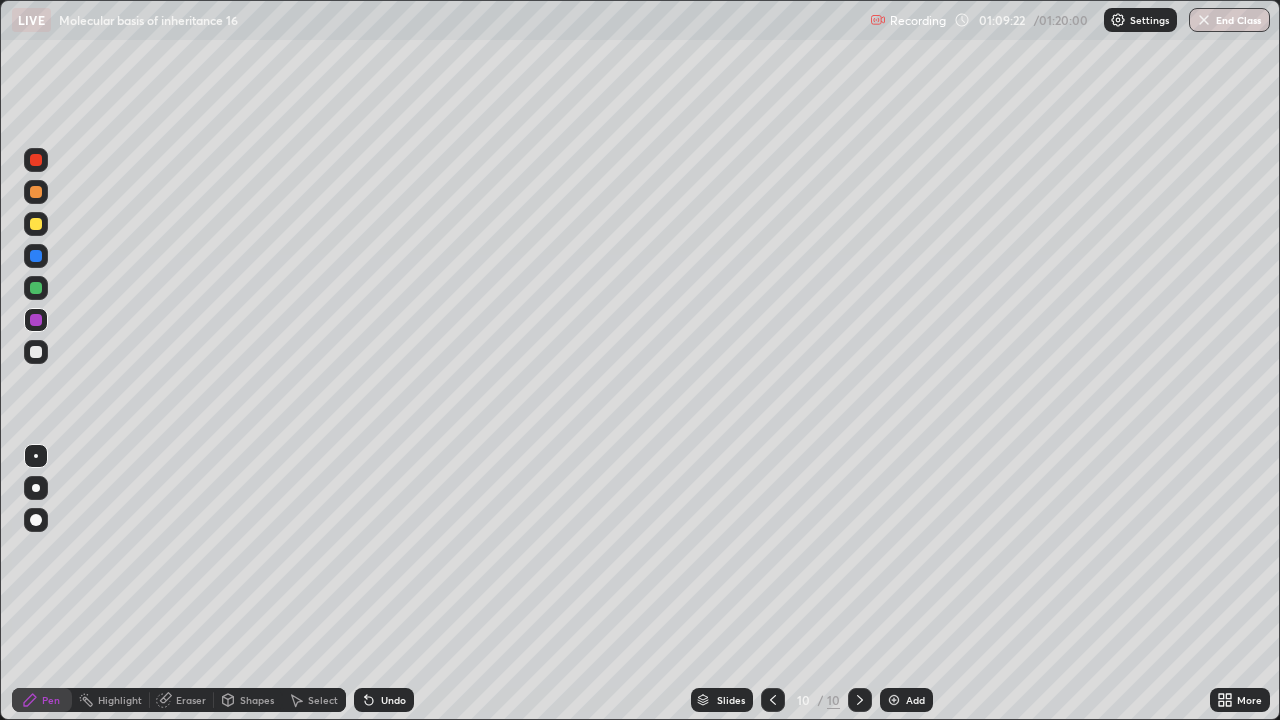 click at bounding box center [36, 256] 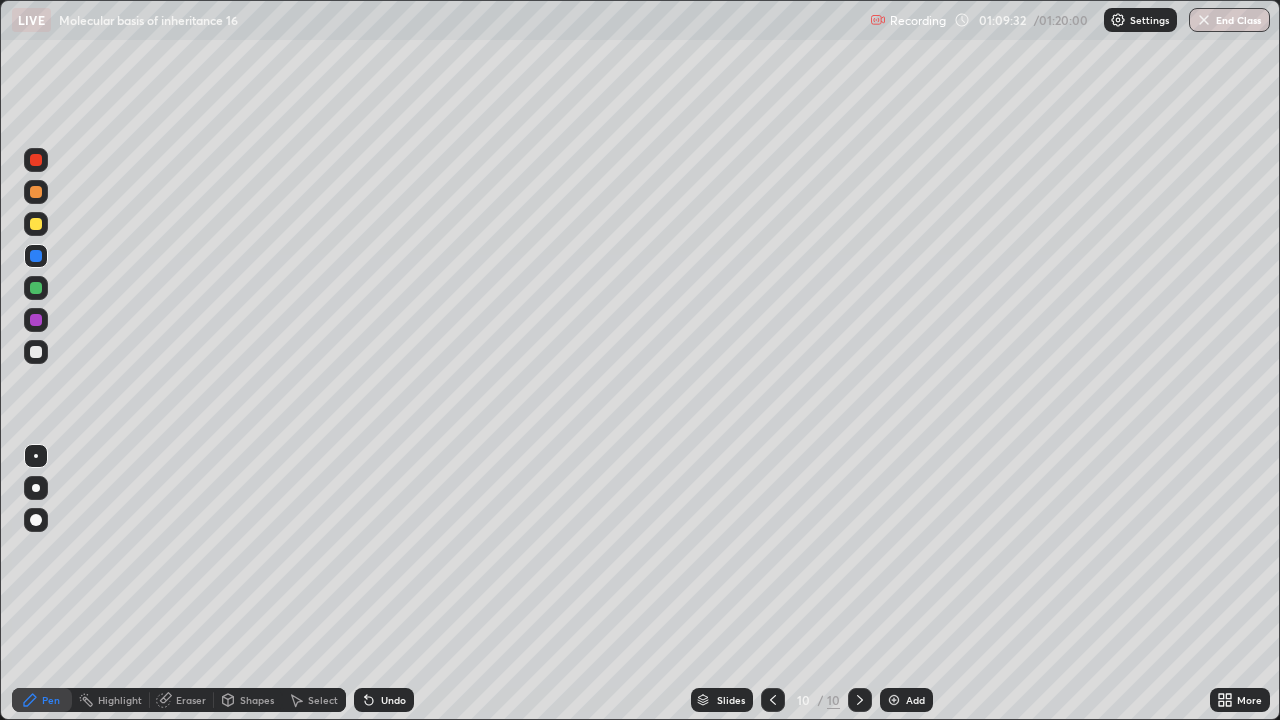 click at bounding box center (36, 320) 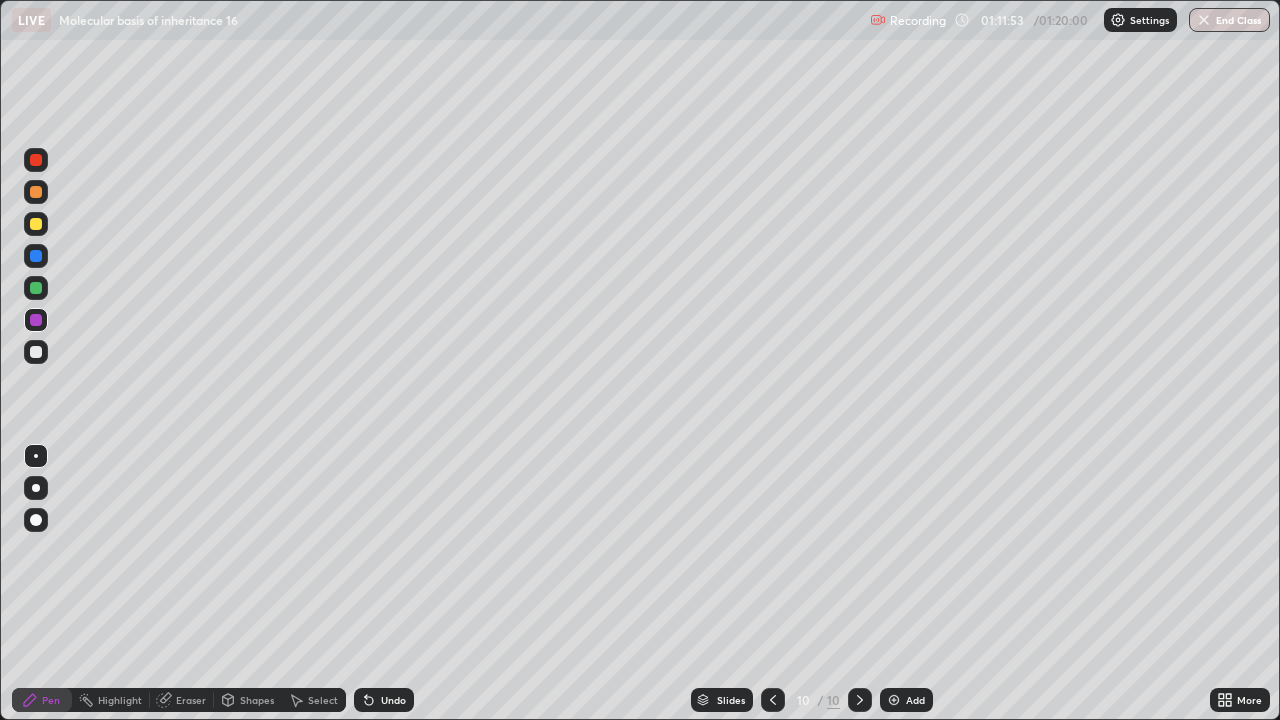 click at bounding box center (894, 700) 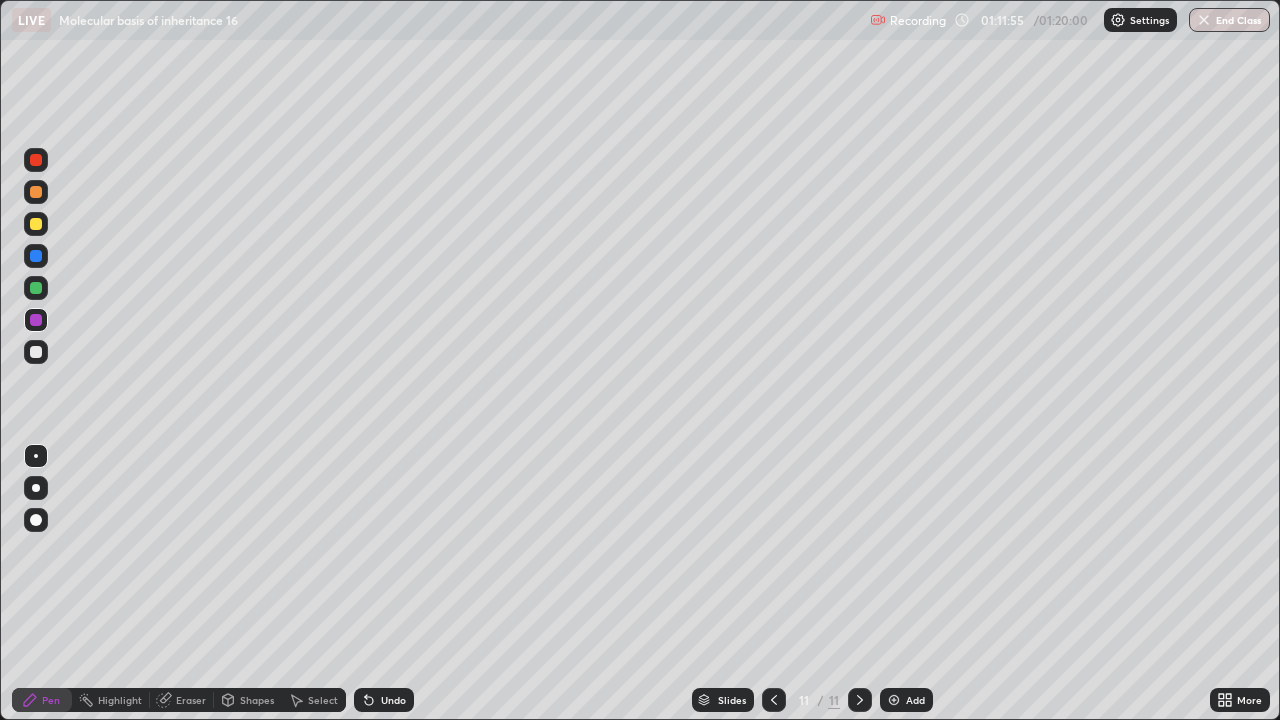 click at bounding box center (36, 192) 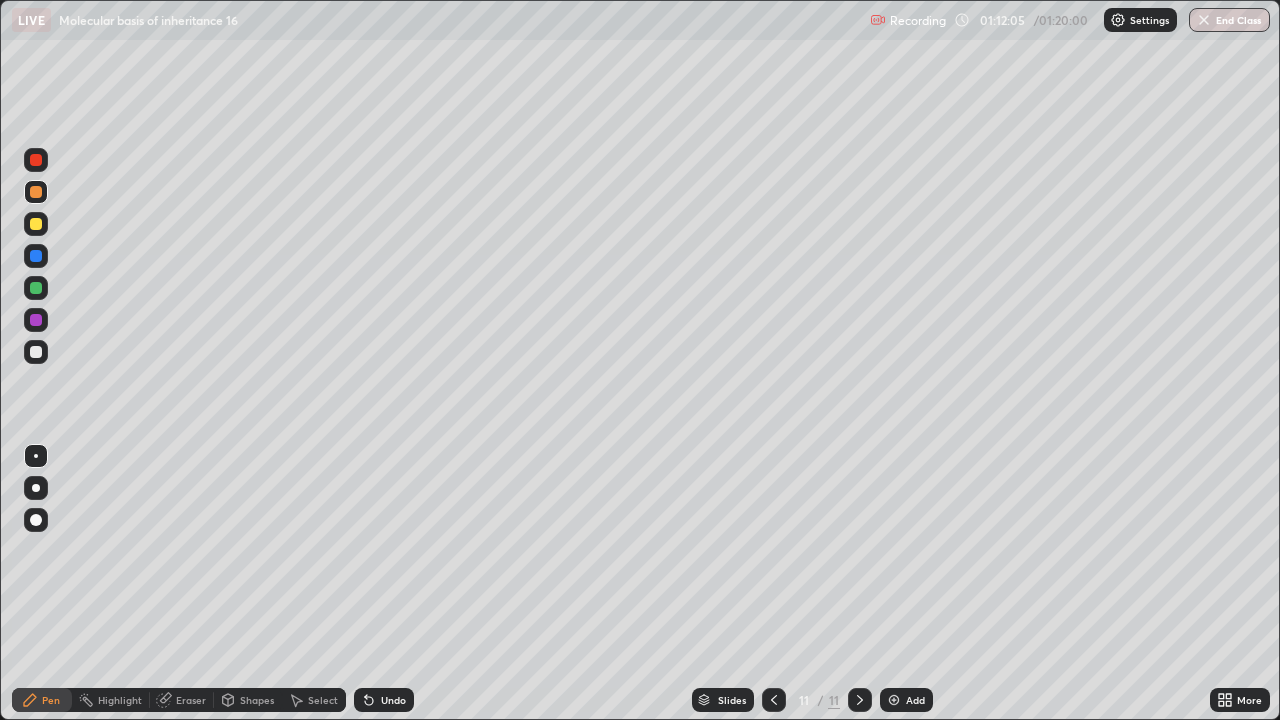 click at bounding box center [36, 288] 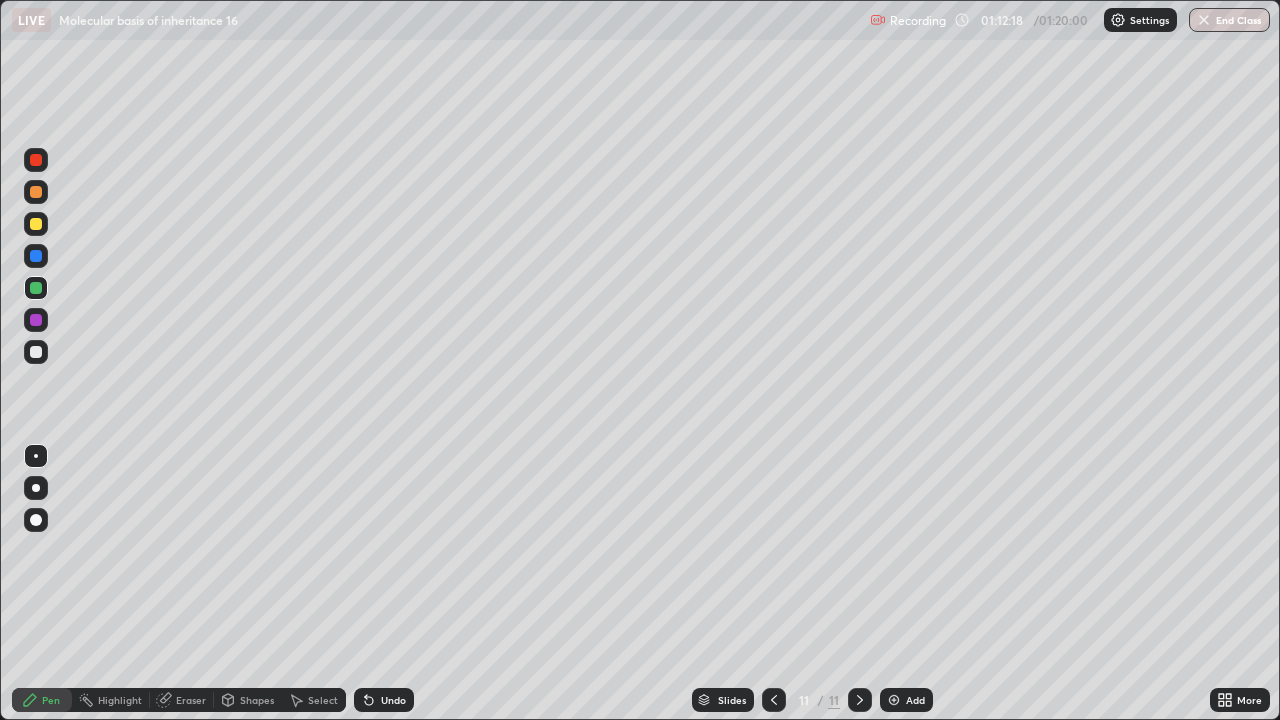 click at bounding box center (36, 320) 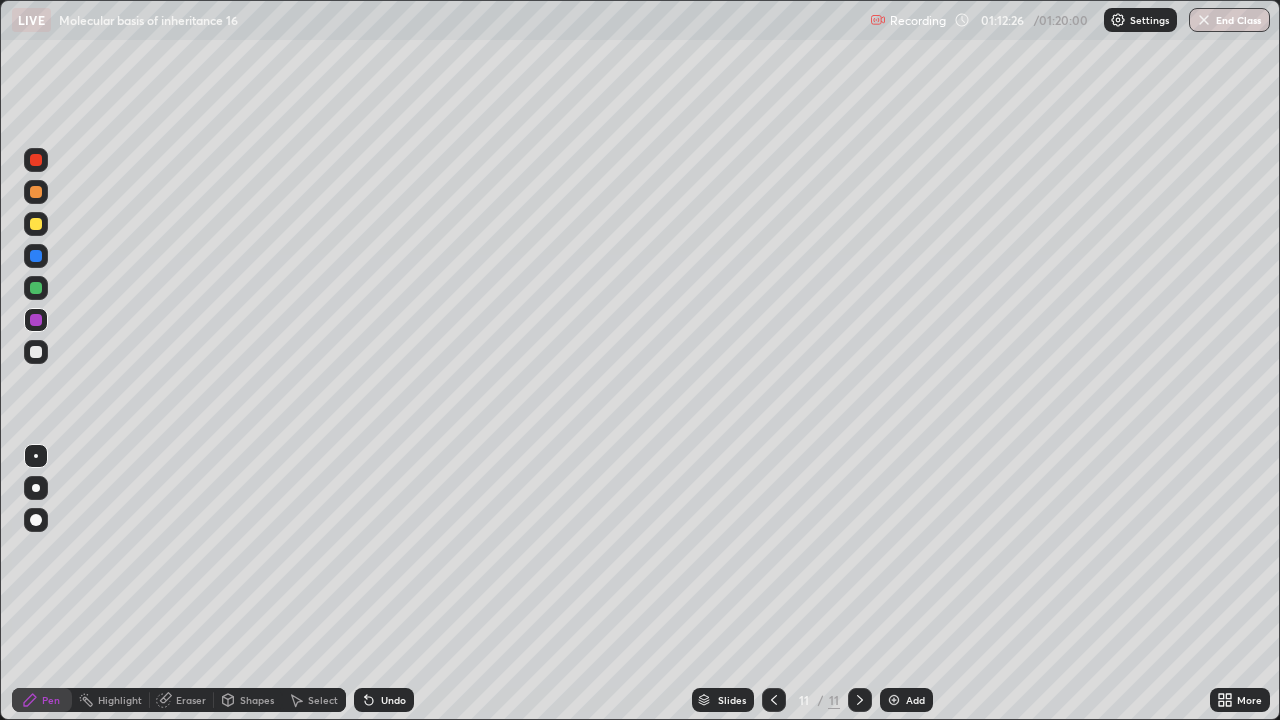 click at bounding box center [36, 256] 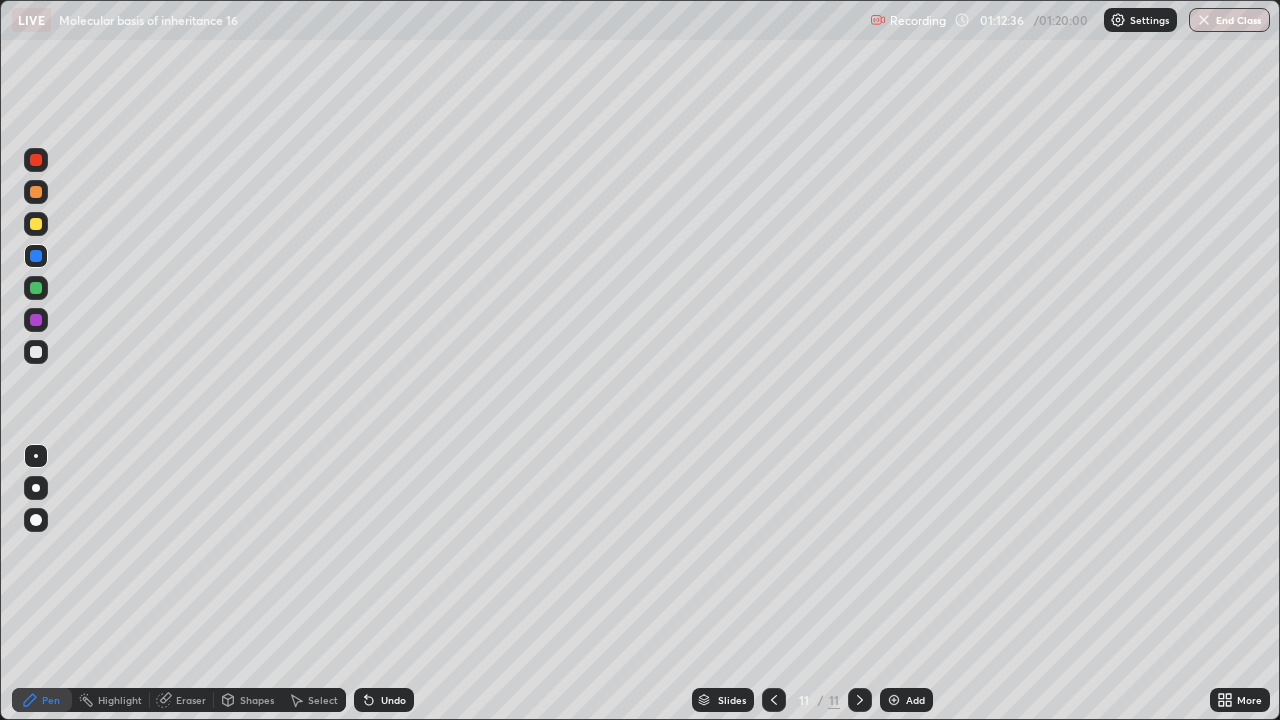 click at bounding box center [36, 320] 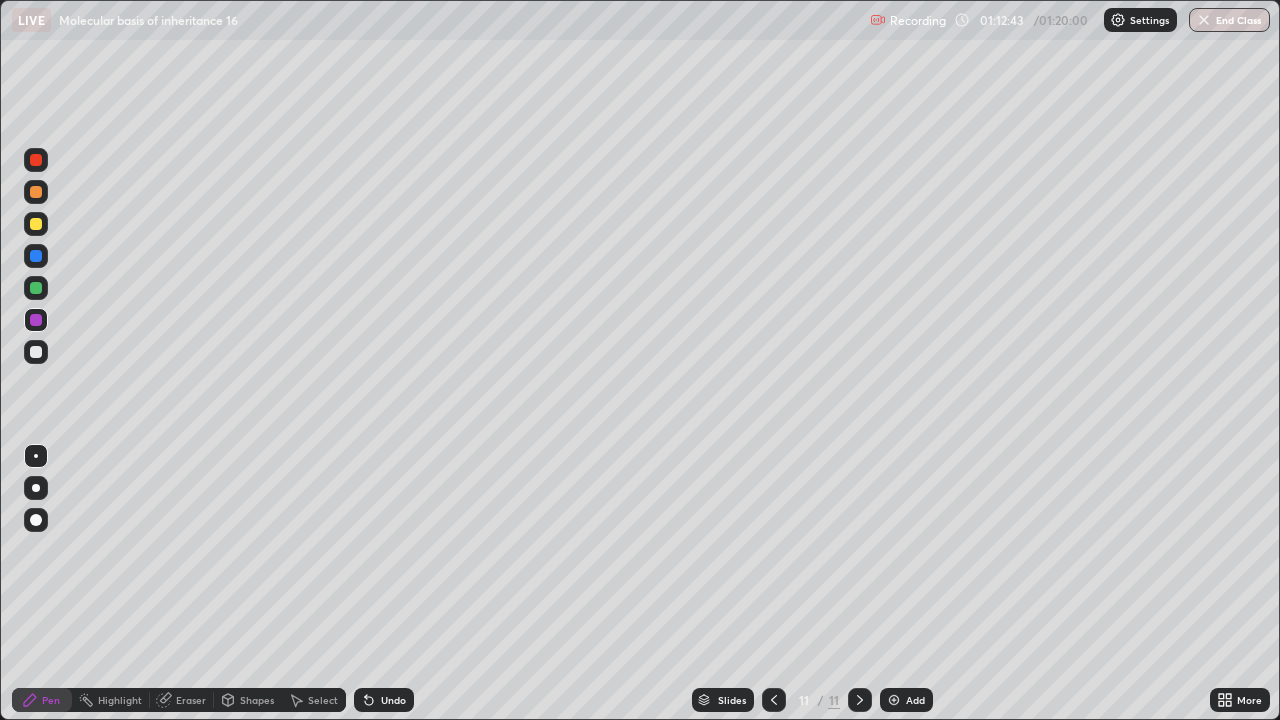 click at bounding box center [36, 288] 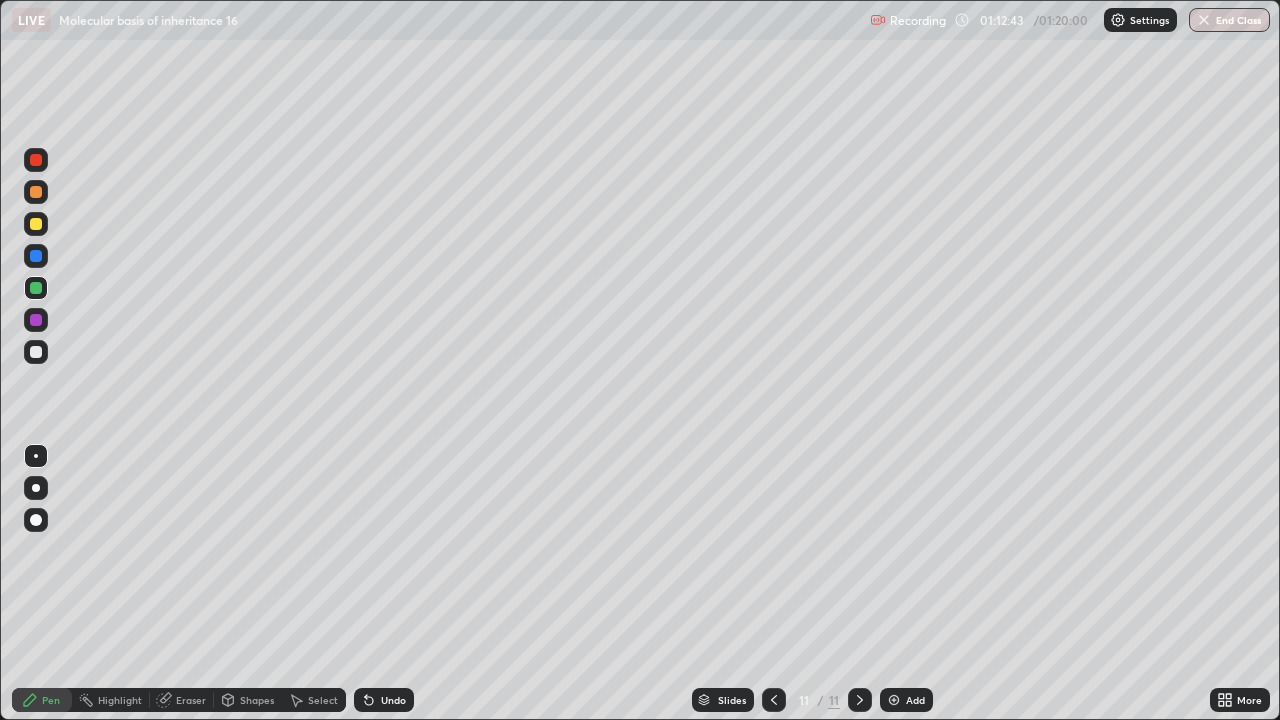 click at bounding box center (36, 224) 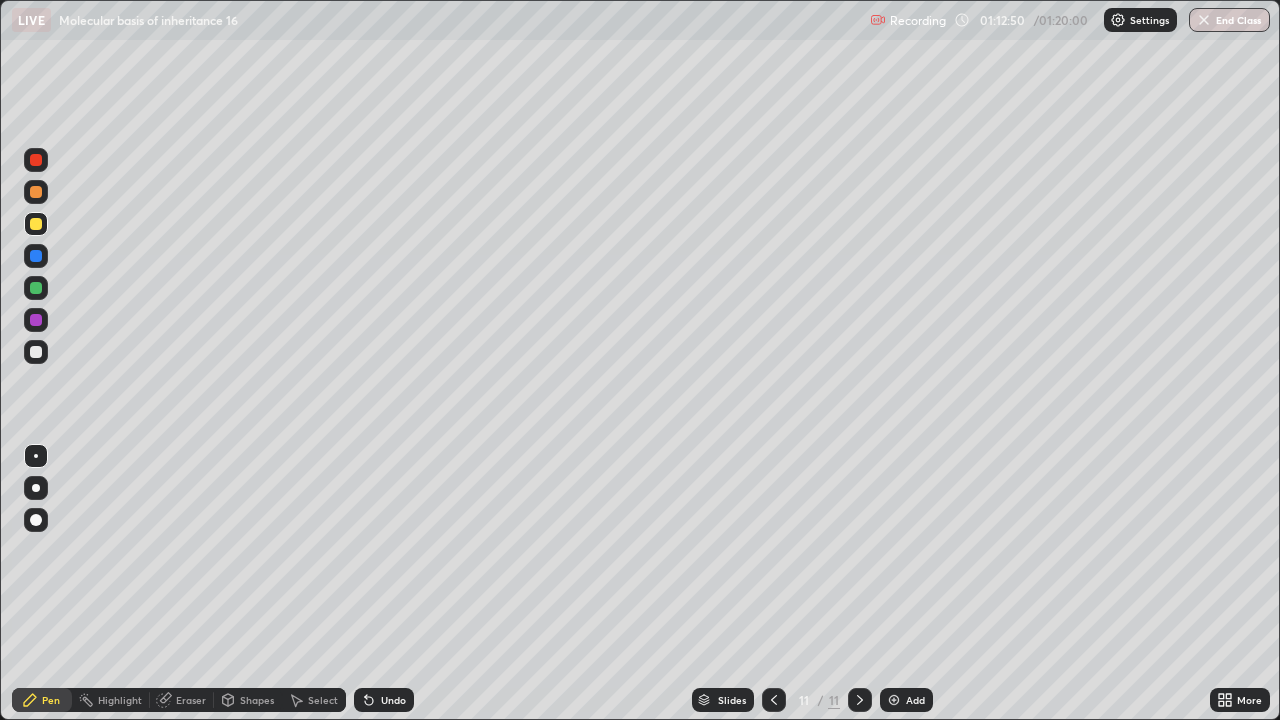 click on "Undo" at bounding box center (393, 700) 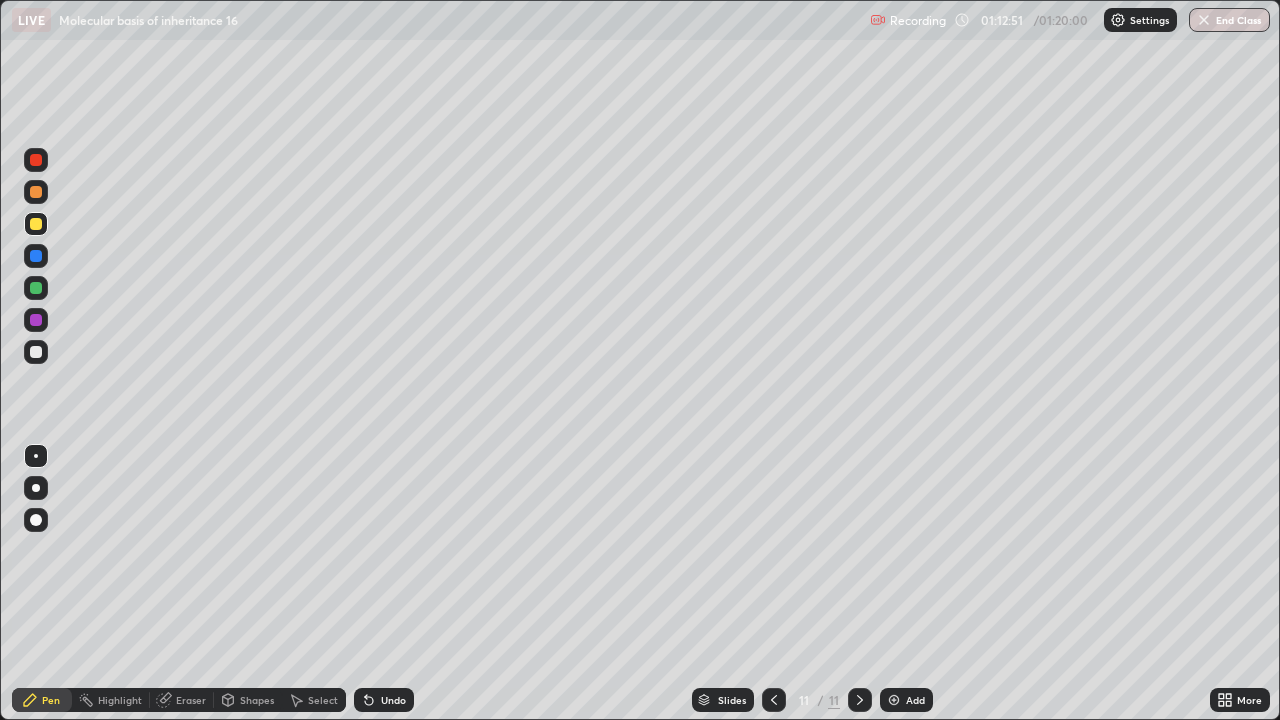 click on "Undo" at bounding box center (384, 700) 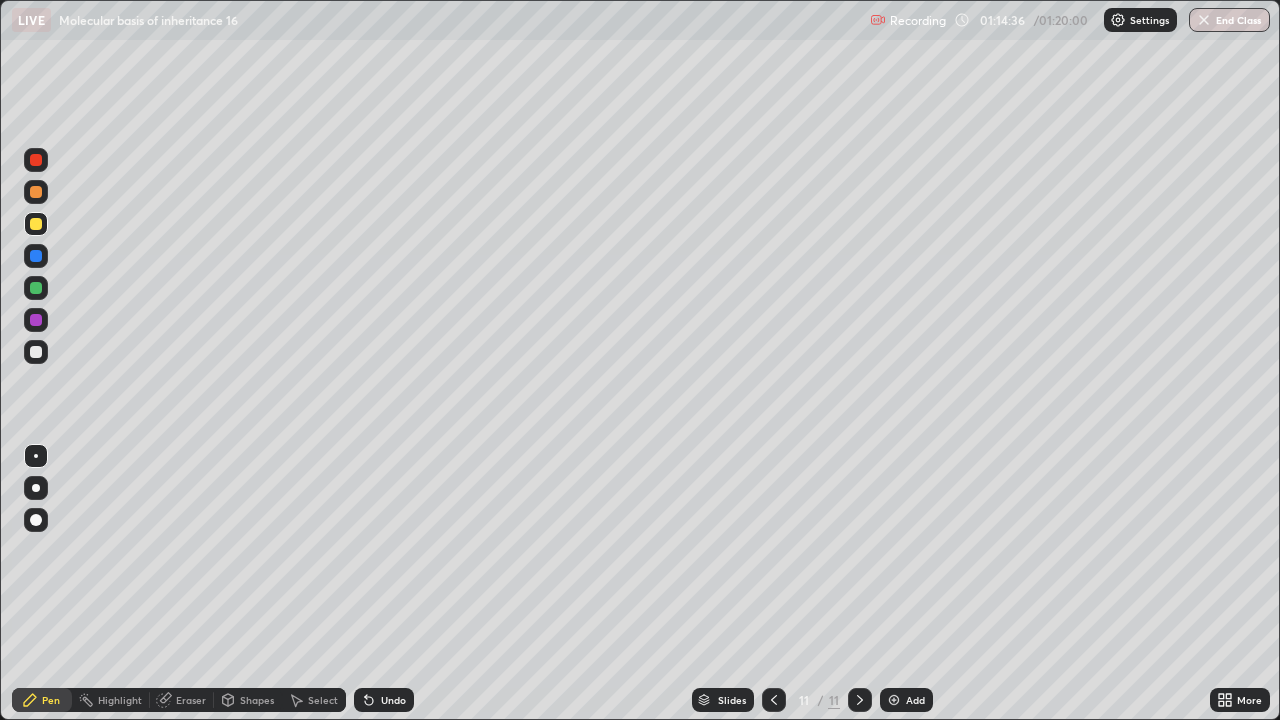 click at bounding box center (36, 288) 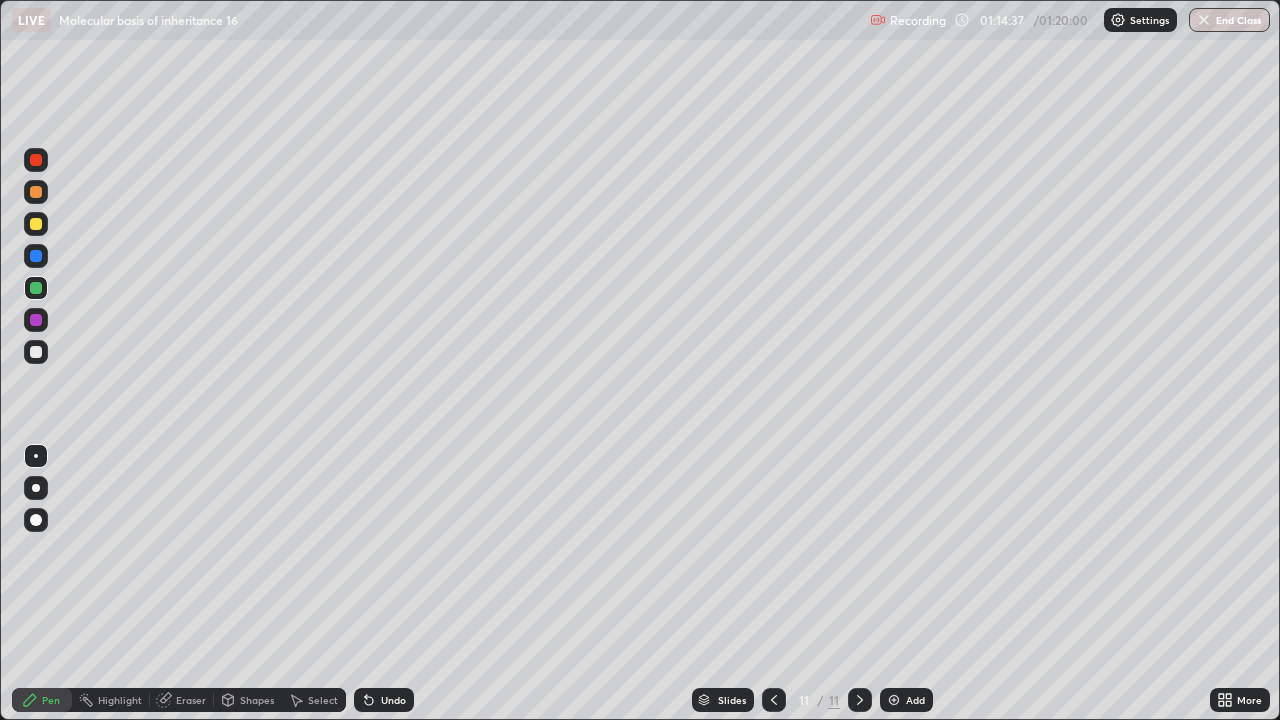 click at bounding box center [36, 256] 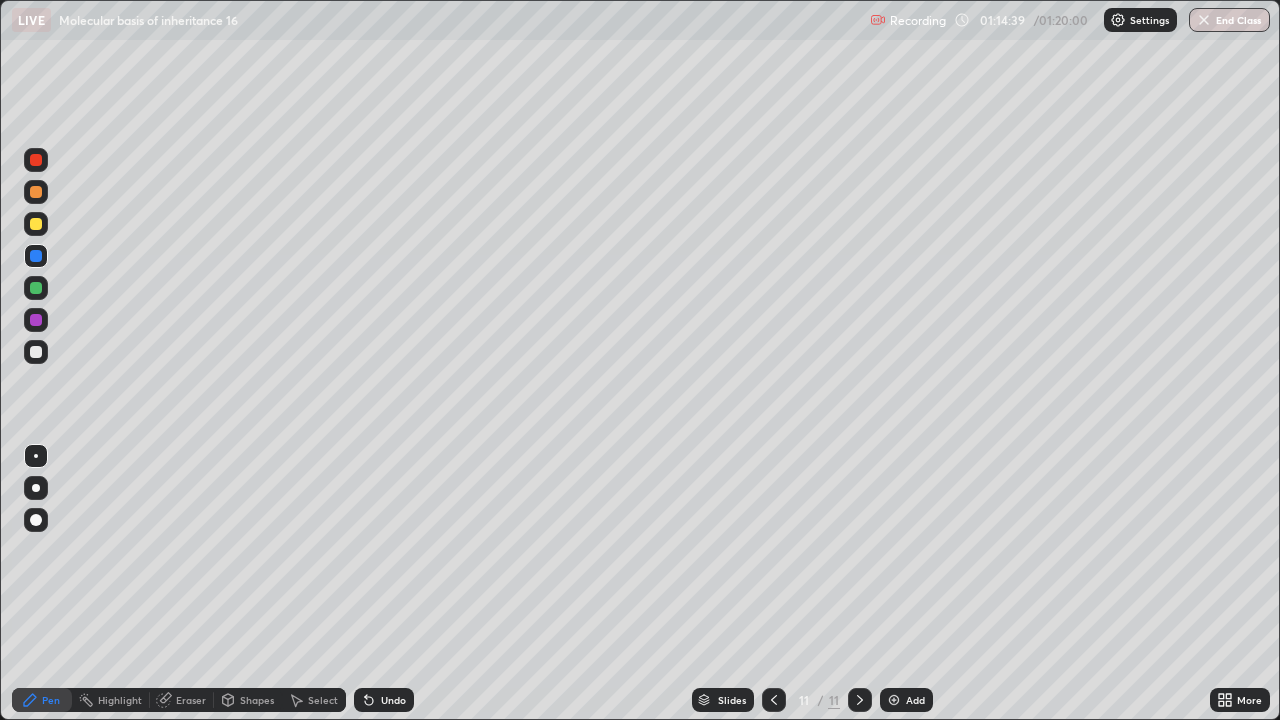 click at bounding box center (36, 192) 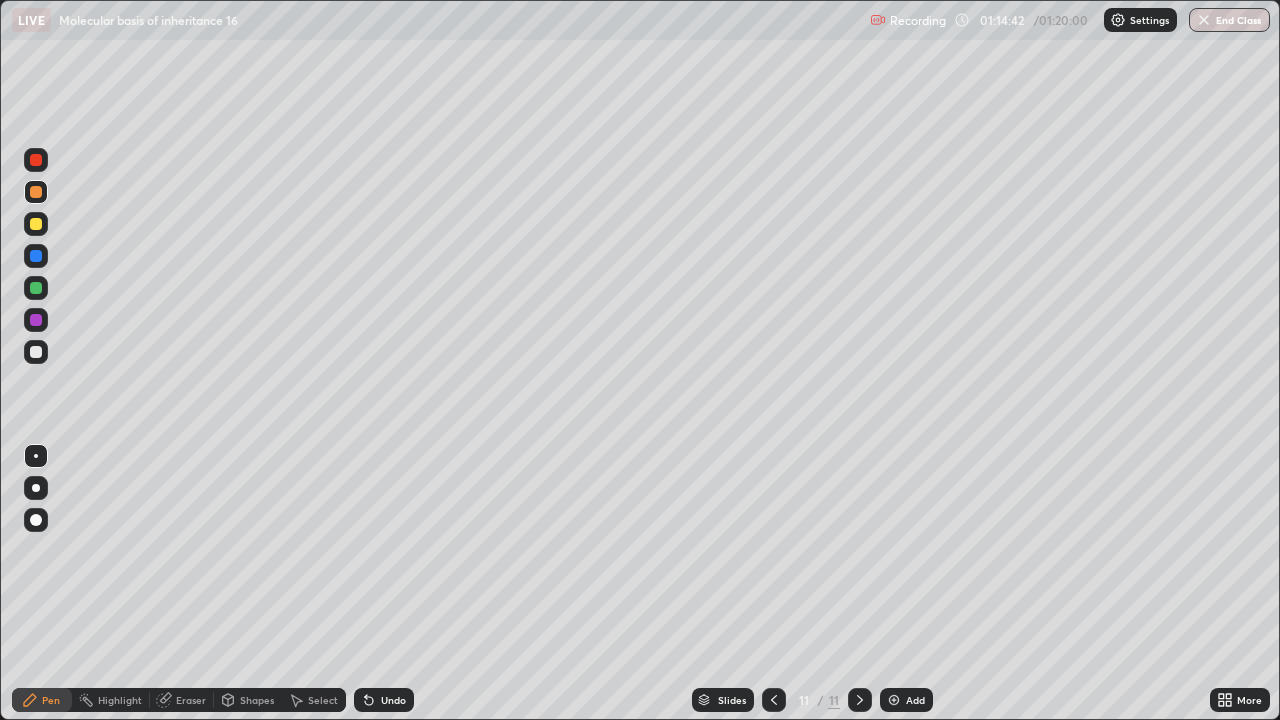 click on "Undo" at bounding box center (384, 700) 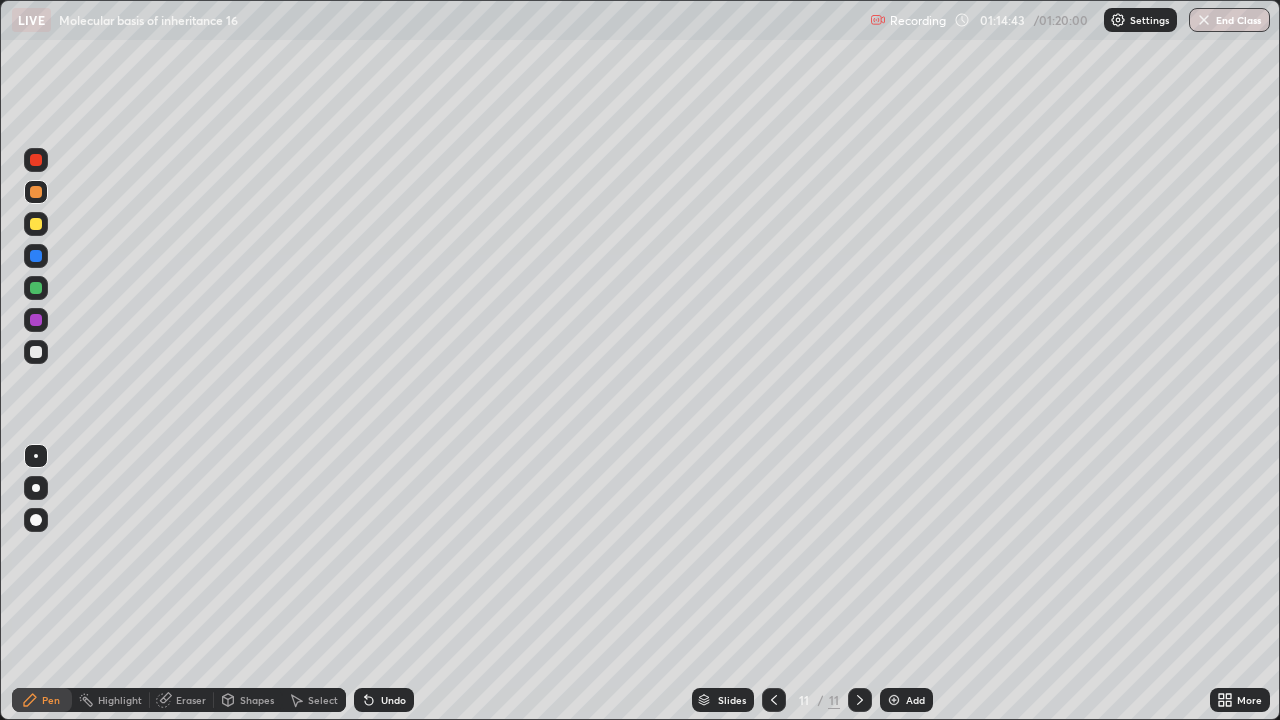 click on "Undo" at bounding box center [384, 700] 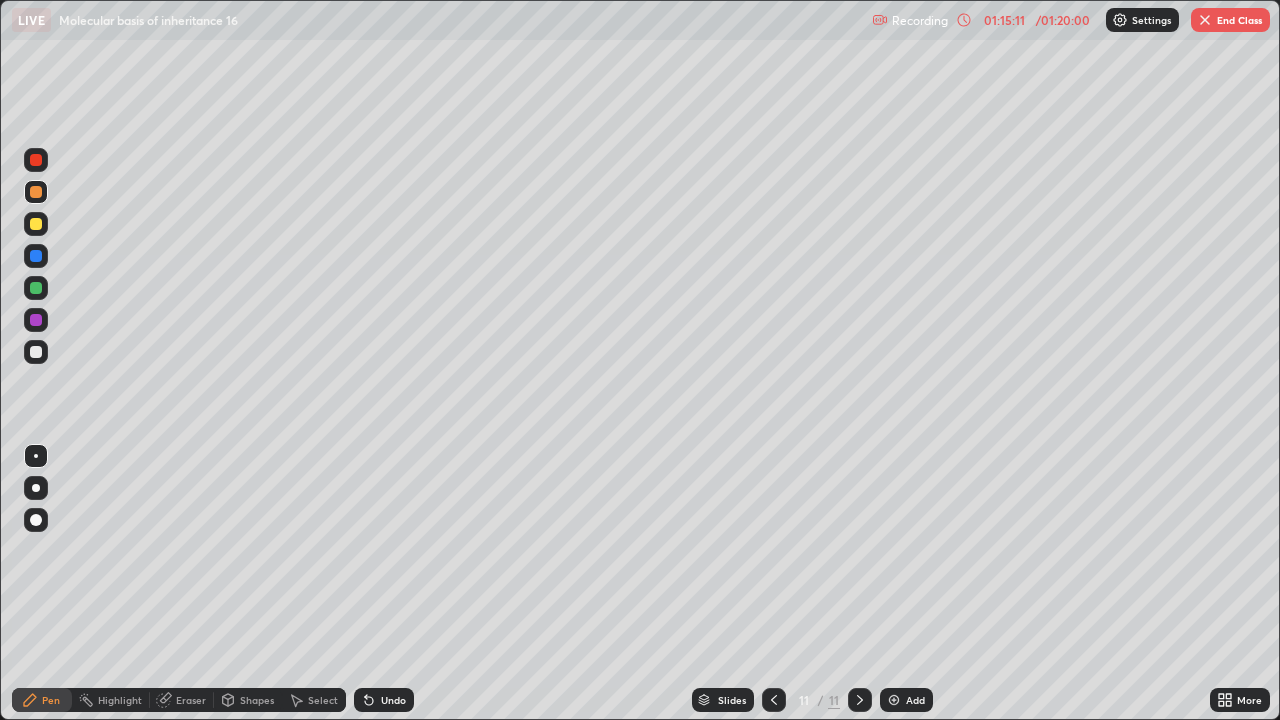 click at bounding box center (894, 700) 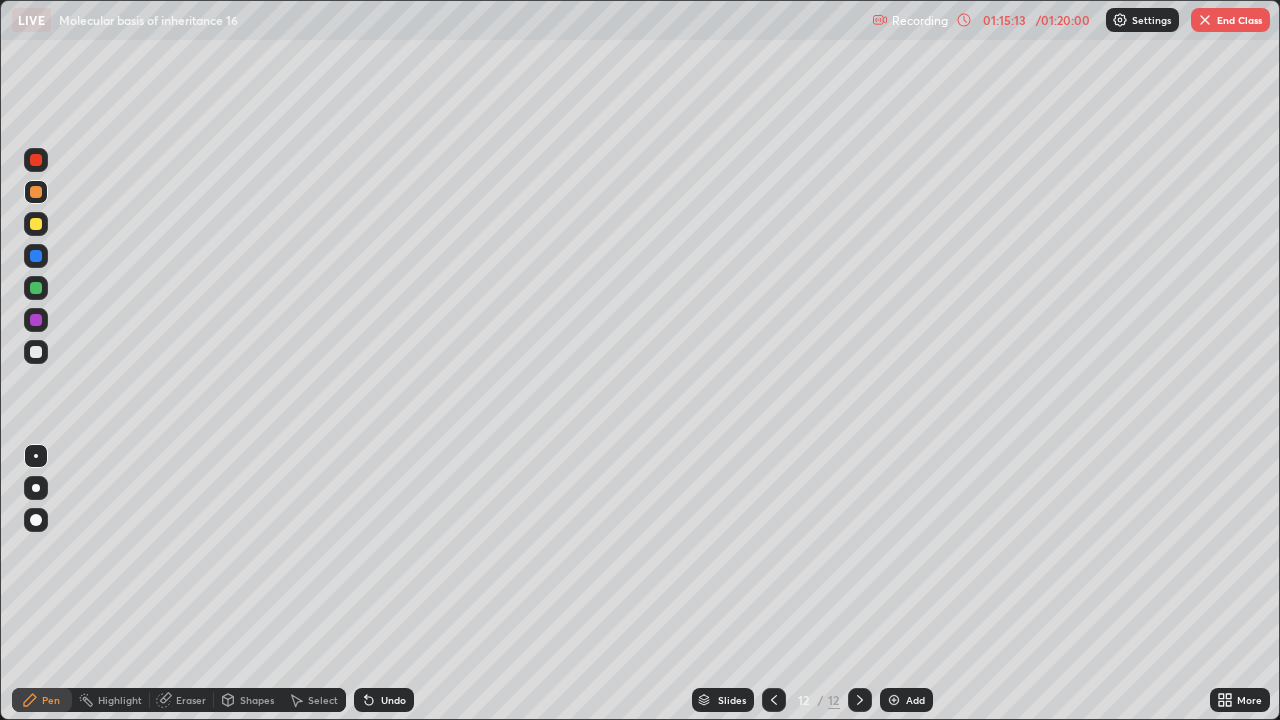 click at bounding box center (36, 288) 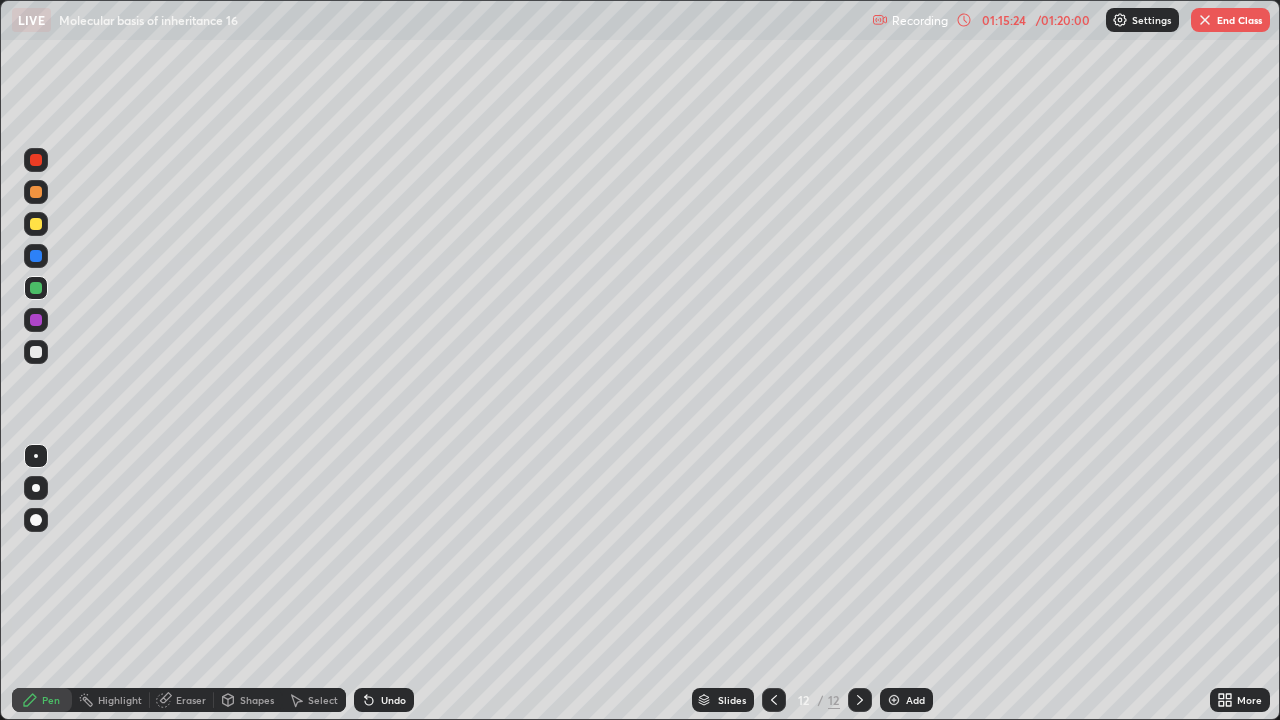 click at bounding box center [36, 224] 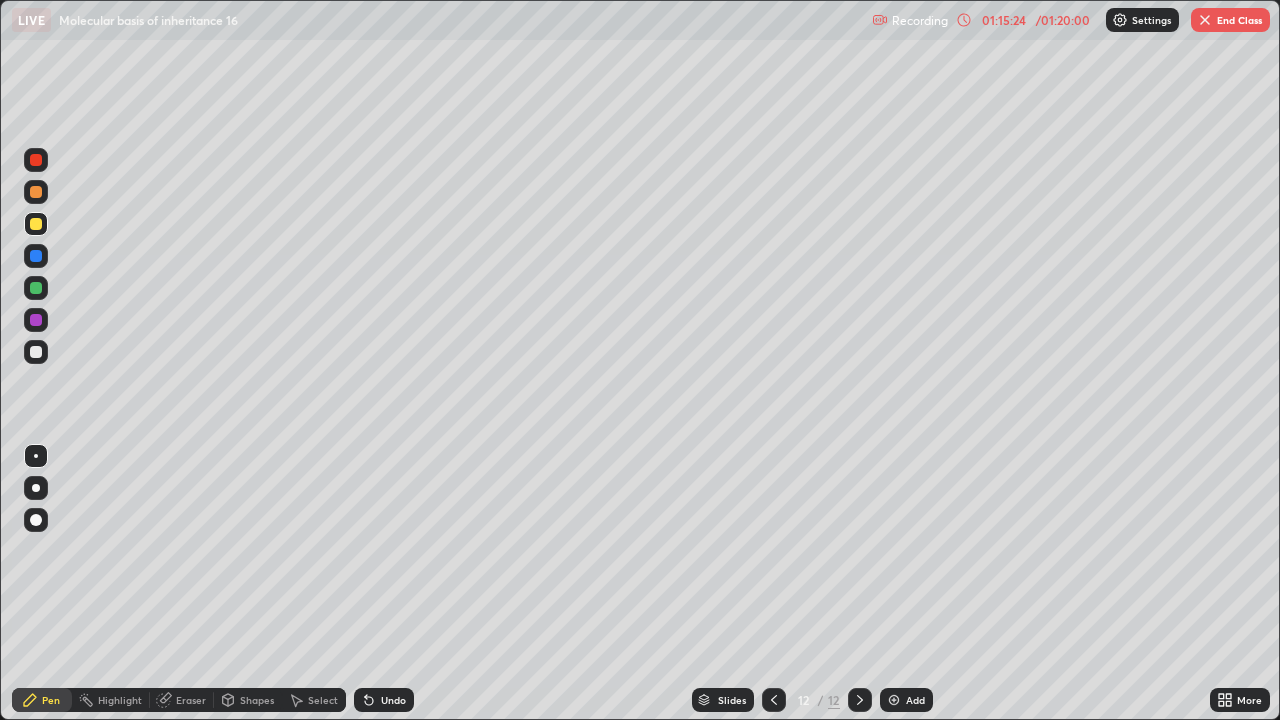 click at bounding box center (36, 256) 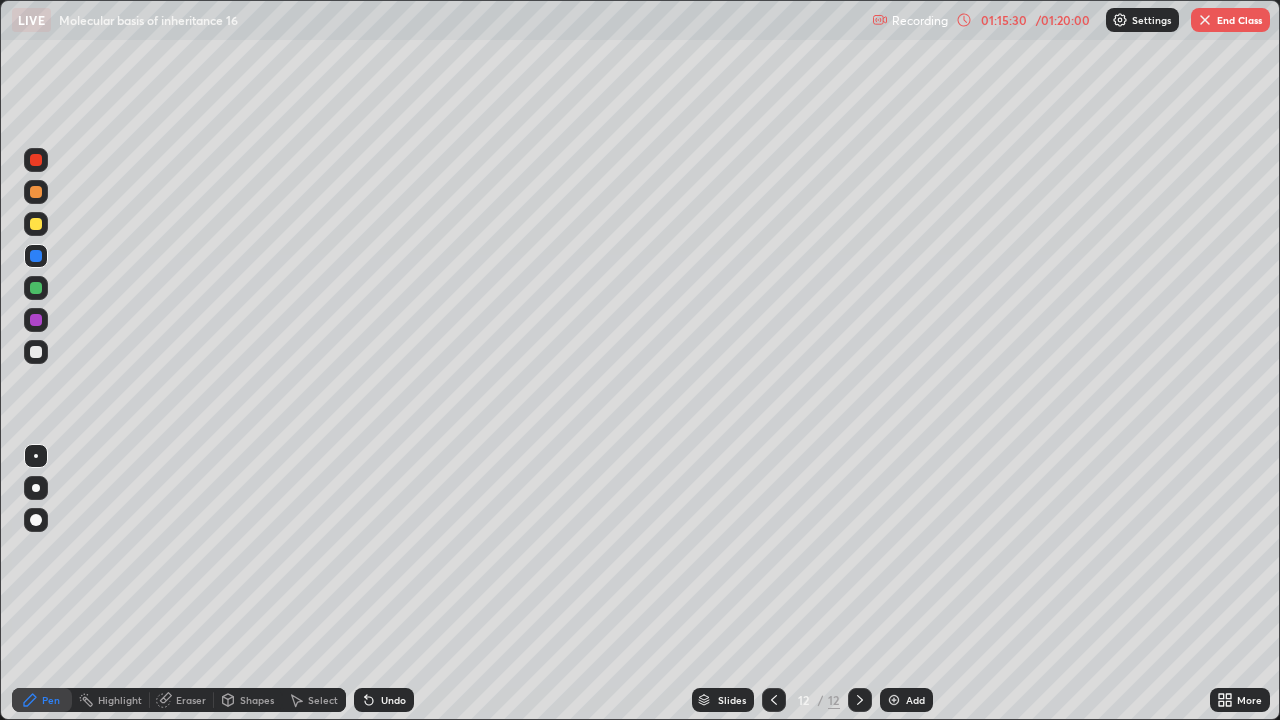 click at bounding box center (36, 320) 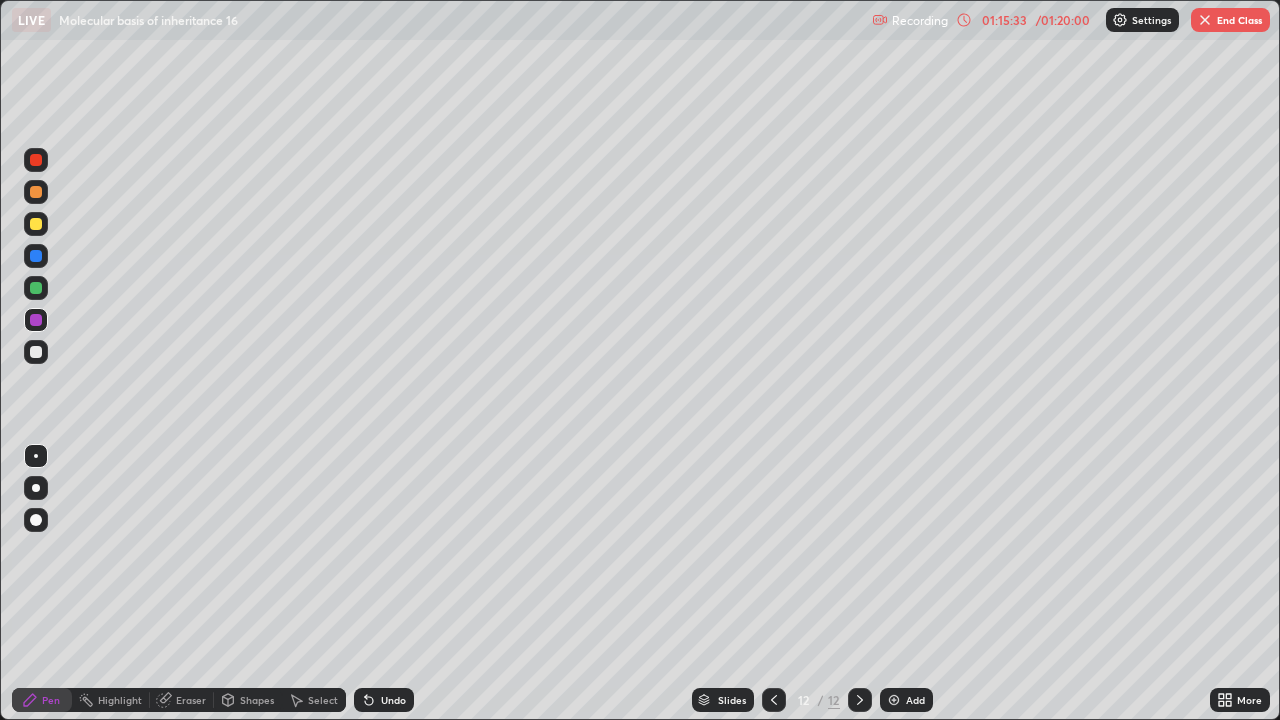 click on "Undo" at bounding box center (393, 700) 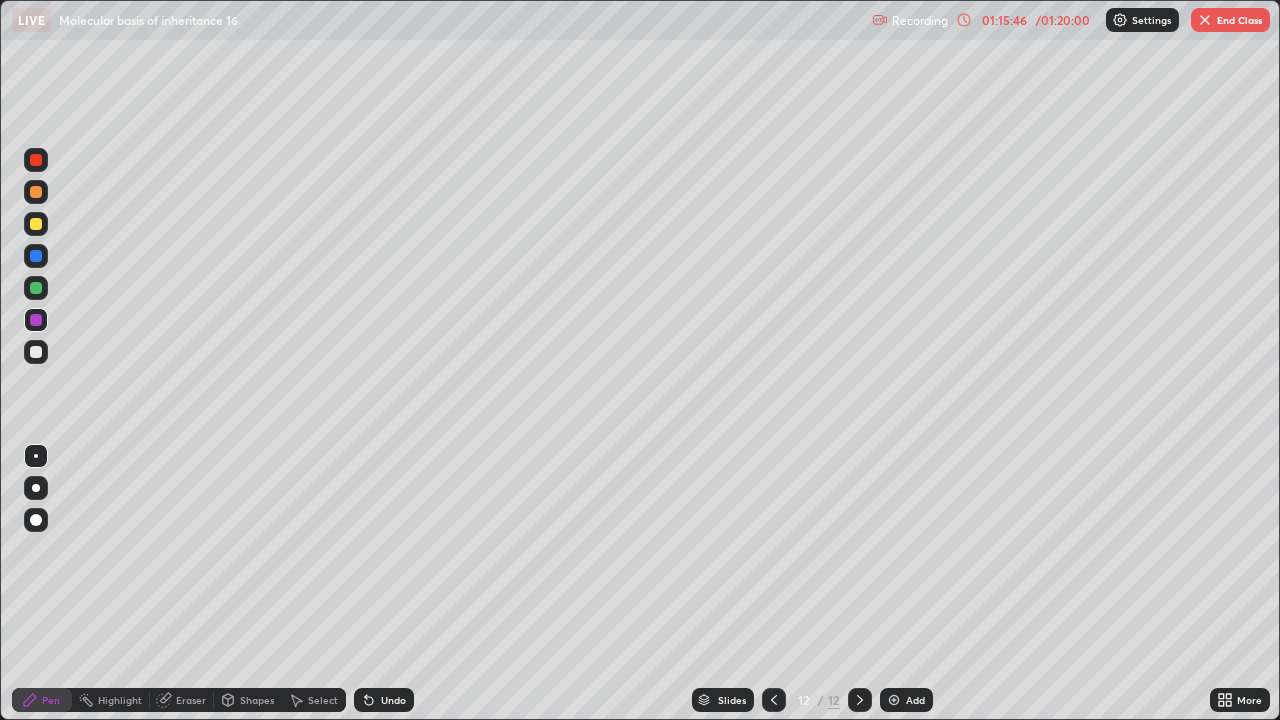 click on "Undo" at bounding box center [384, 700] 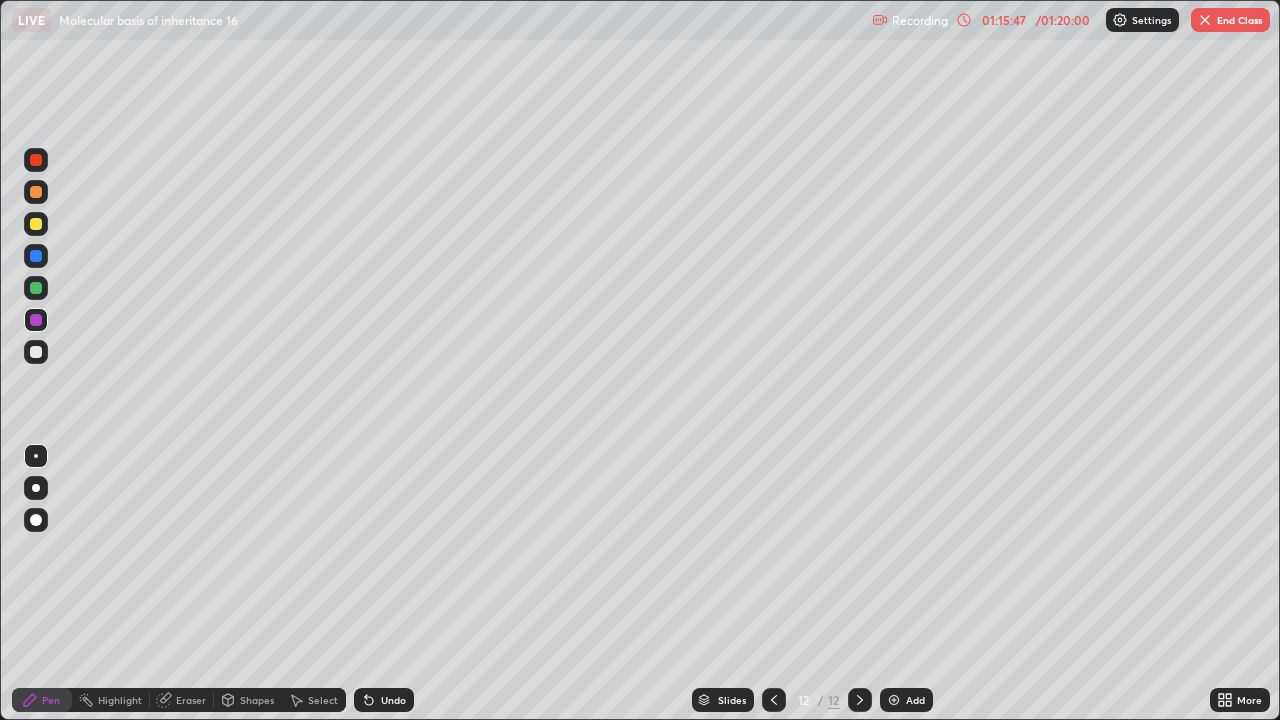 click on "Undo" at bounding box center (384, 700) 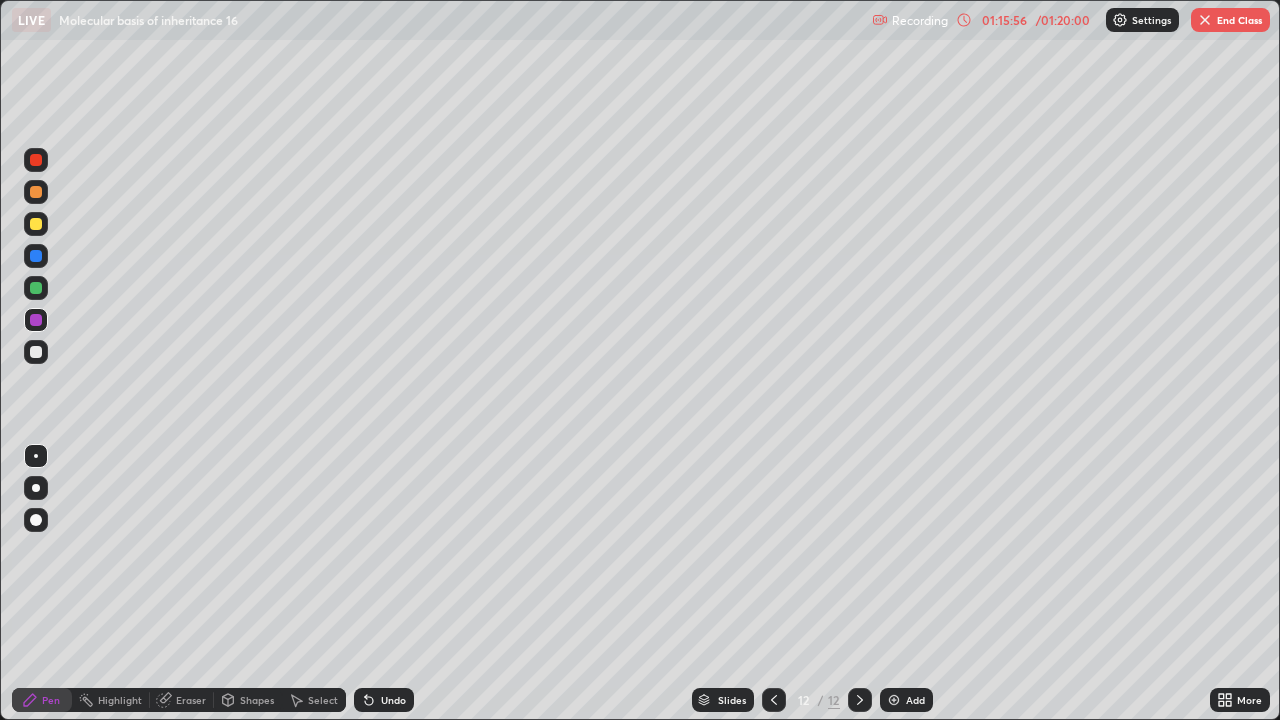 click at bounding box center (36, 288) 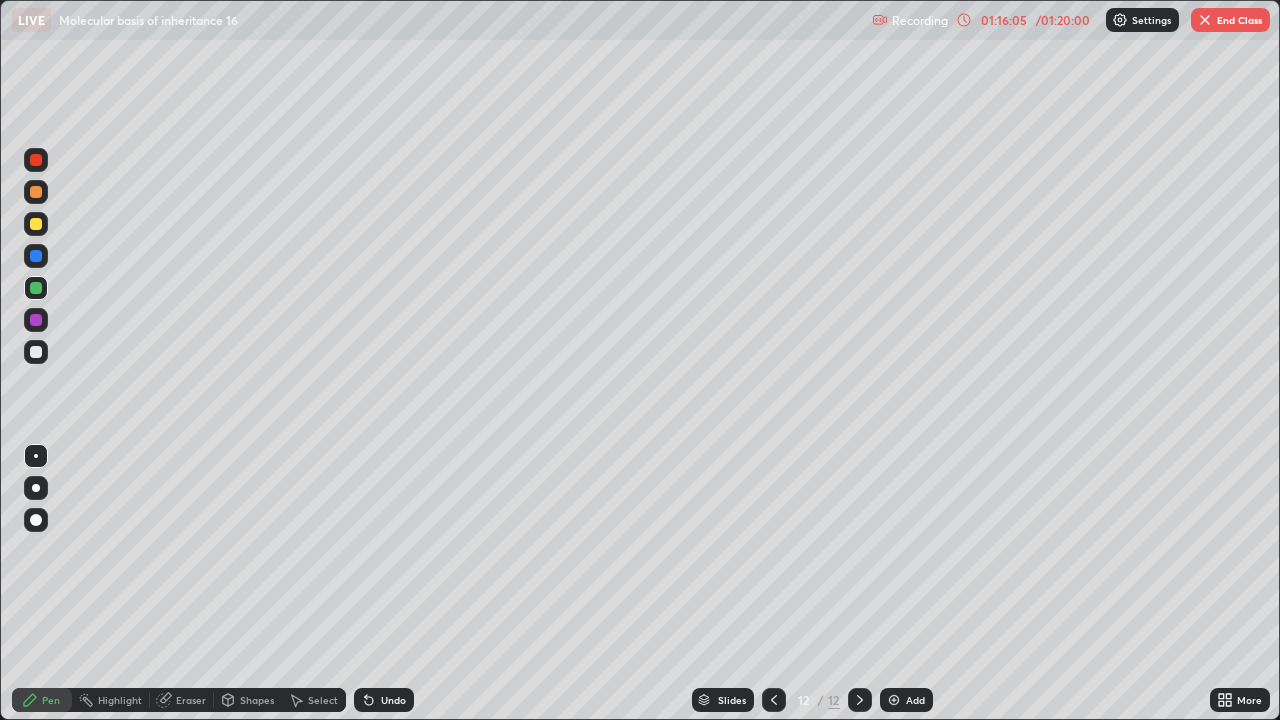 click on "Eraser" at bounding box center [191, 700] 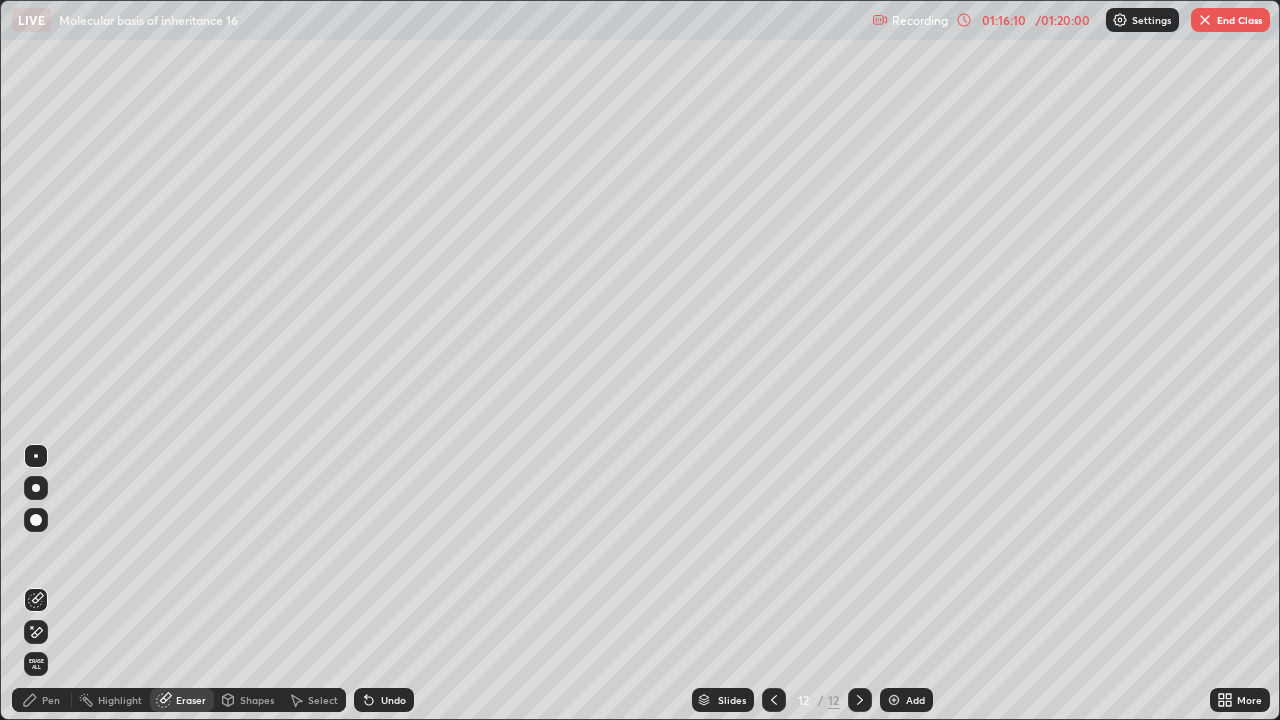 click on "Pen" at bounding box center [51, 700] 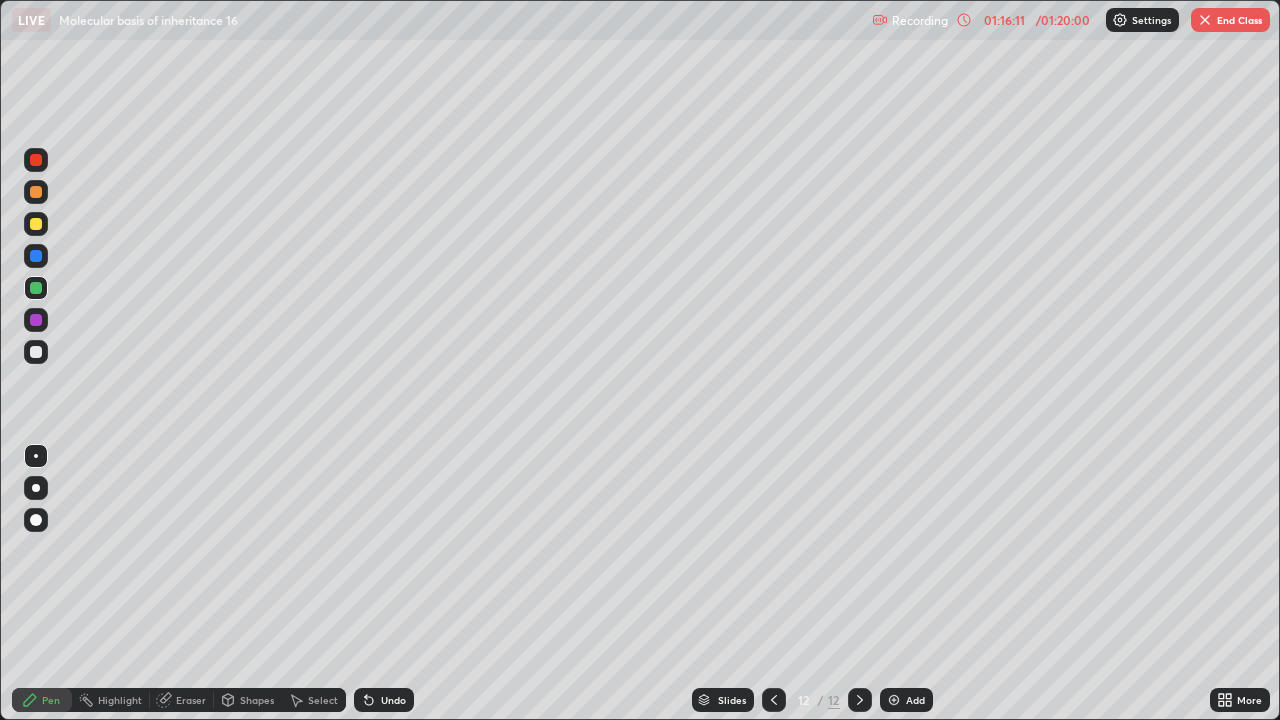 click at bounding box center [36, 224] 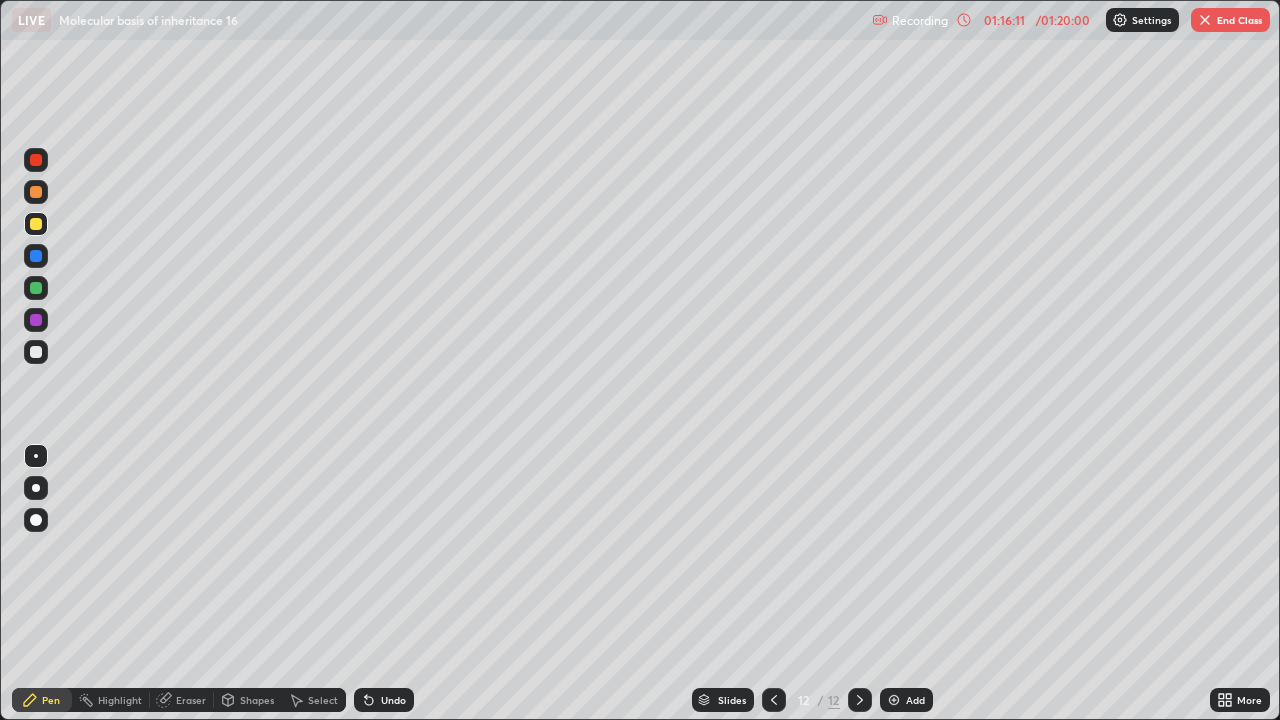 click at bounding box center (36, 256) 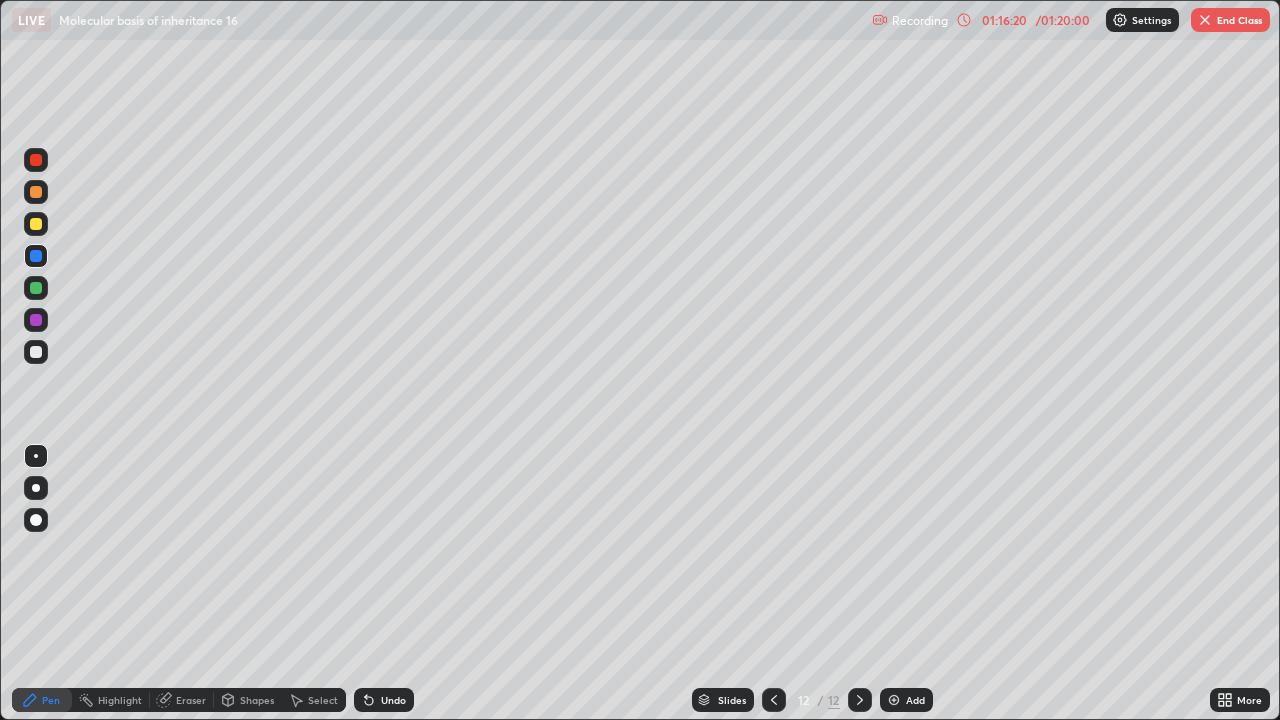 click at bounding box center [36, 288] 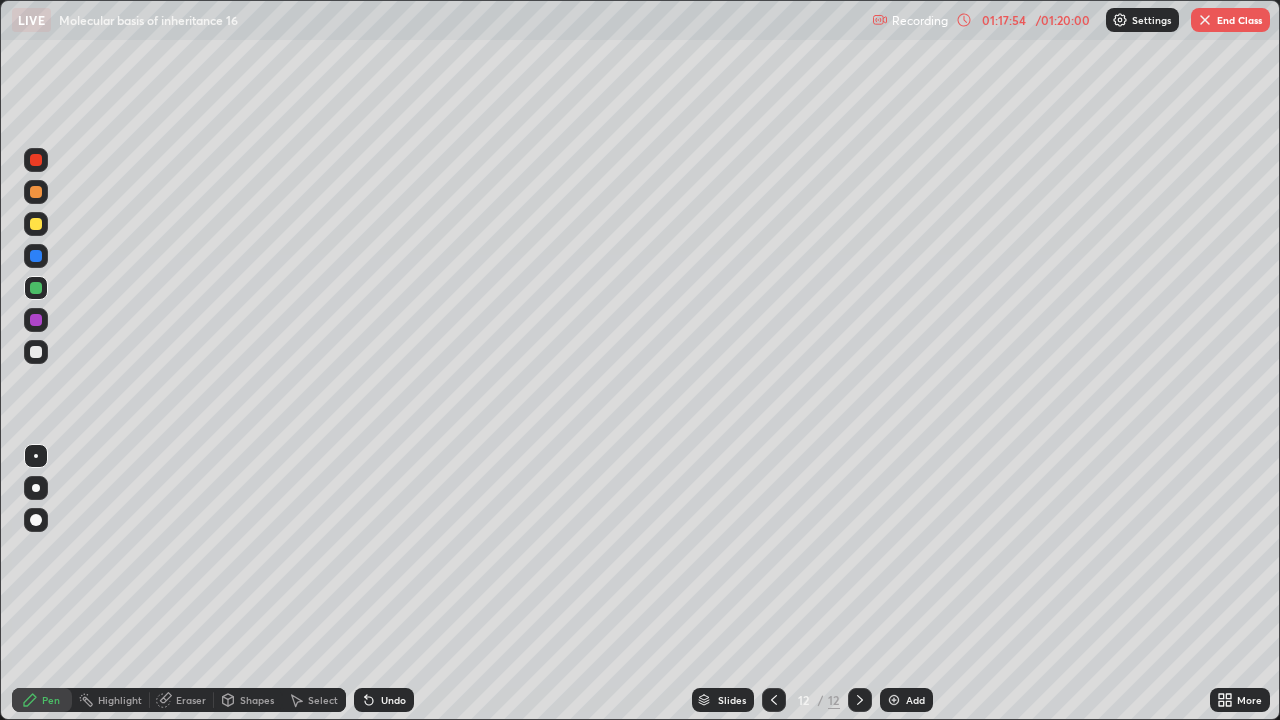 click on "End Class" at bounding box center (1230, 20) 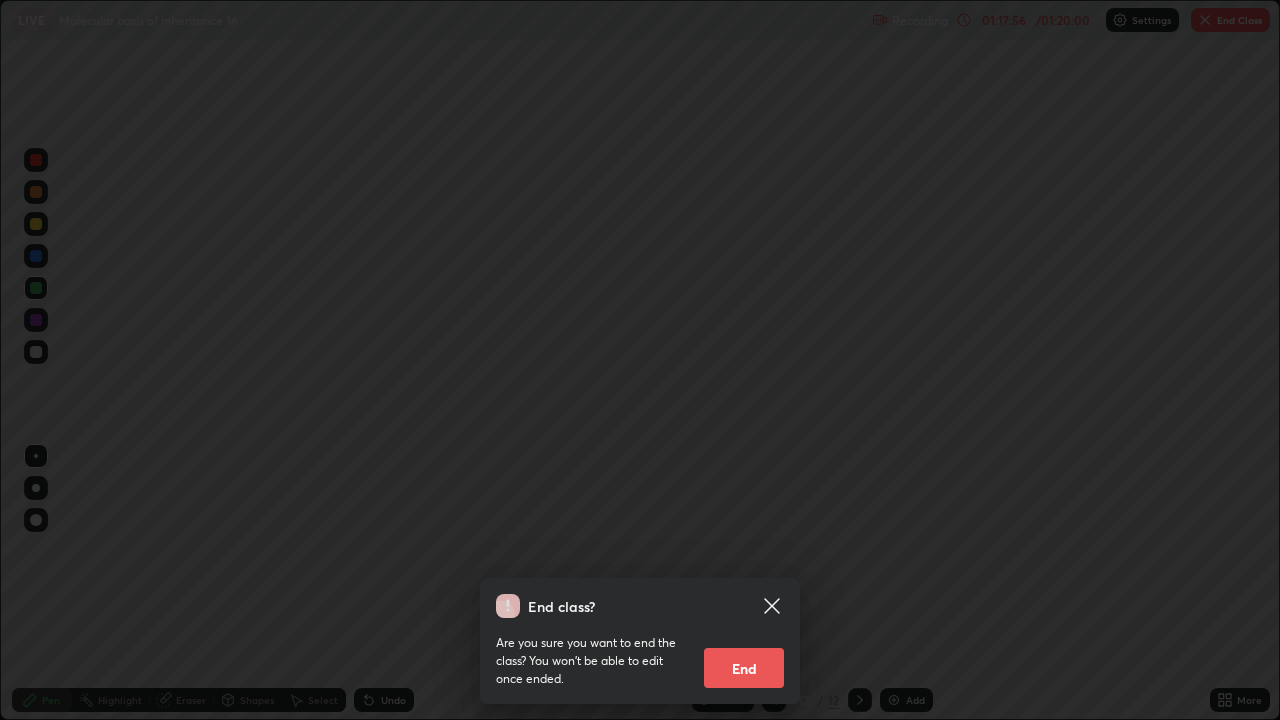 click on "End" at bounding box center [744, 668] 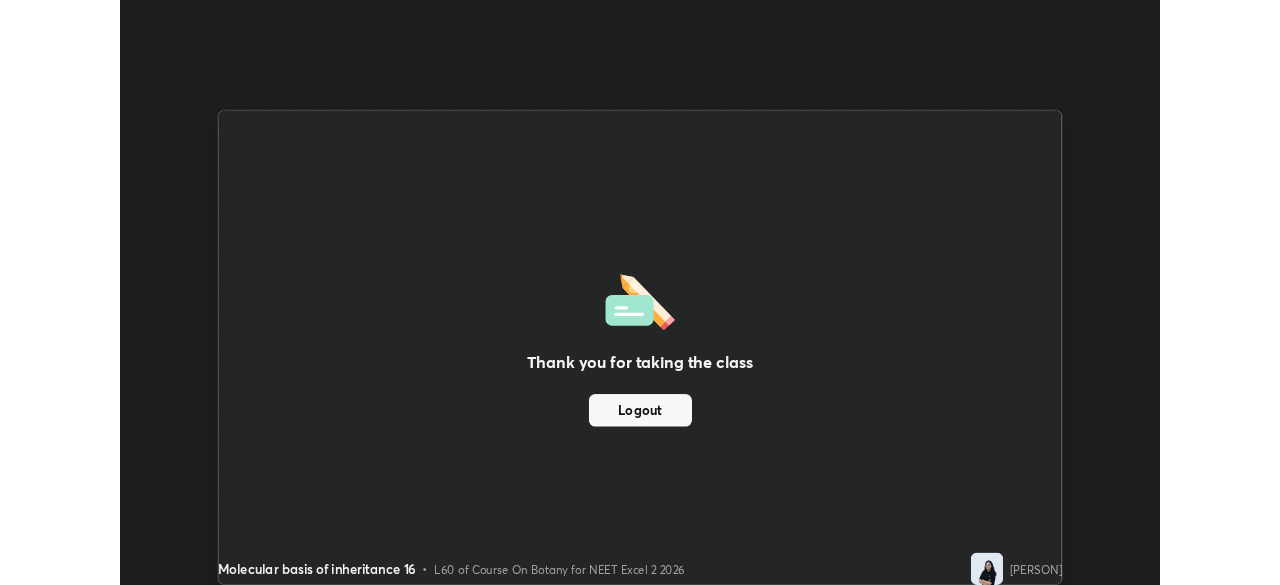 scroll, scrollTop: 585, scrollLeft: 1280, axis: both 